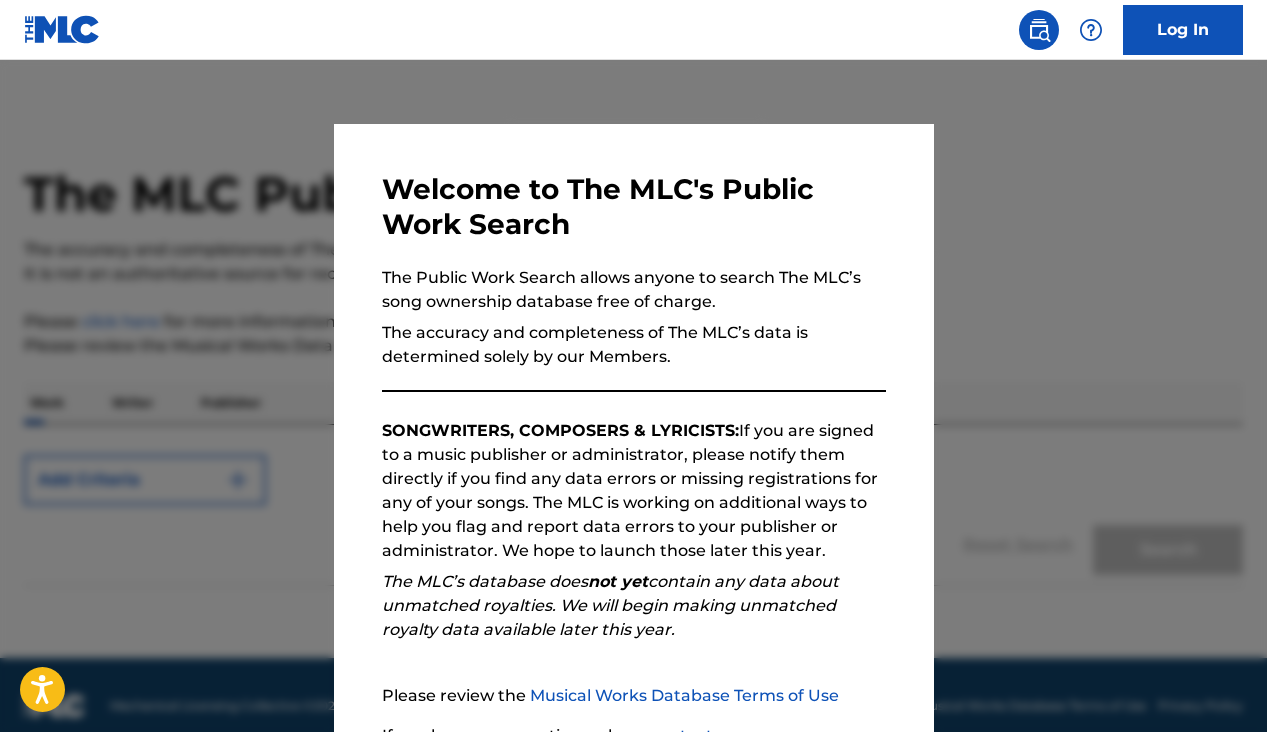 scroll, scrollTop: 0, scrollLeft: 0, axis: both 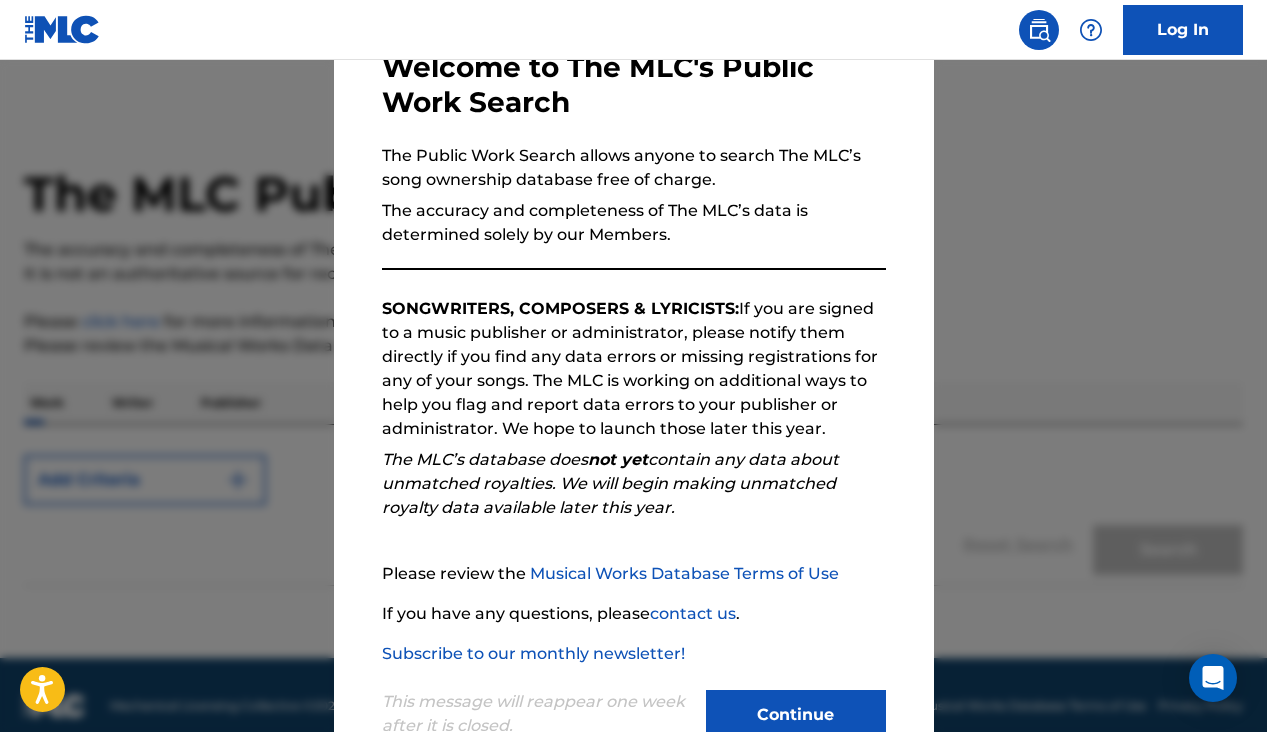 click on "Continue" at bounding box center [796, 715] 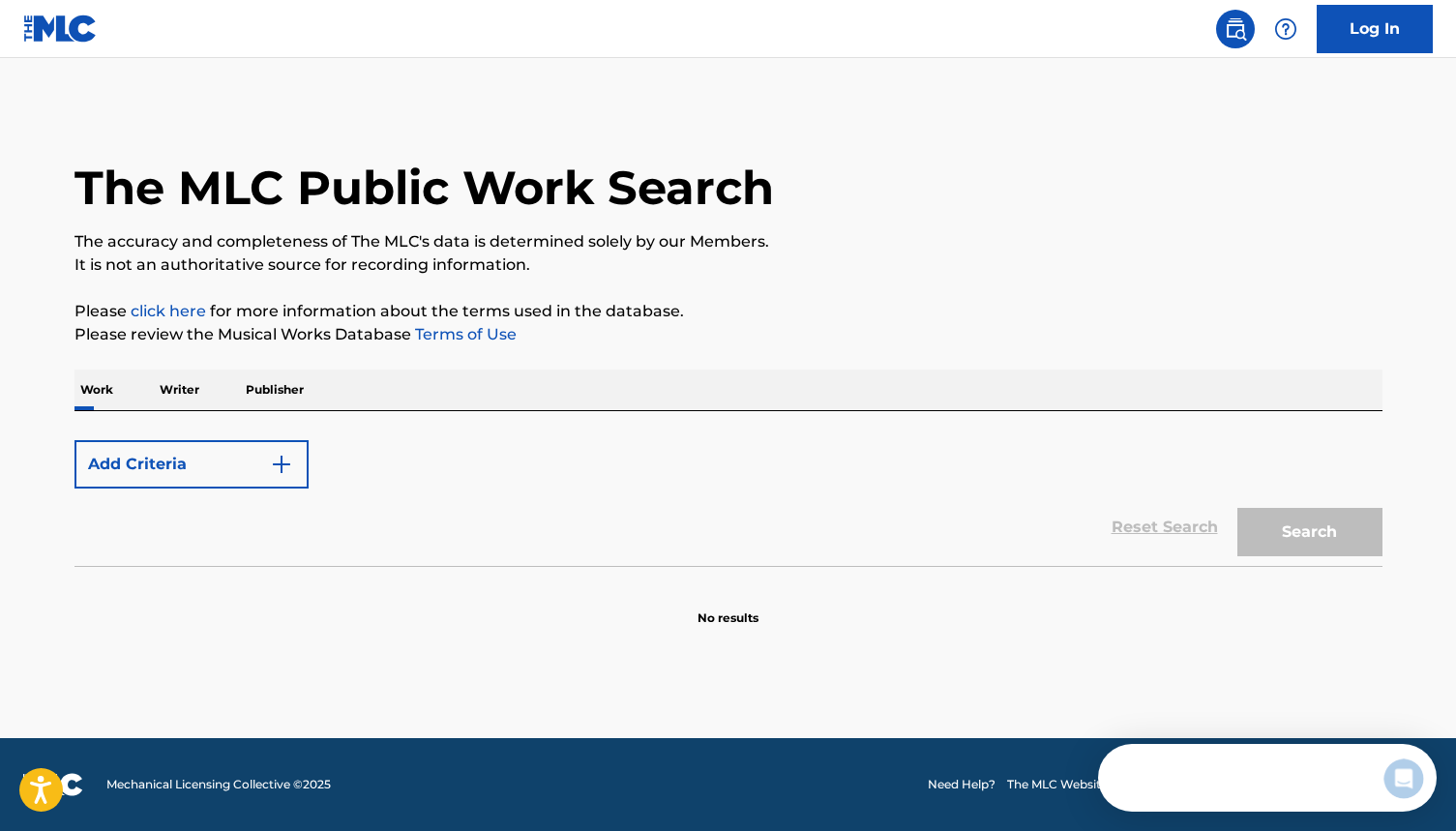 scroll, scrollTop: 0, scrollLeft: 0, axis: both 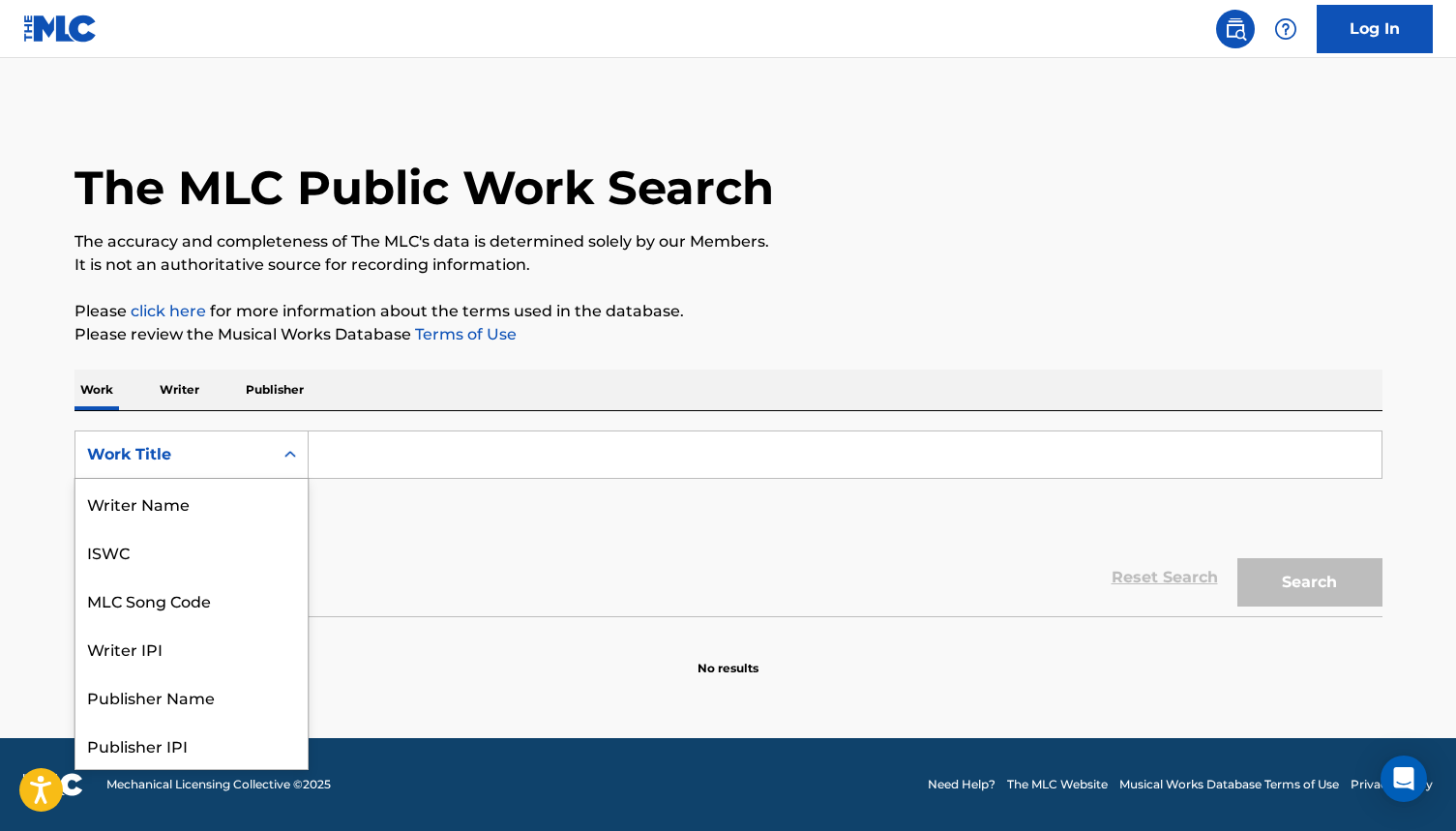 click on "Work Title" at bounding box center [174, 455] 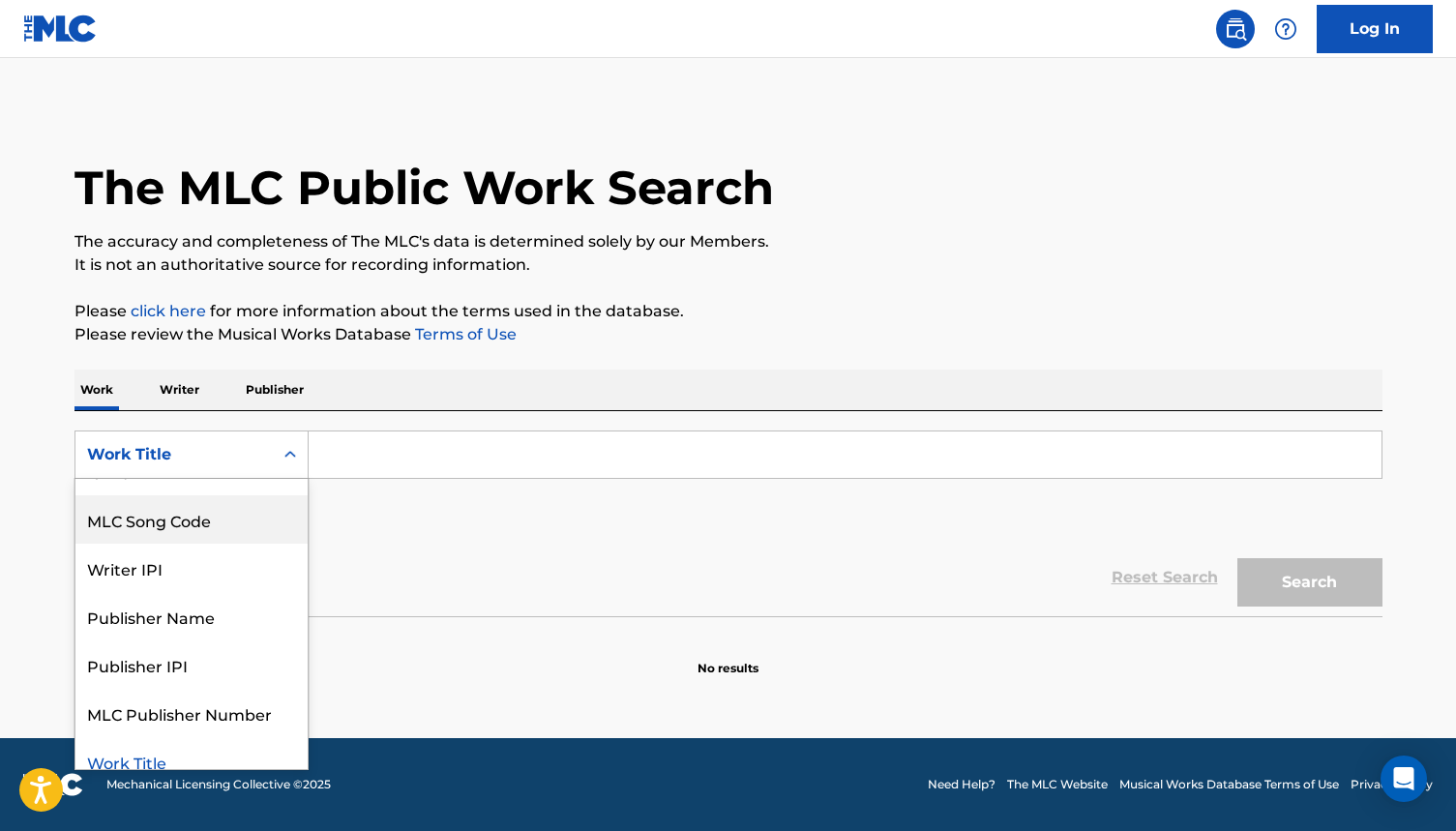 scroll, scrollTop: 0, scrollLeft: 0, axis: both 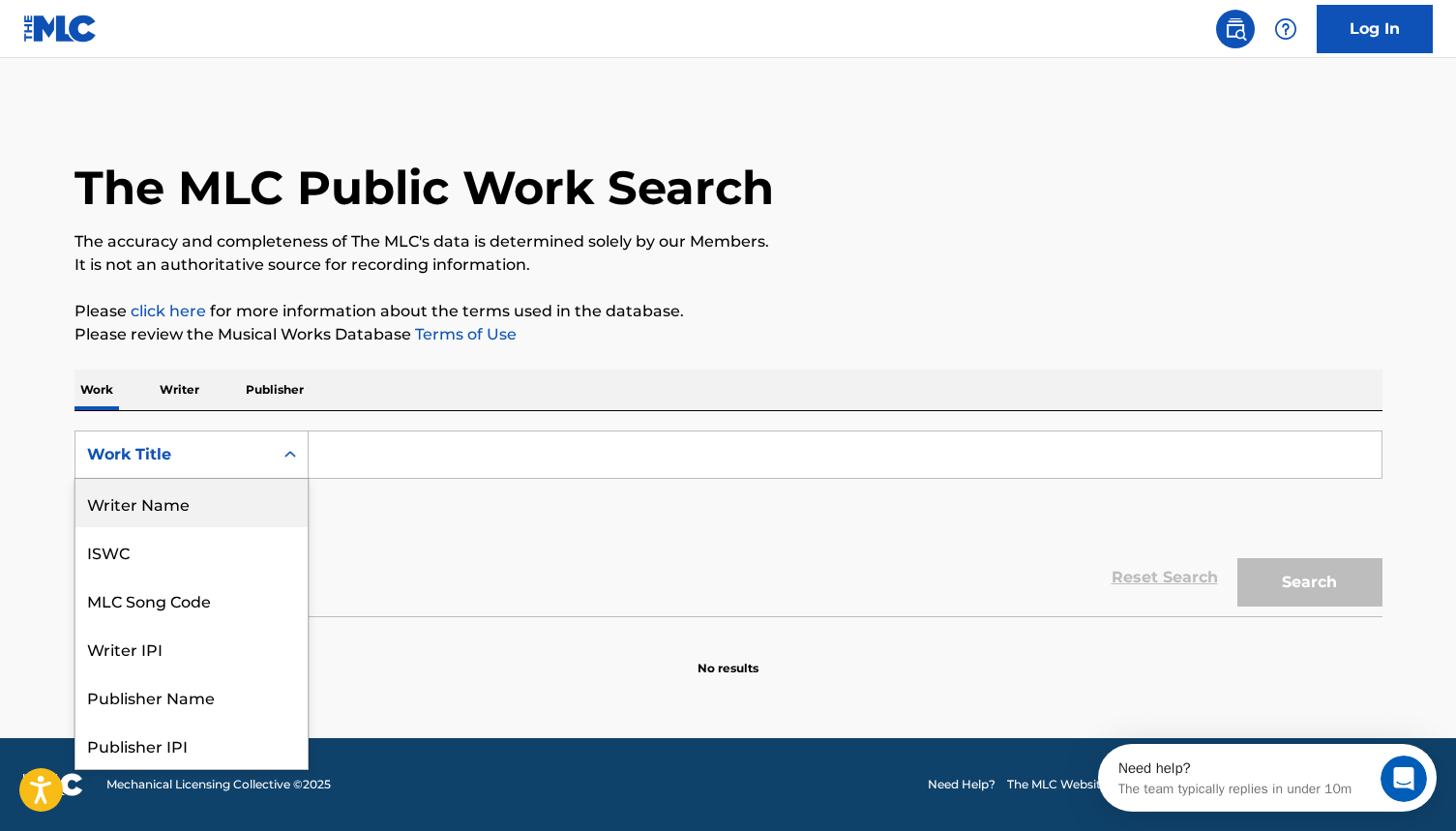 click on "Writer Name" at bounding box center (192, 503) 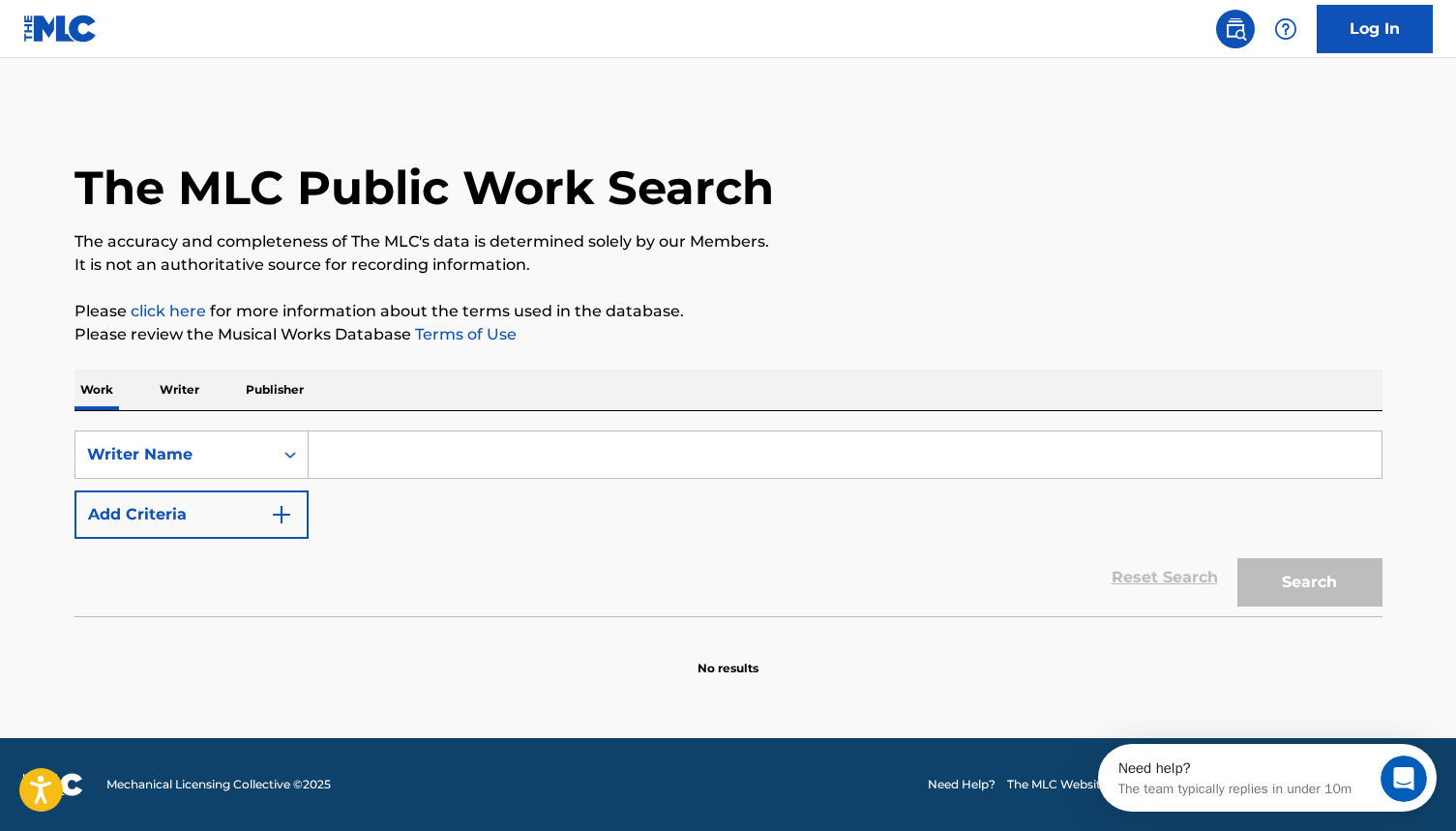 click at bounding box center [845, 455] 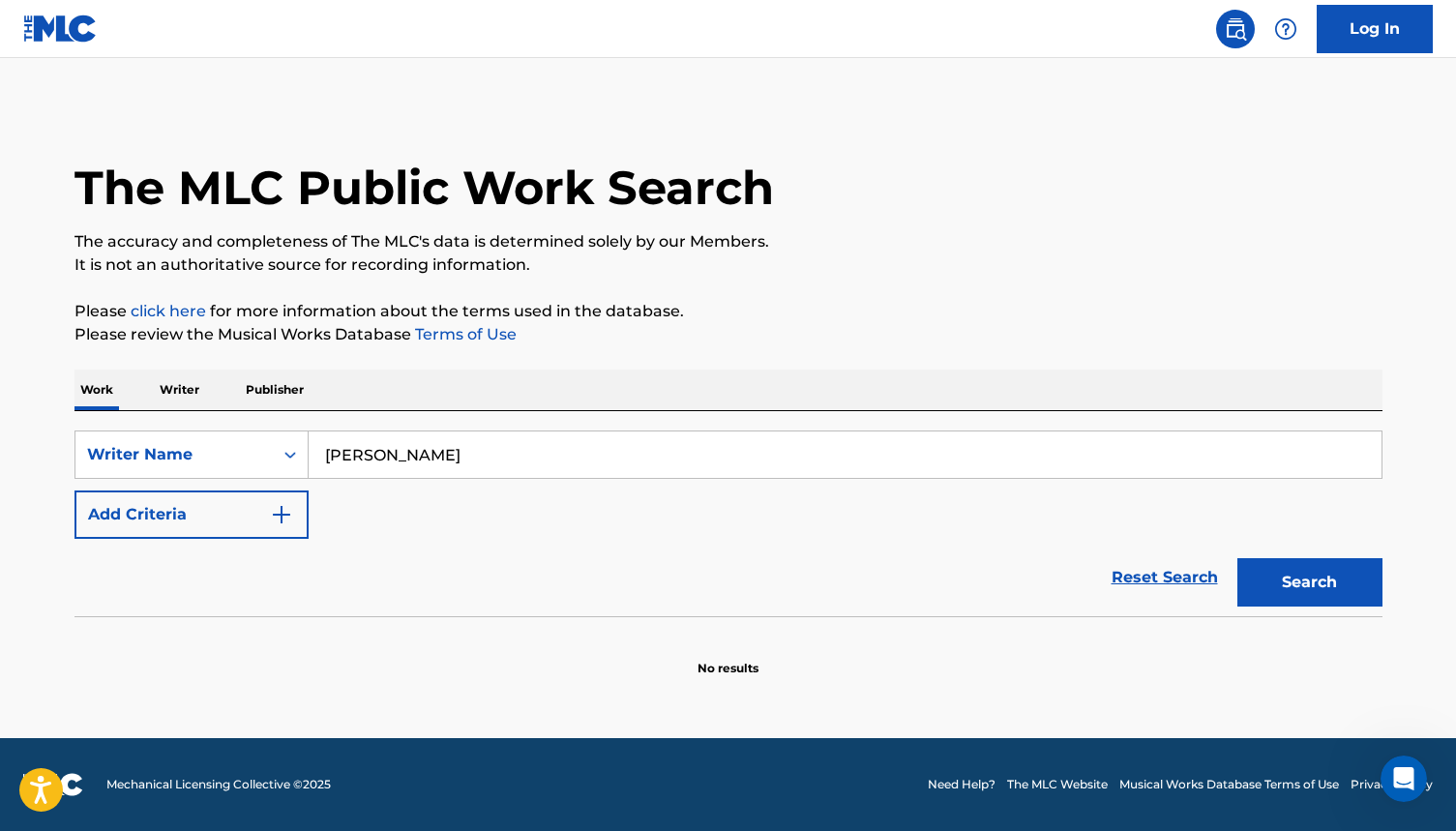 type on "[PERSON_NAME]" 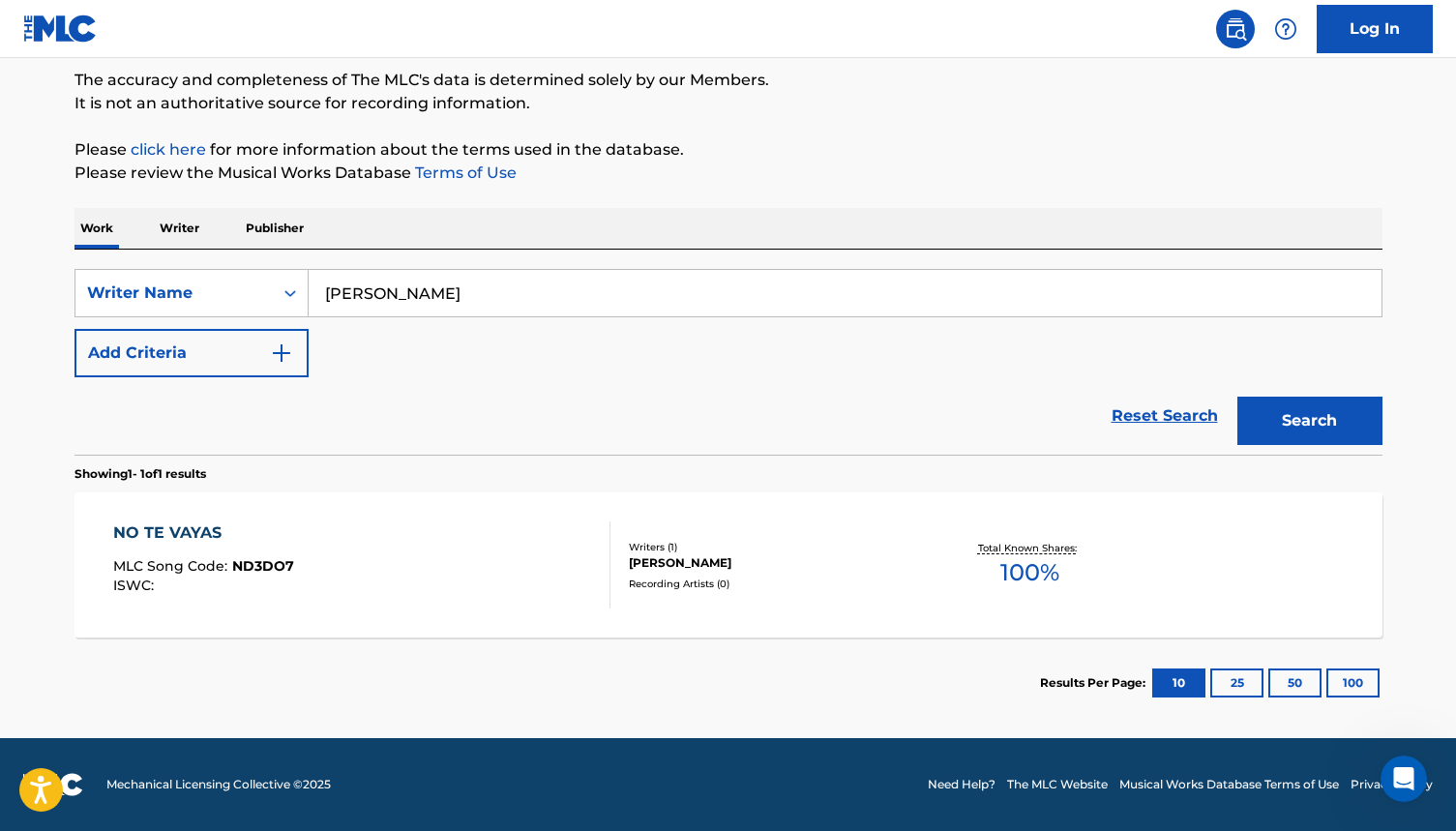 scroll, scrollTop: 162, scrollLeft: 0, axis: vertical 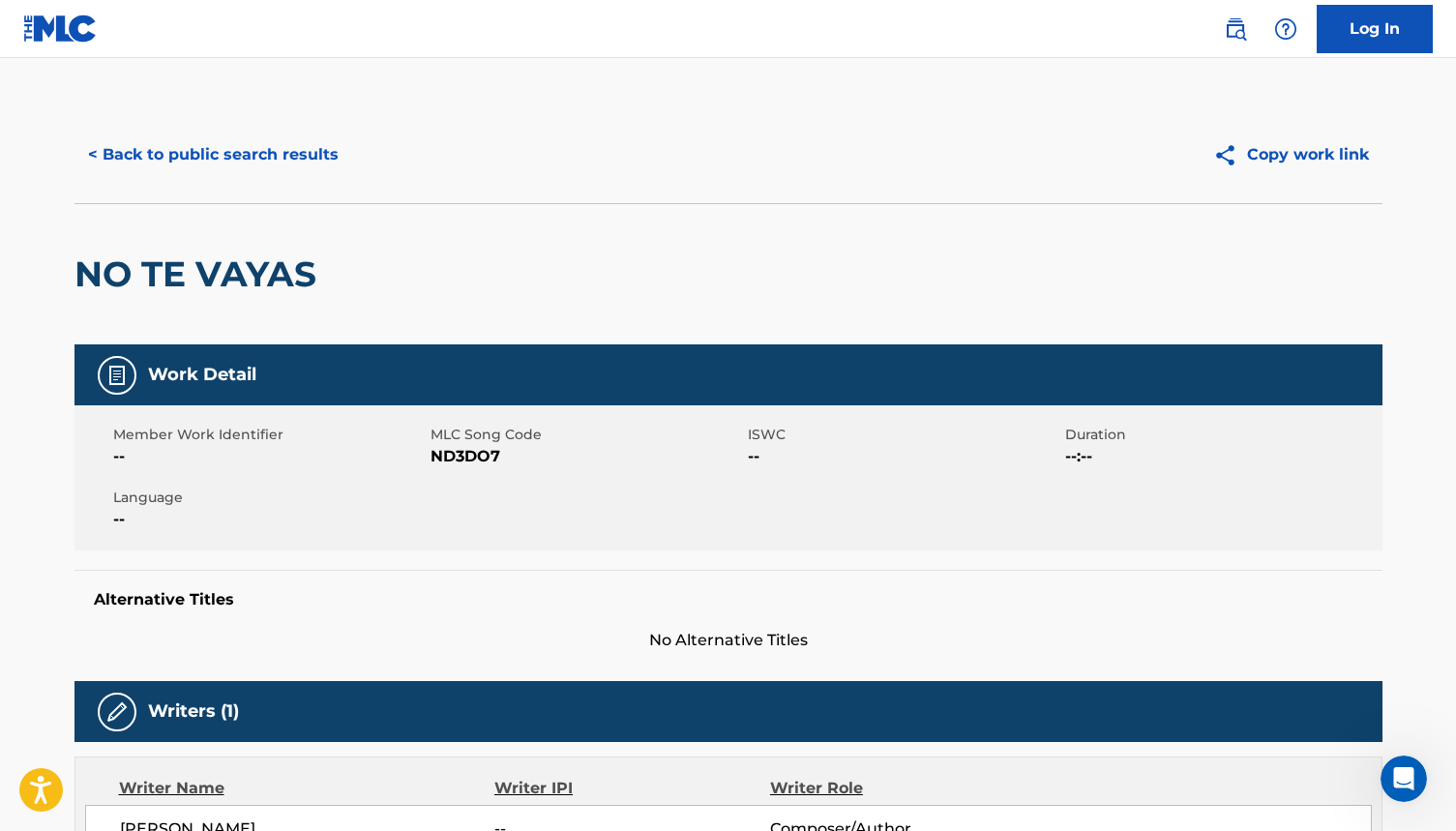 click on "< Back to public search results" at bounding box center [213, 155] 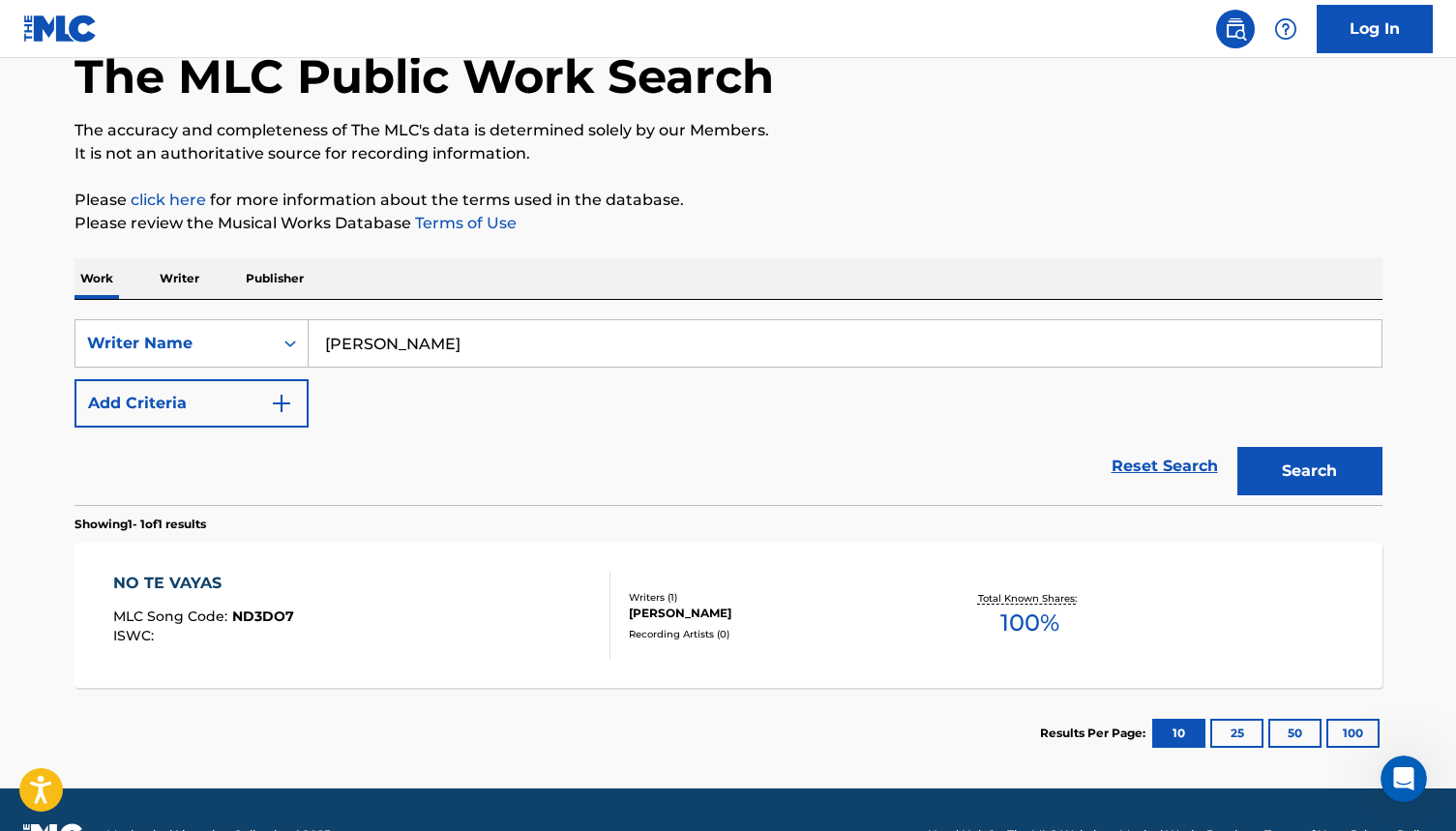 click on "[PERSON_NAME]" at bounding box center [845, 343] 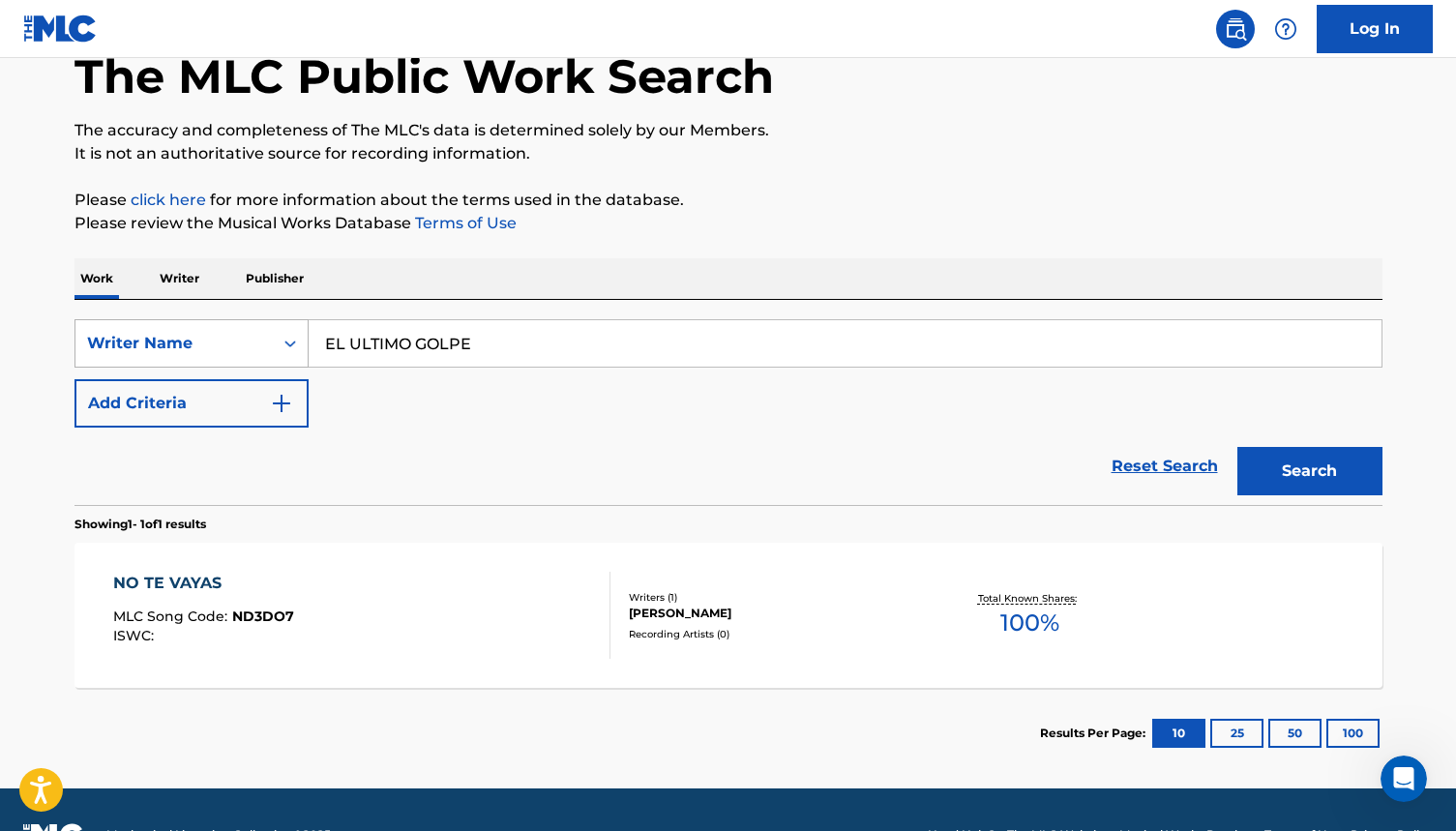type on "EL ULTIMO GOLPE" 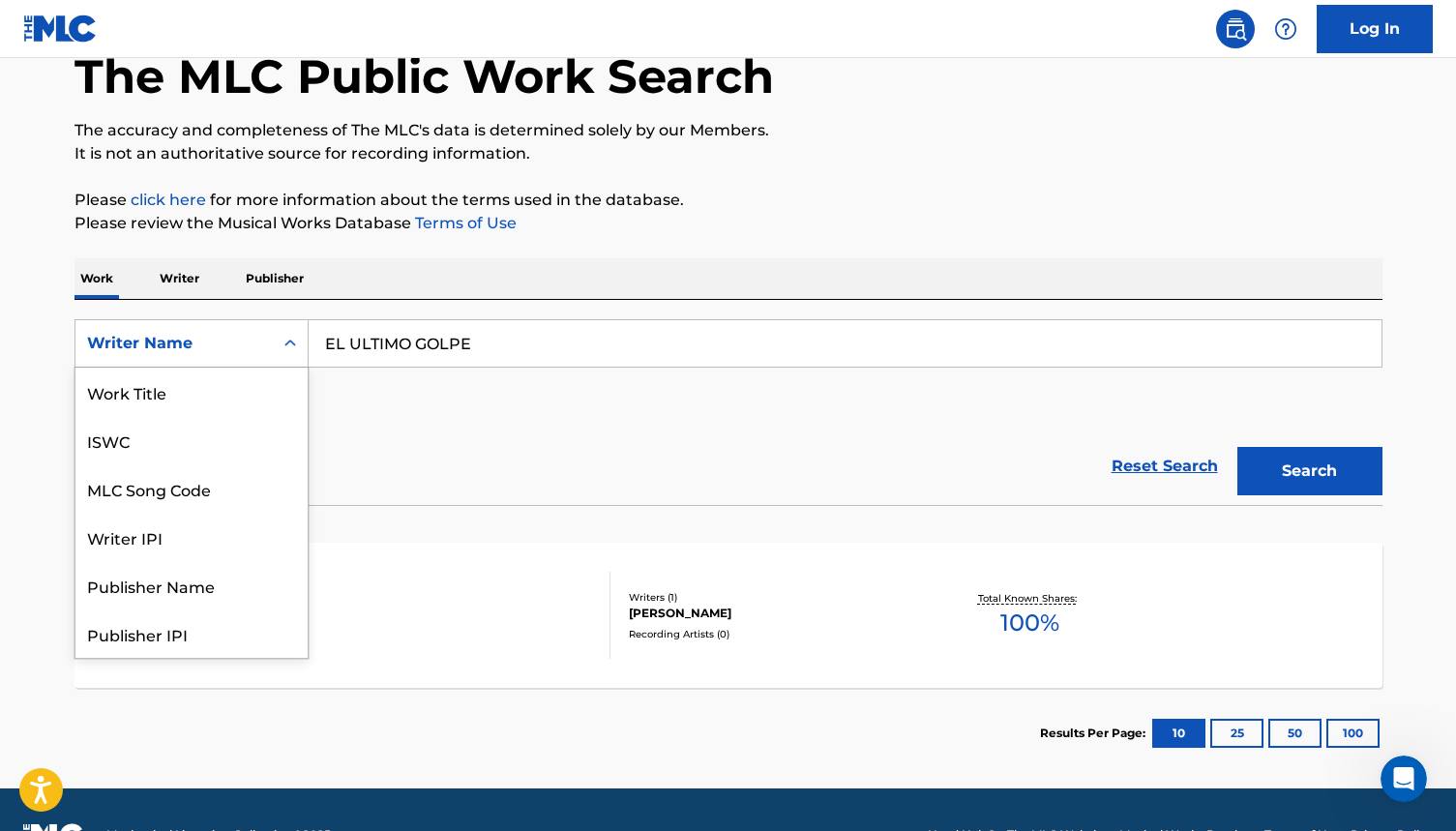 scroll, scrollTop: 97, scrollLeft: 0, axis: vertical 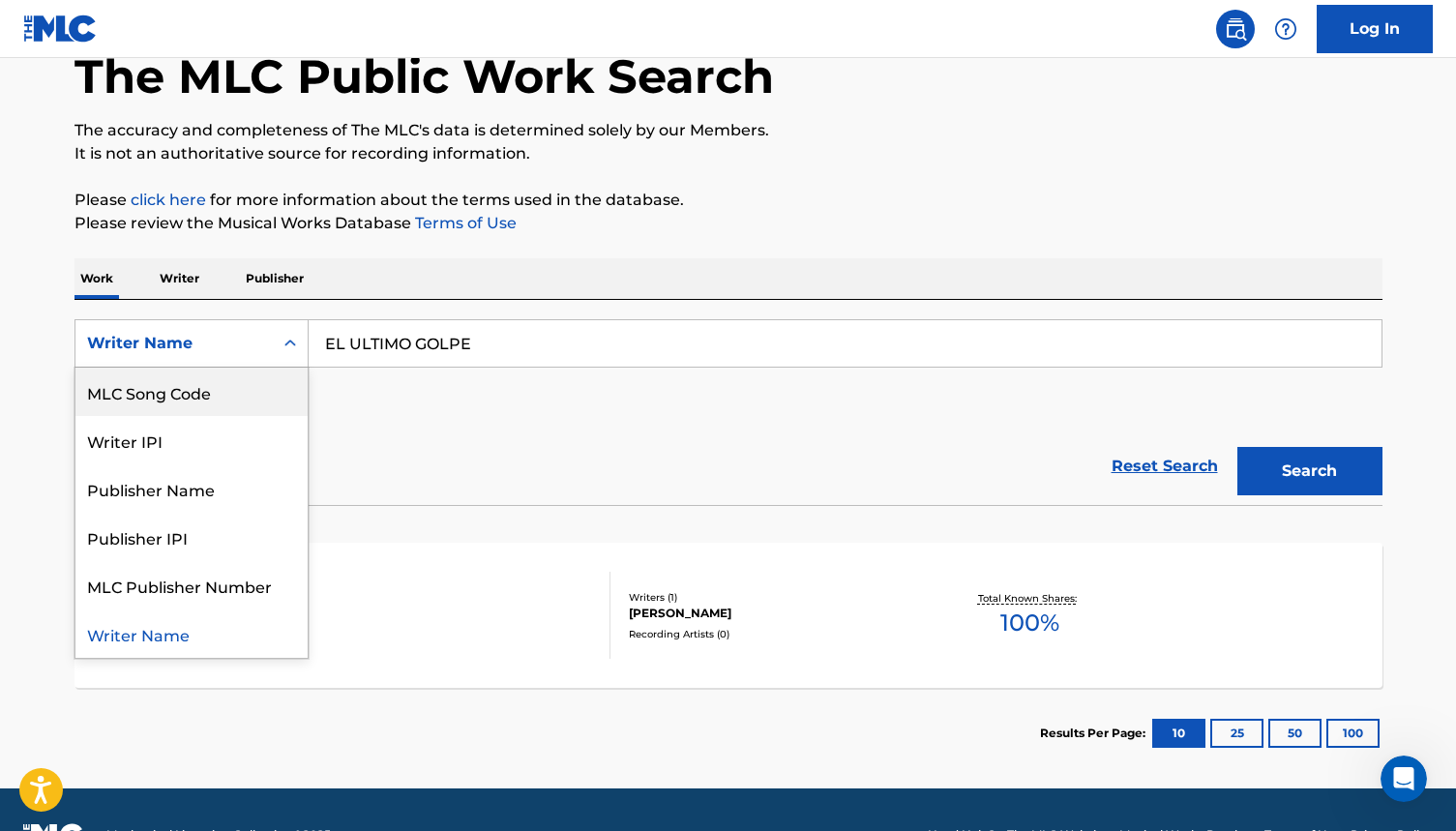 click on "MLC Song Code" at bounding box center [192, 392] 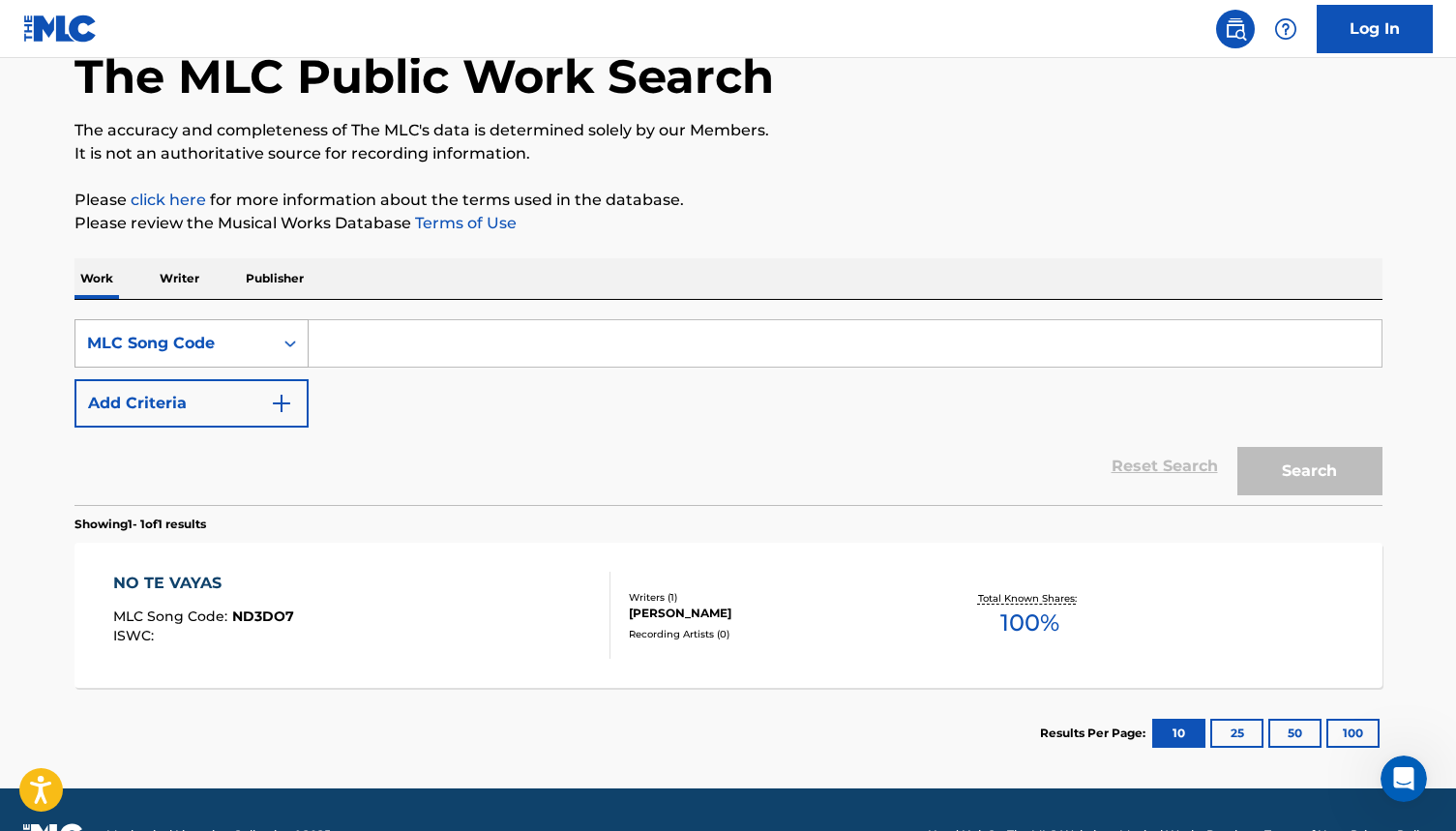 click on "MLC Song Code" at bounding box center (174, 343) 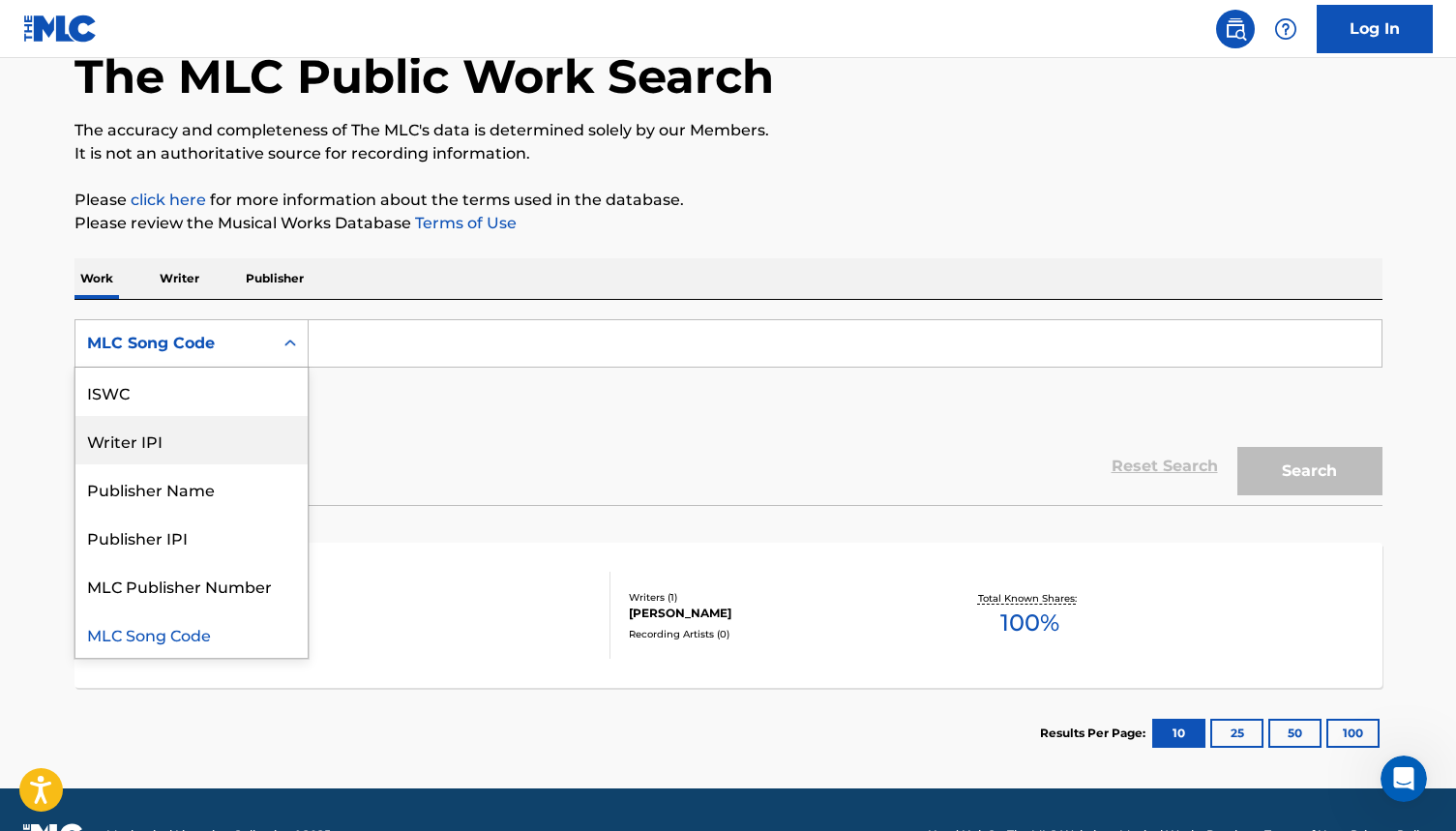 scroll, scrollTop: 0, scrollLeft: 0, axis: both 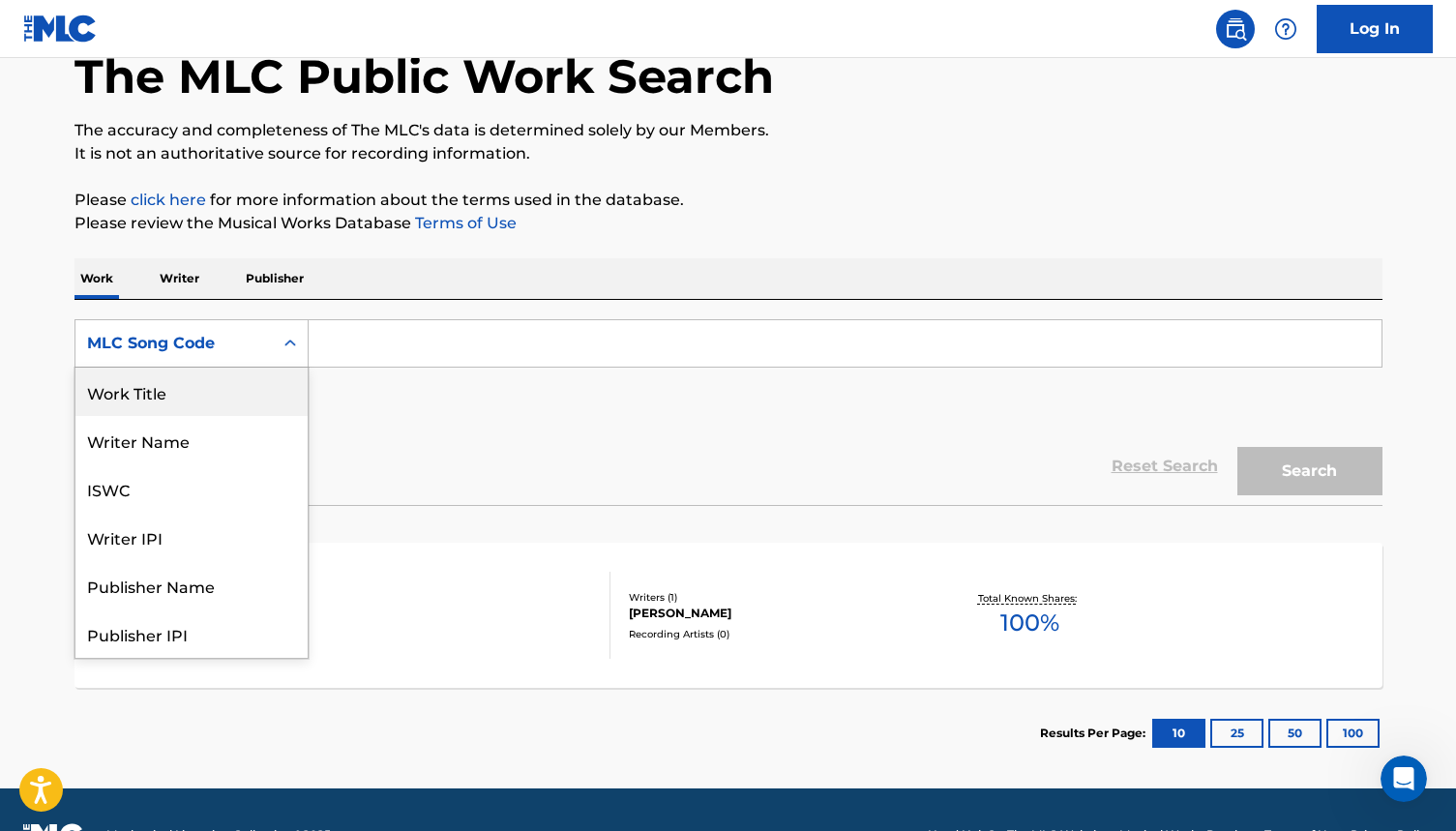 click on "Work Title" at bounding box center [192, 392] 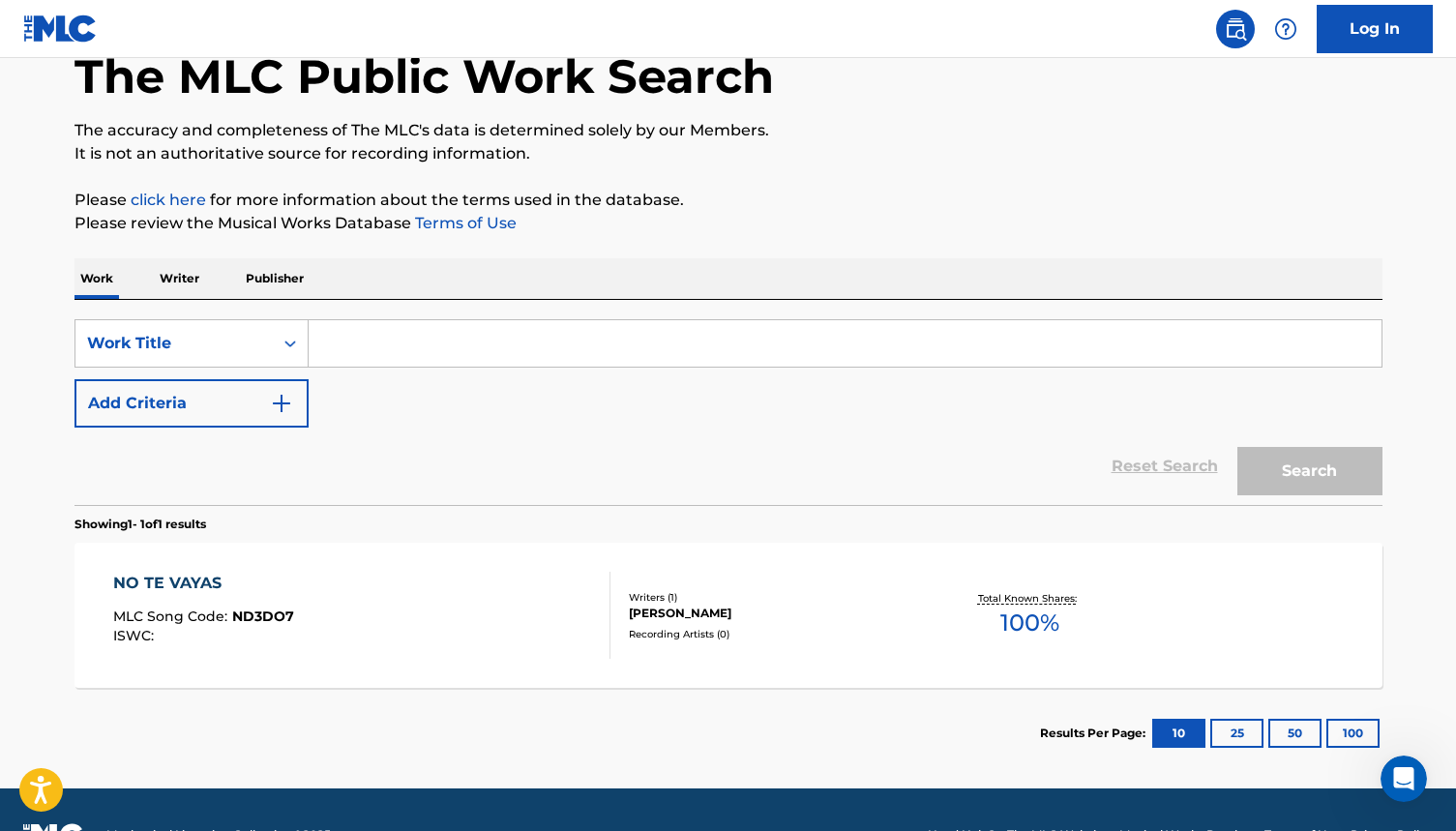 click at bounding box center (845, 343) 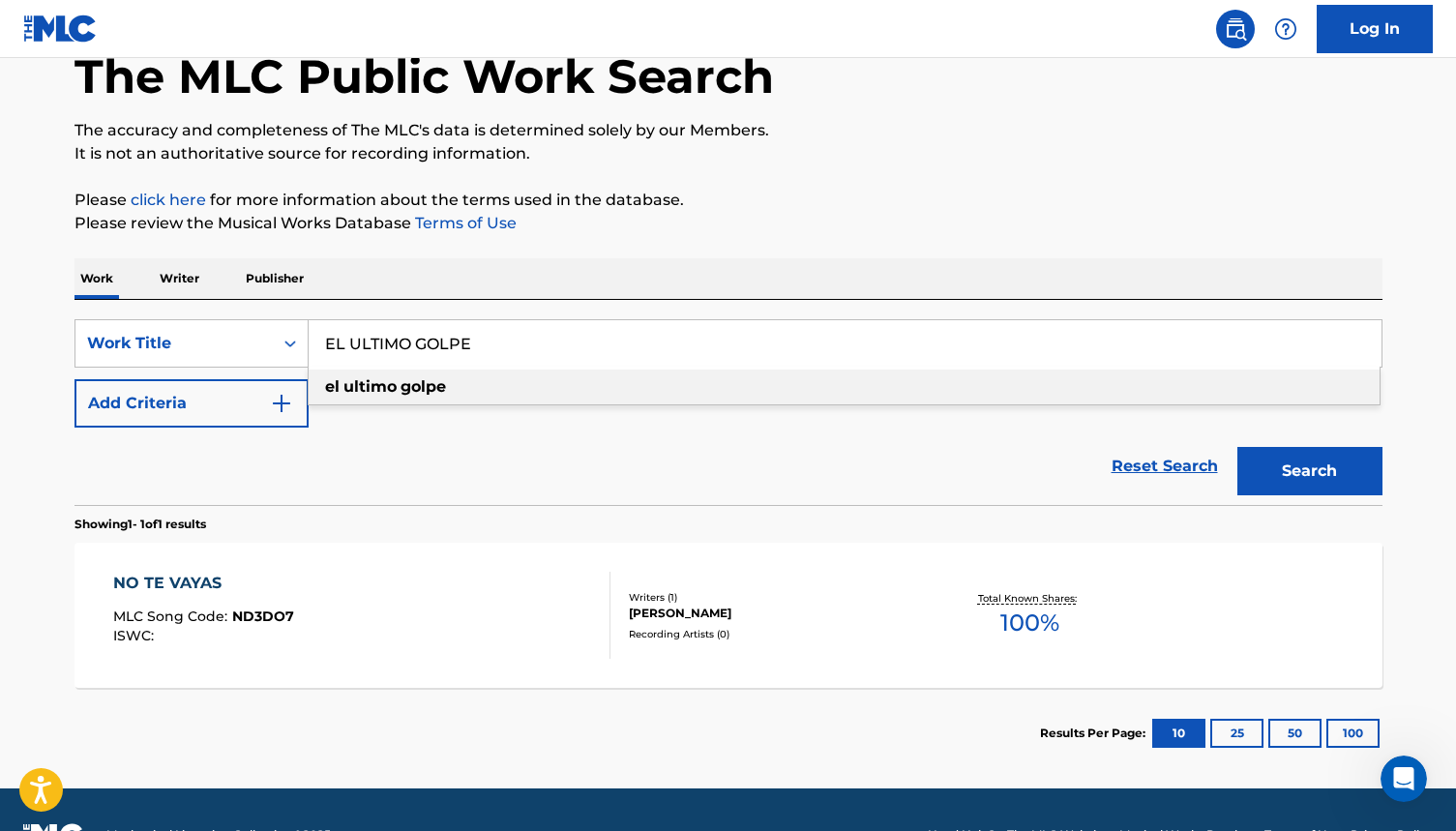 type on "el ultimo golpe" 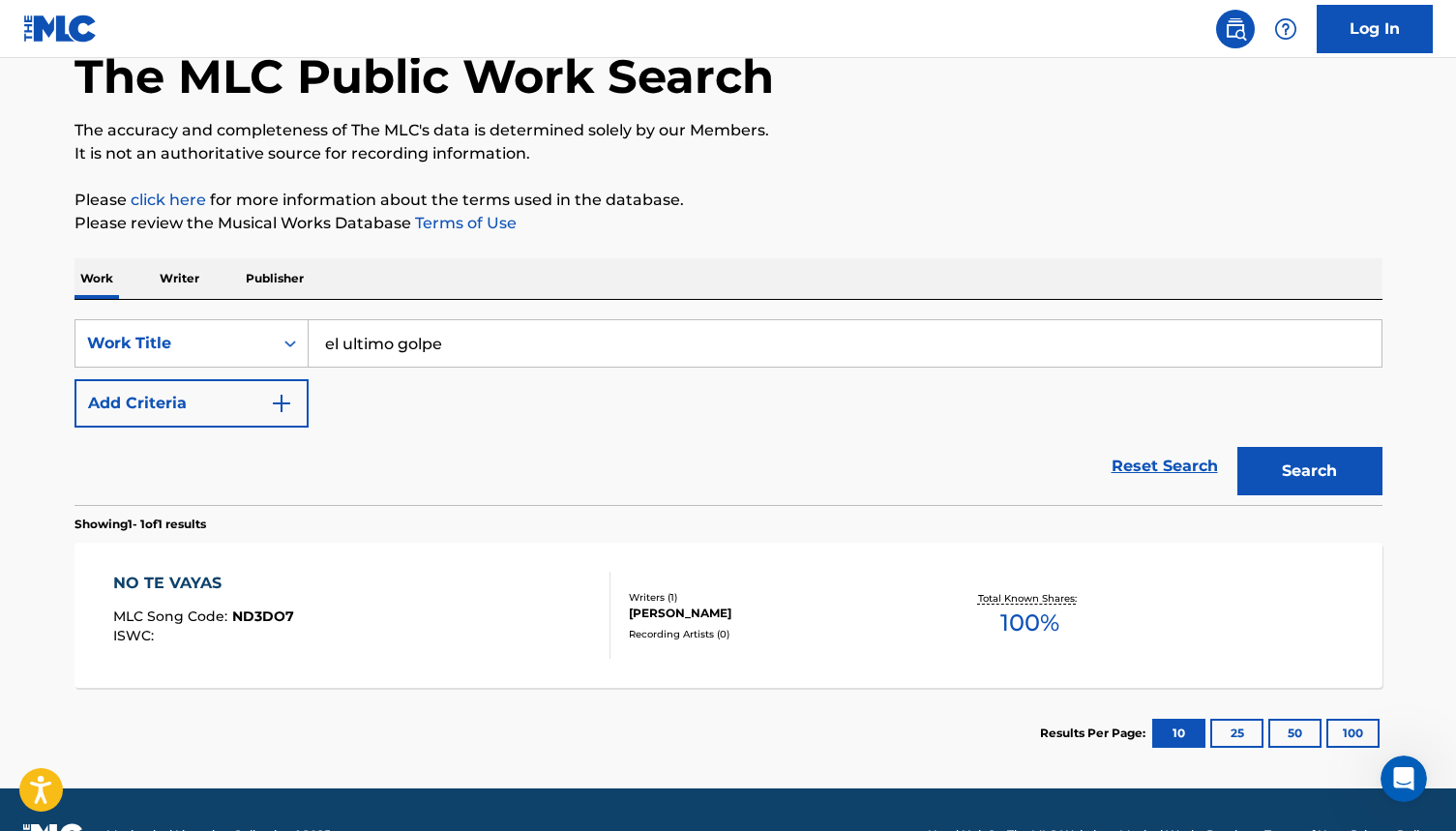 click on "Search" at bounding box center (1310, 471) 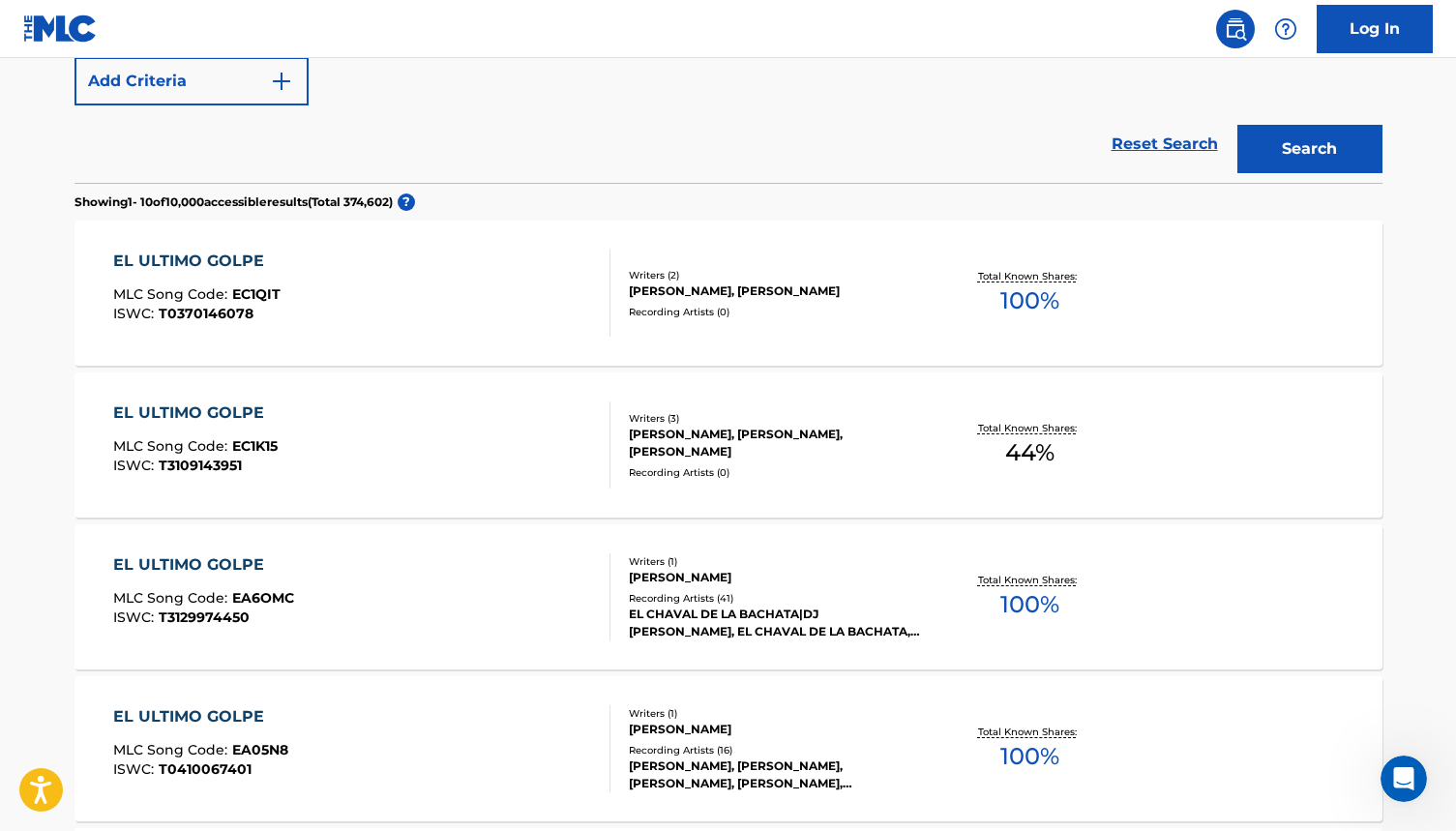 scroll, scrollTop: 459, scrollLeft: 0, axis: vertical 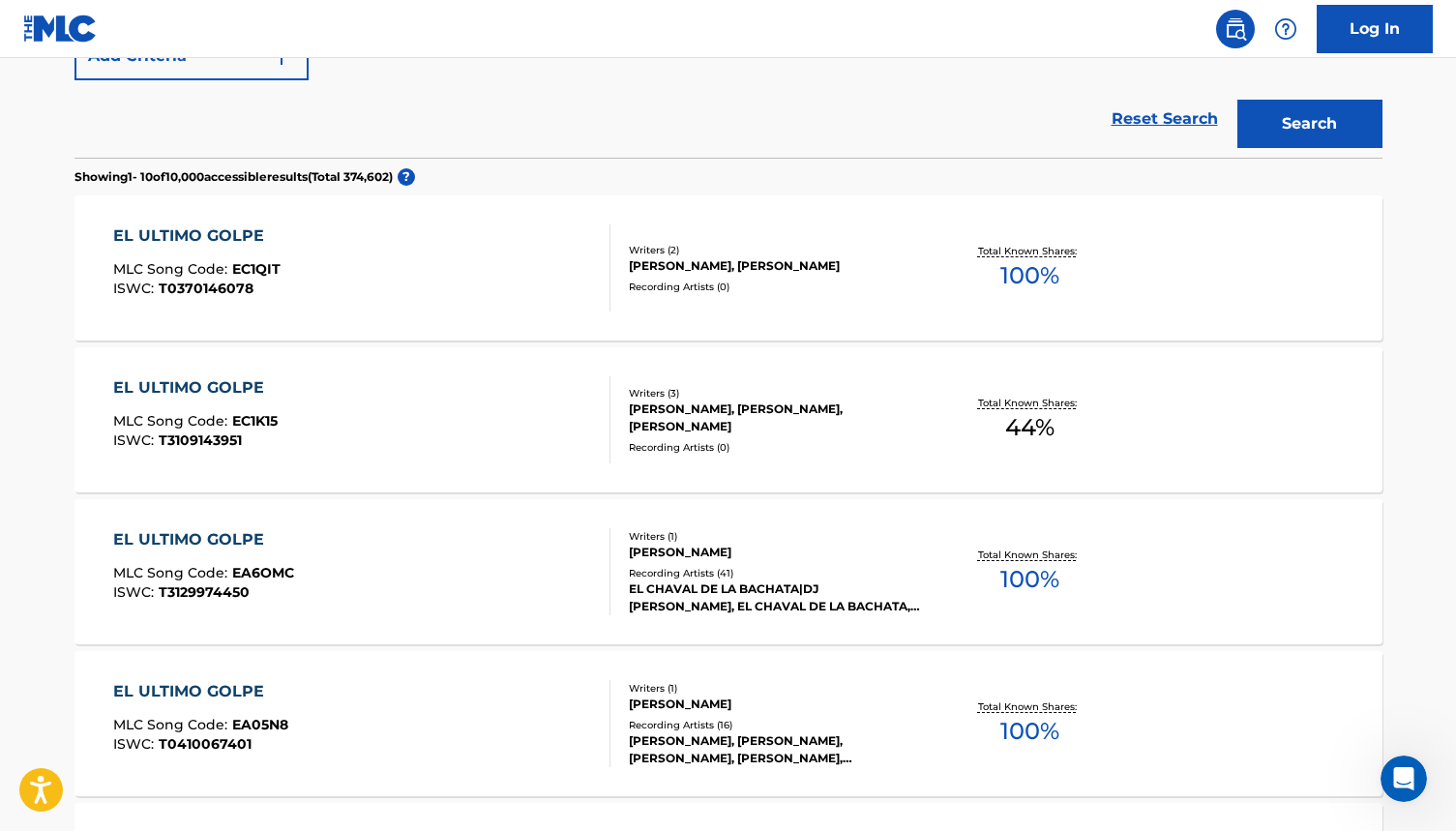 click on "EL ULTIMO GOLPE" at bounding box center (203, 540) 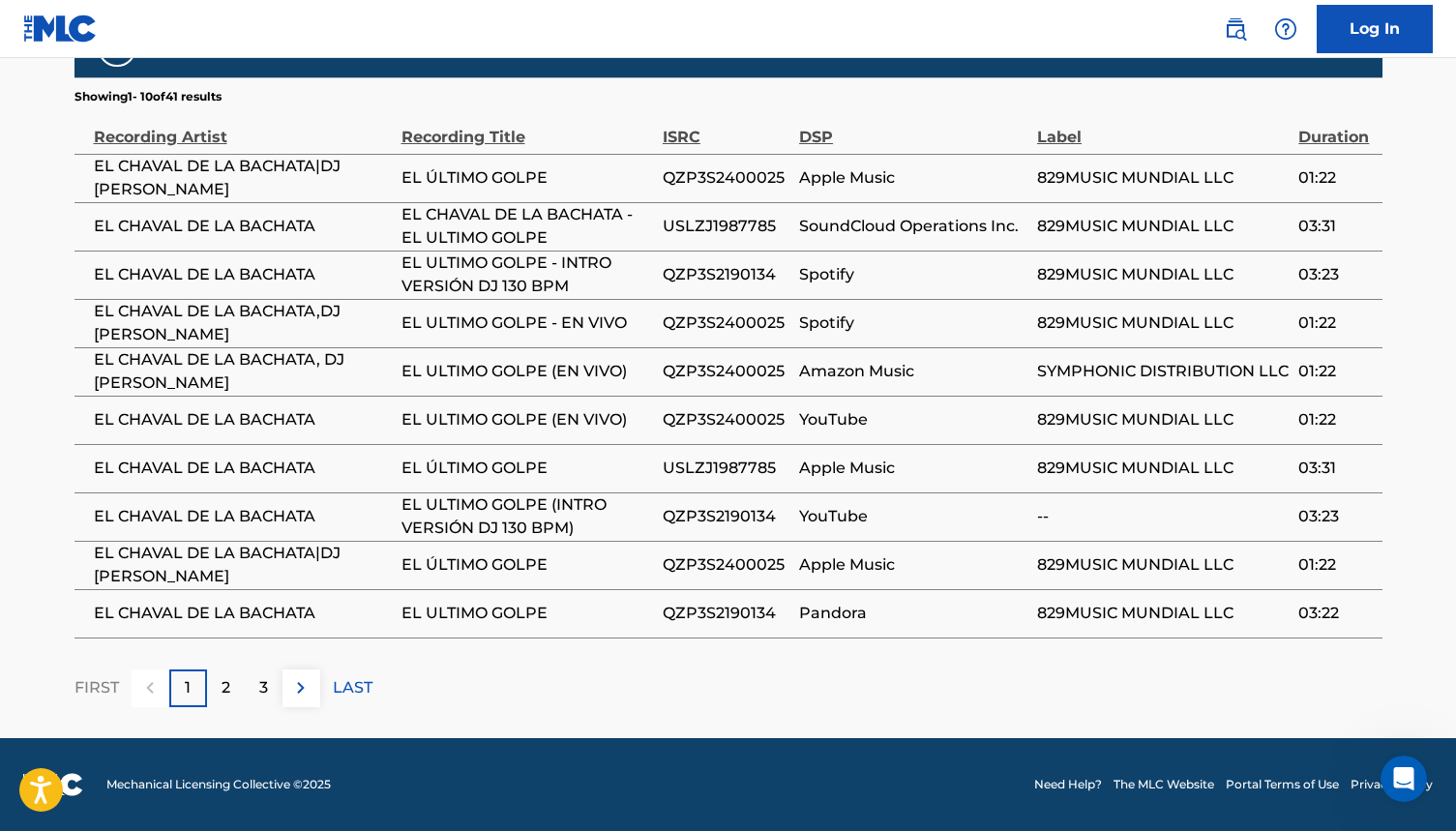 scroll, scrollTop: 1130, scrollLeft: 0, axis: vertical 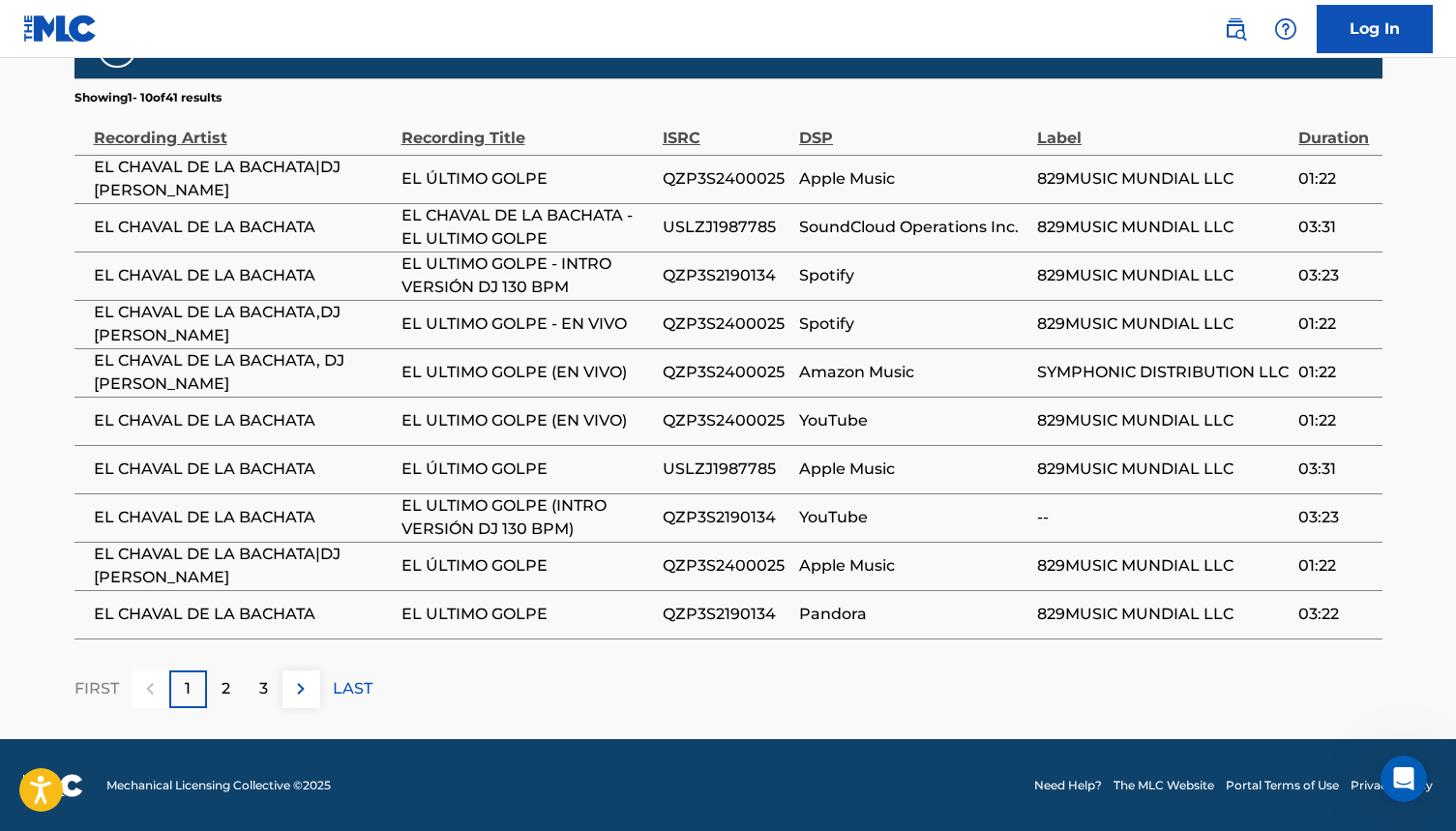 click on "2" at bounding box center (225, 689) 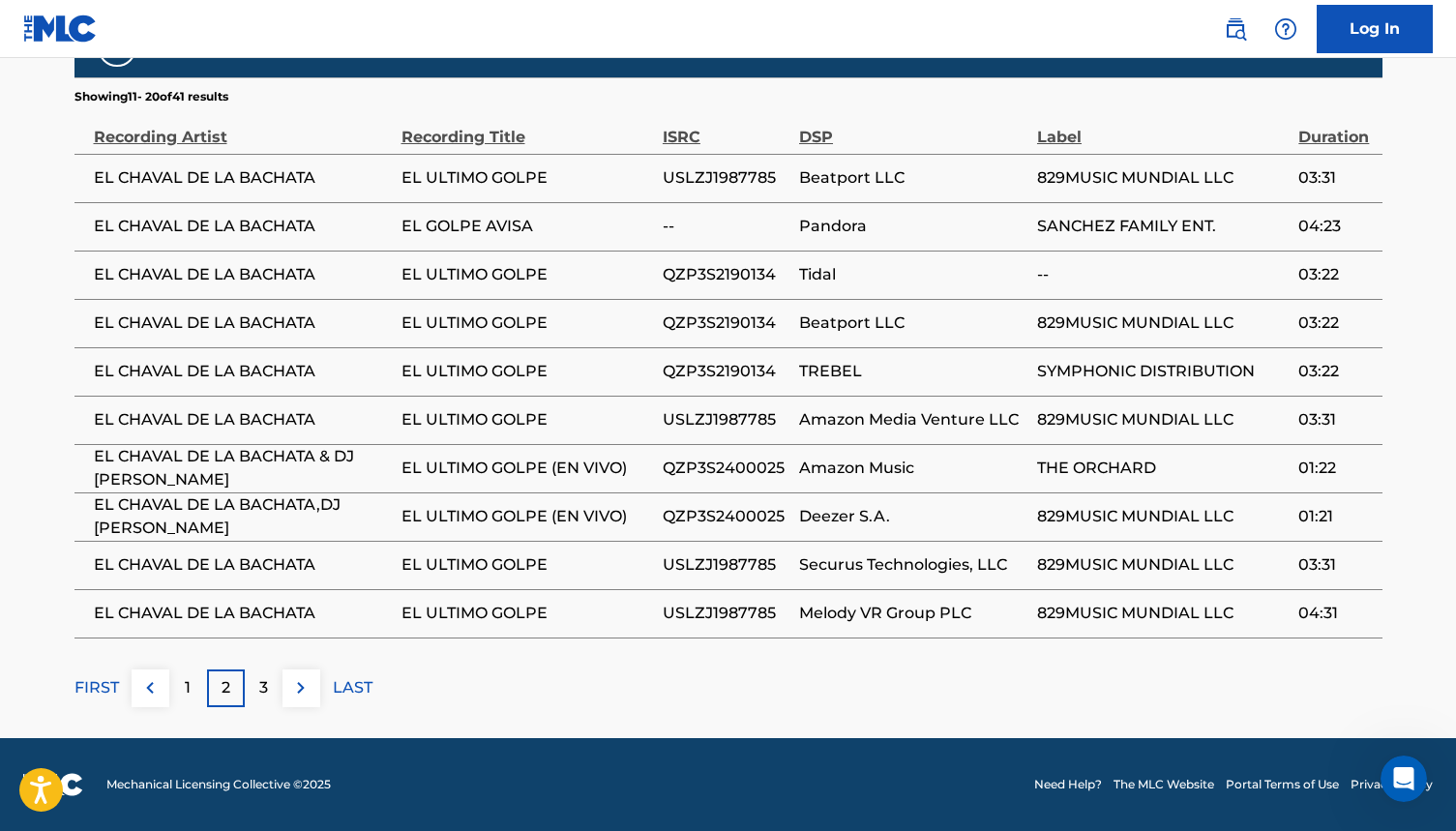 scroll, scrollTop: 1130, scrollLeft: 0, axis: vertical 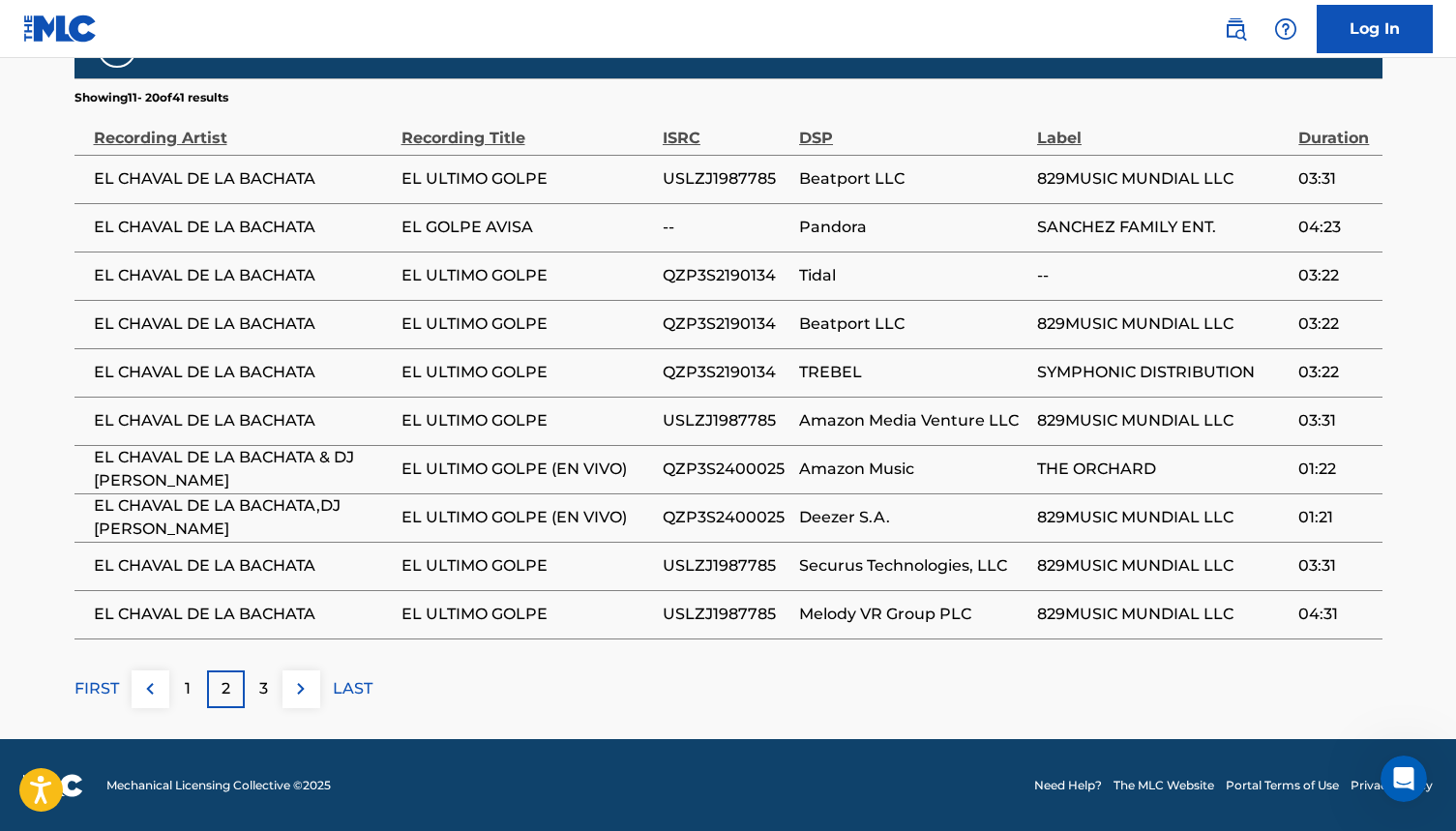 click on "3" at bounding box center [263, 689] 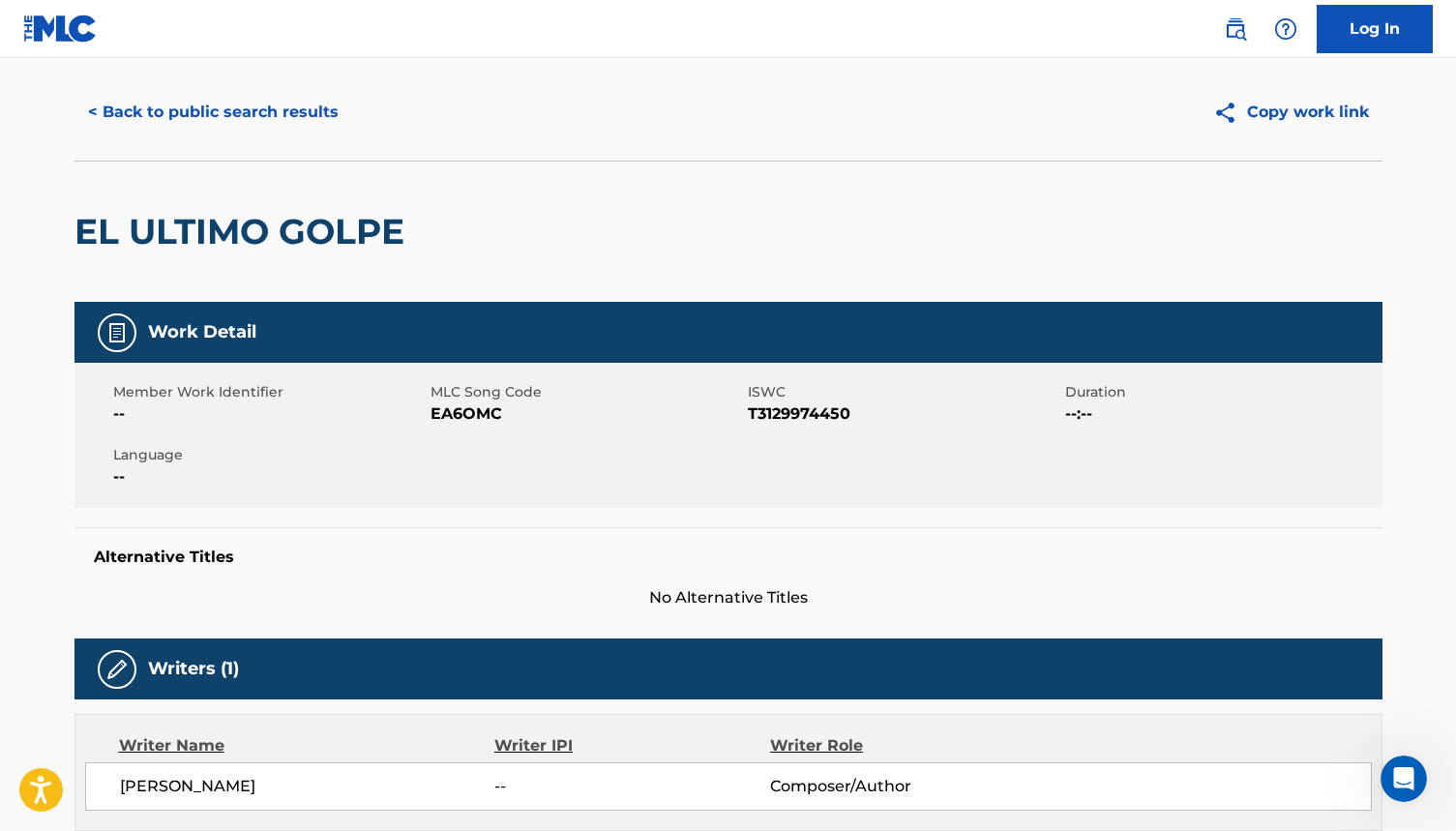 scroll, scrollTop: 32, scrollLeft: 0, axis: vertical 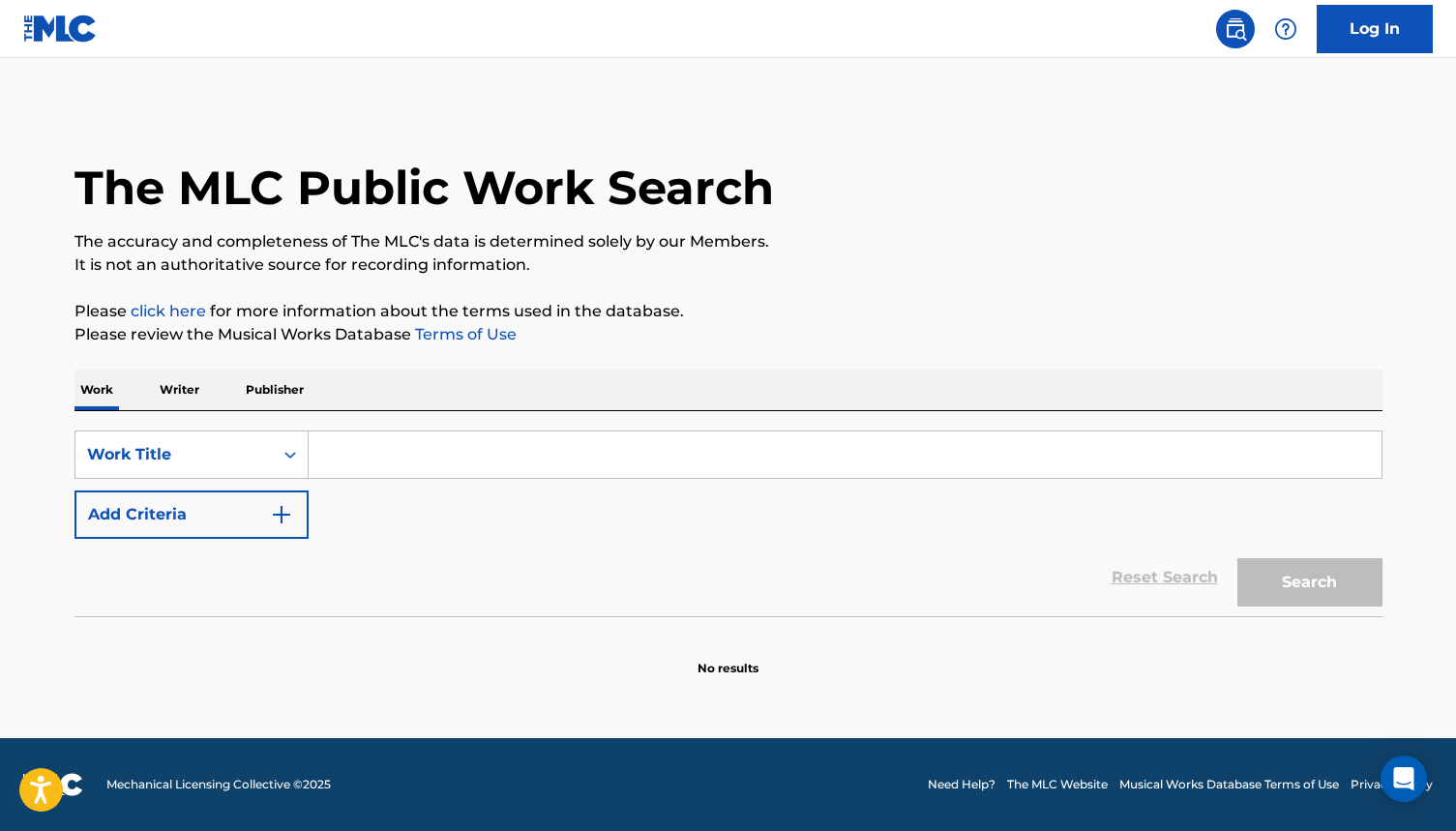 click at bounding box center [845, 455] 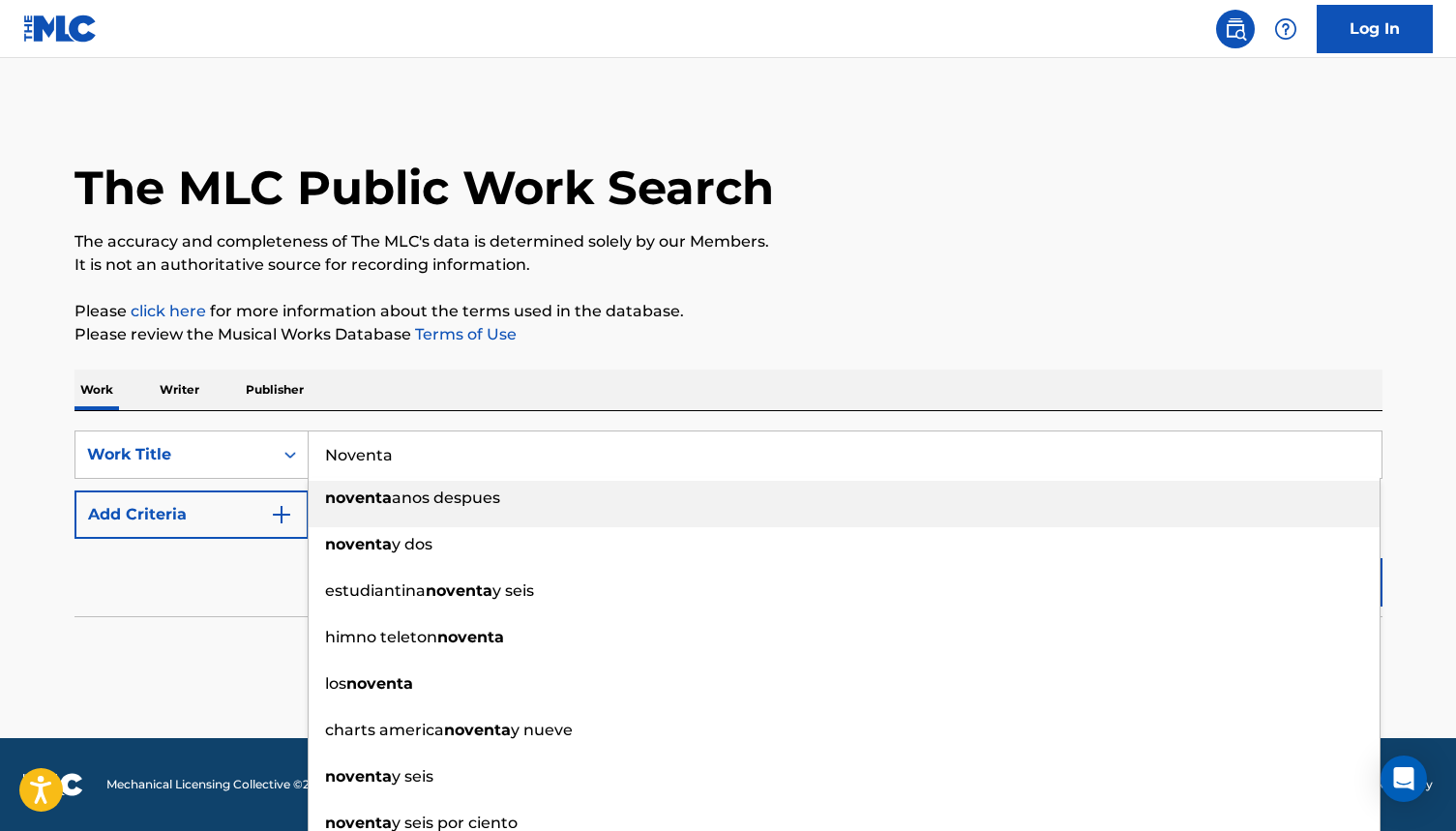 click on "Noventa" at bounding box center (845, 455) 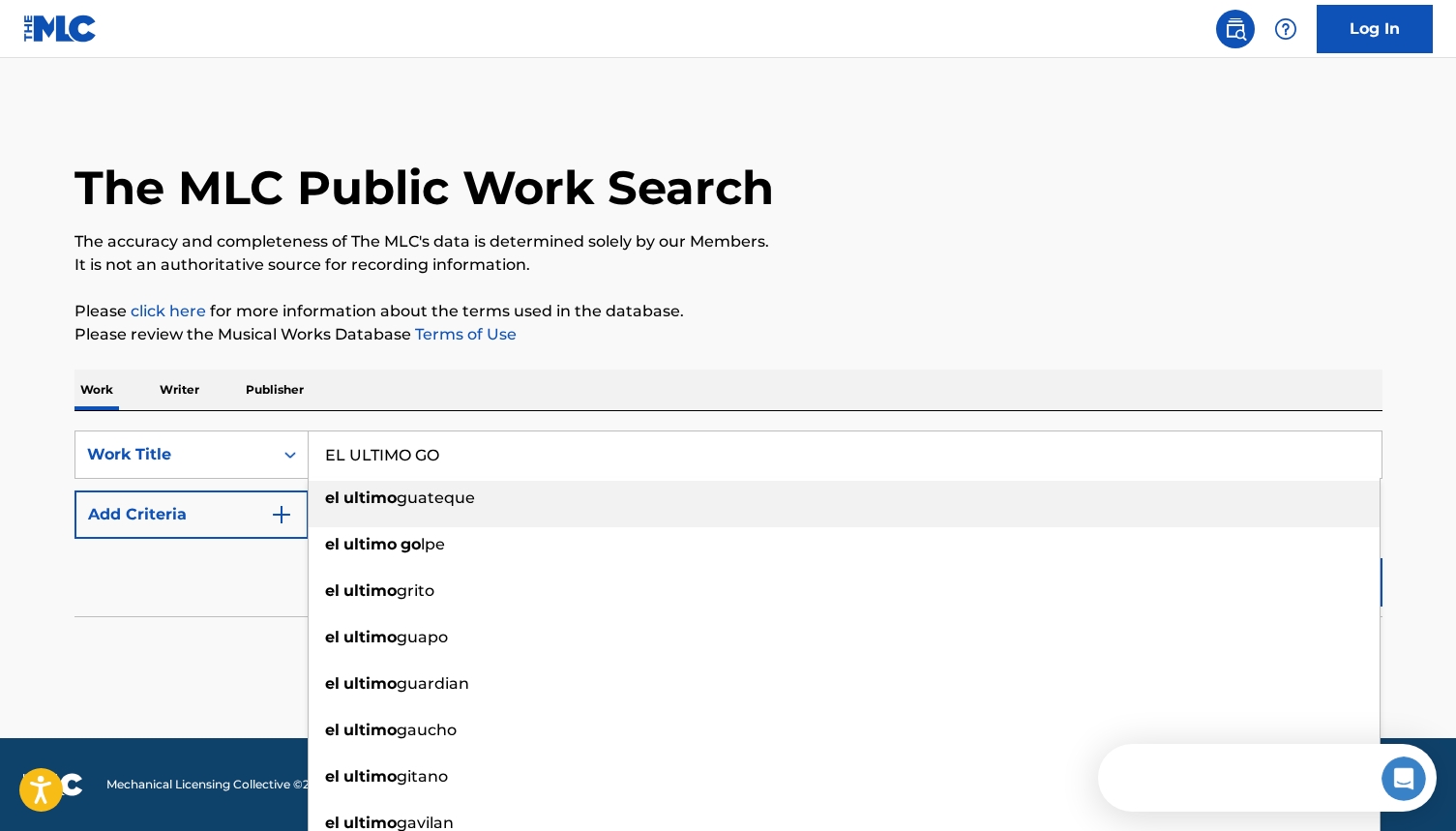 scroll, scrollTop: 0, scrollLeft: 0, axis: both 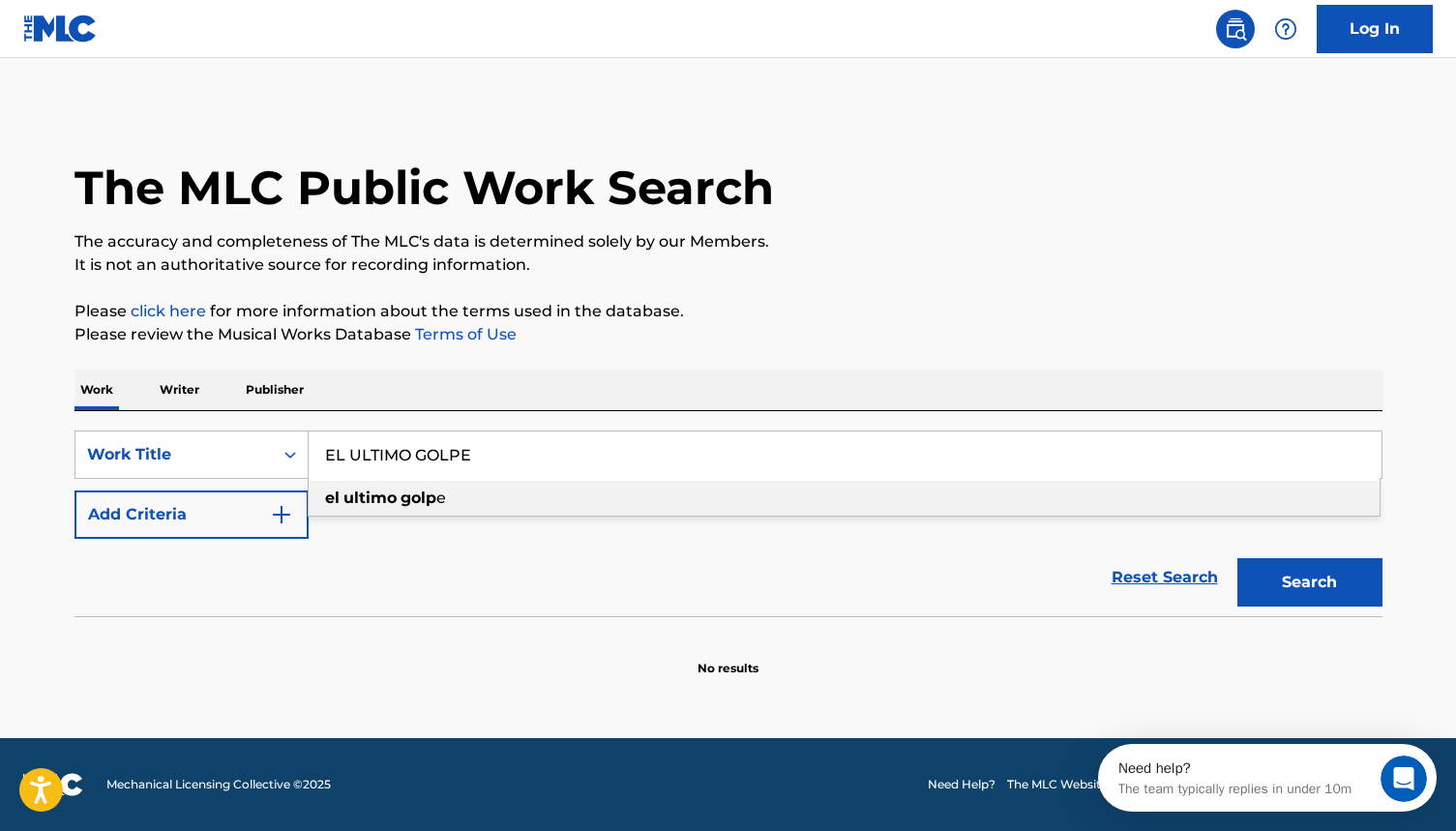 type on "el ultimo golpe" 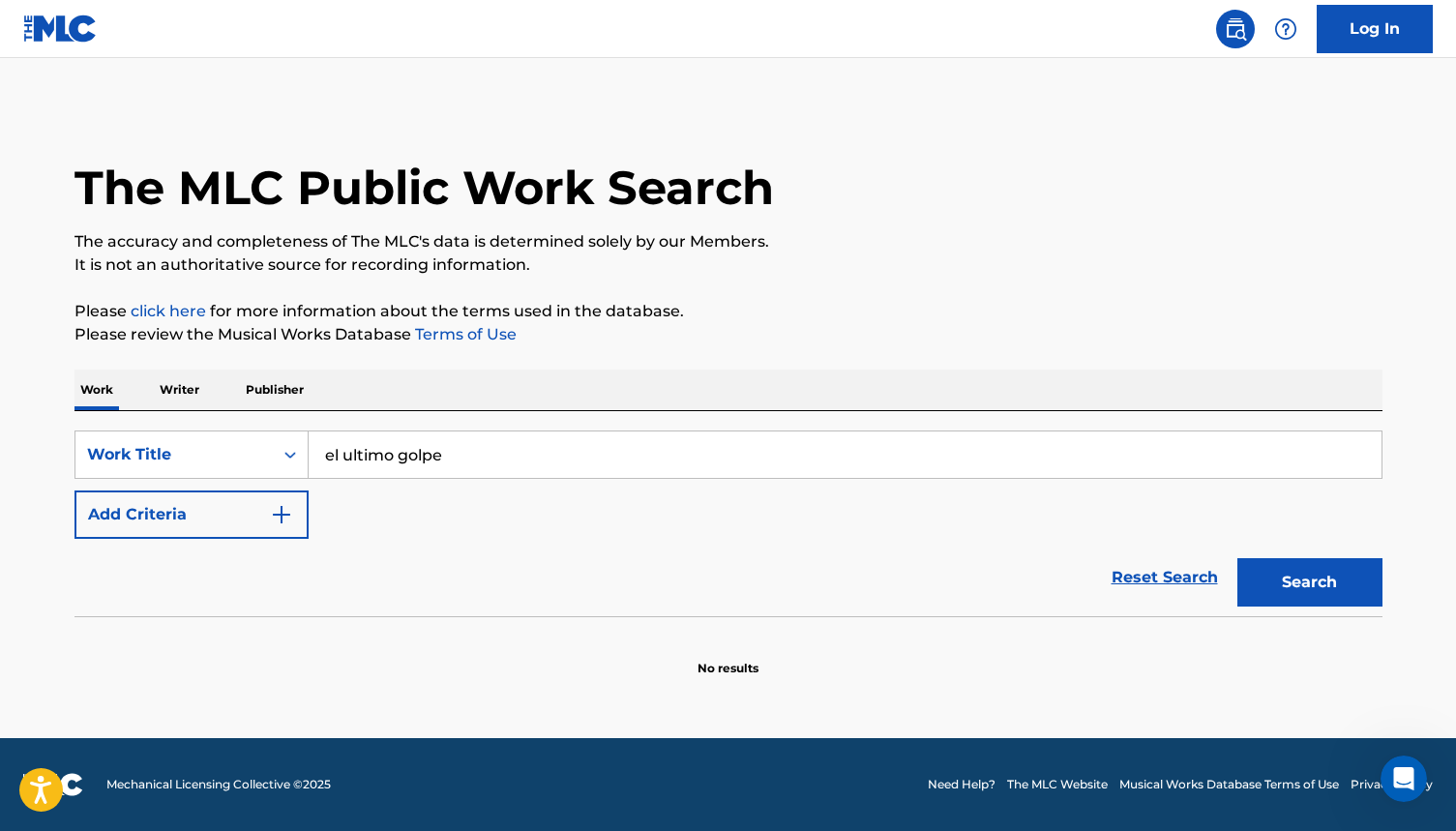click on "Search" at bounding box center [1310, 582] 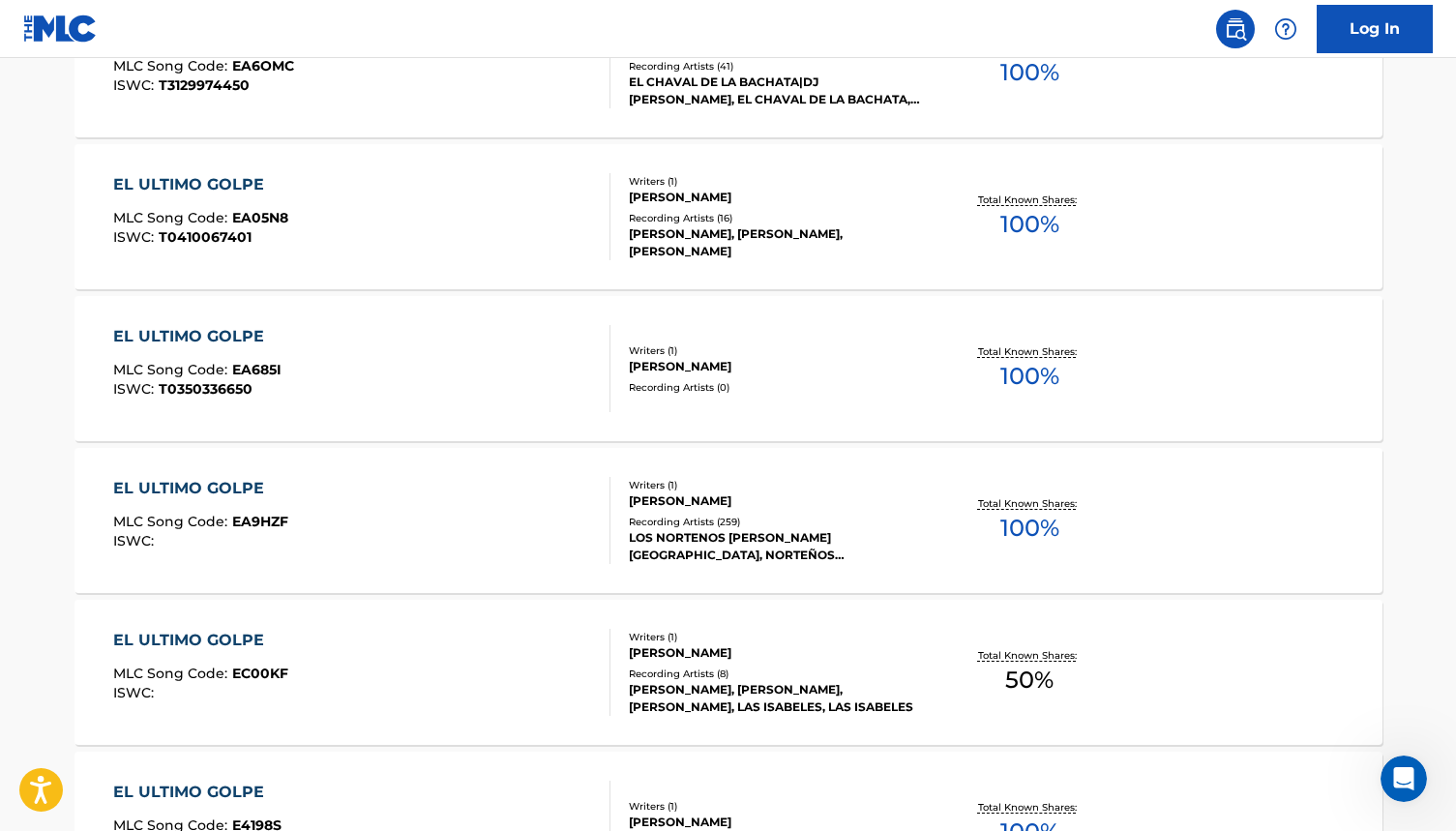 scroll, scrollTop: 985, scrollLeft: 0, axis: vertical 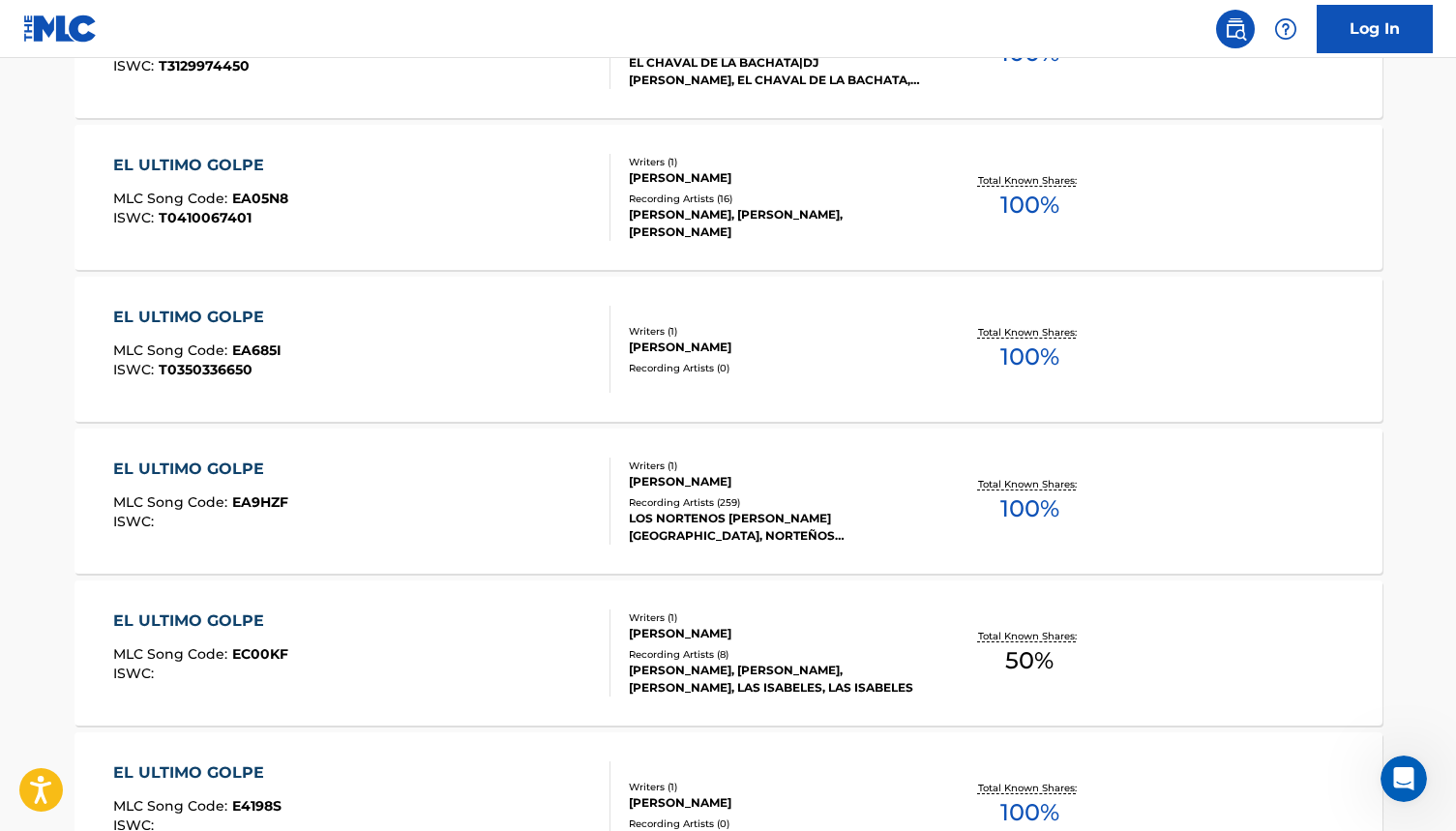 click on "LOS NORTENOS DE [GEOGRAPHIC_DATA], NORTEÑOS DE [GEOGRAPHIC_DATA], NORTEÑOS DE [GEOGRAPHIC_DATA], LOS NORTENOS DE [GEOGRAPHIC_DATA], NORTEÑOS DE [GEOGRAPHIC_DATA]" at bounding box center [775, 527] 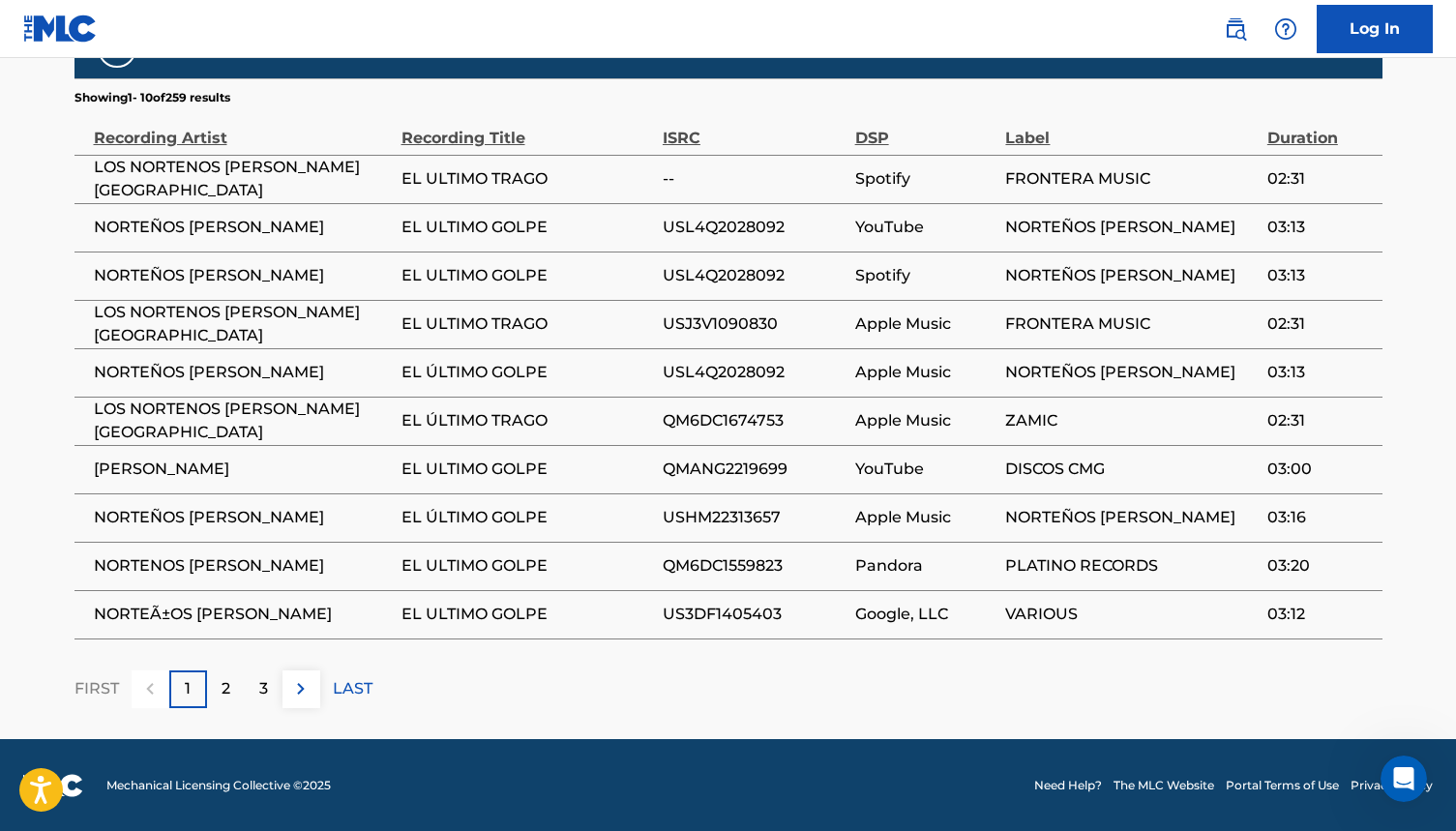 scroll, scrollTop: 1359, scrollLeft: 0, axis: vertical 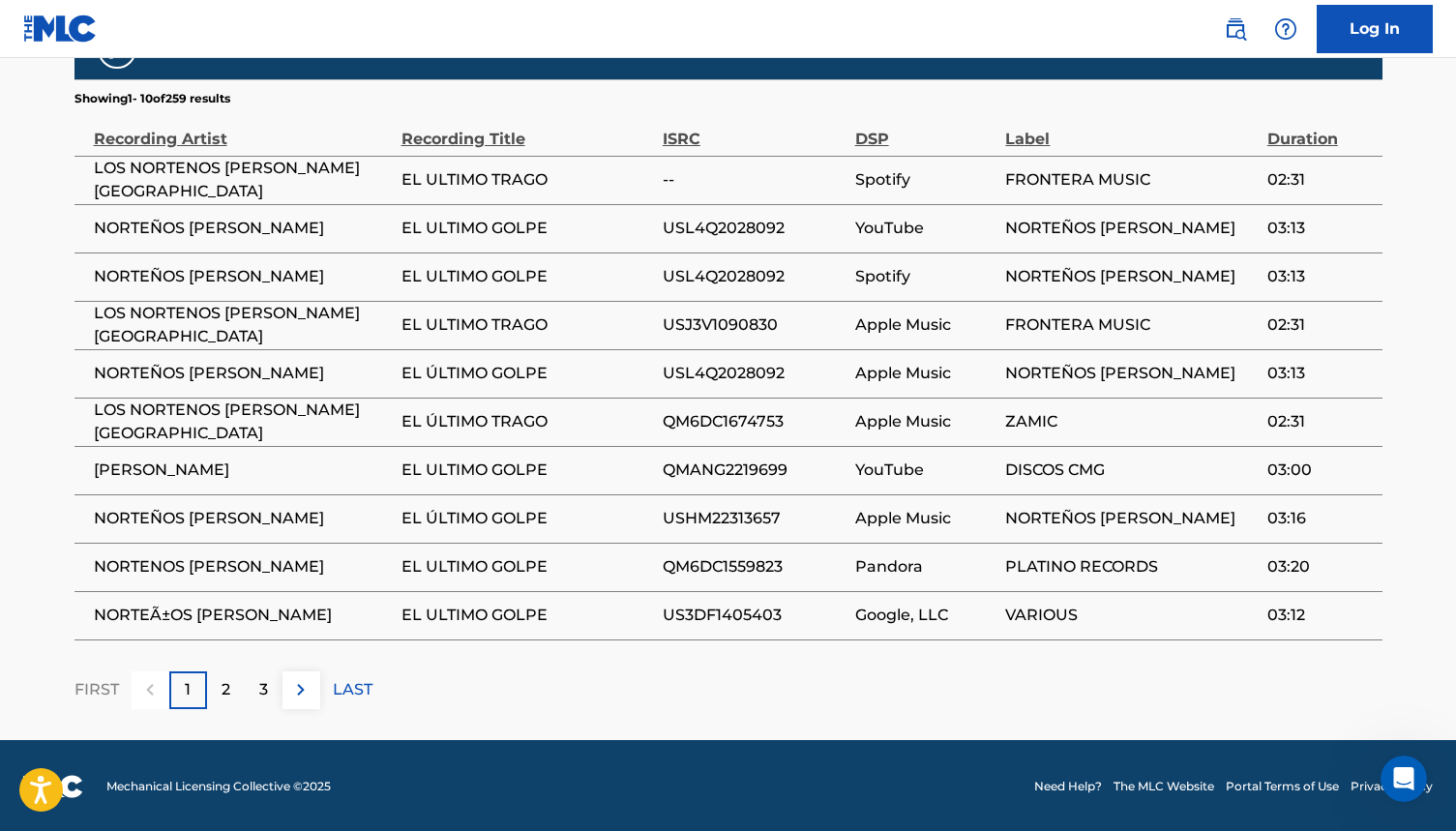 click at bounding box center (301, 690) 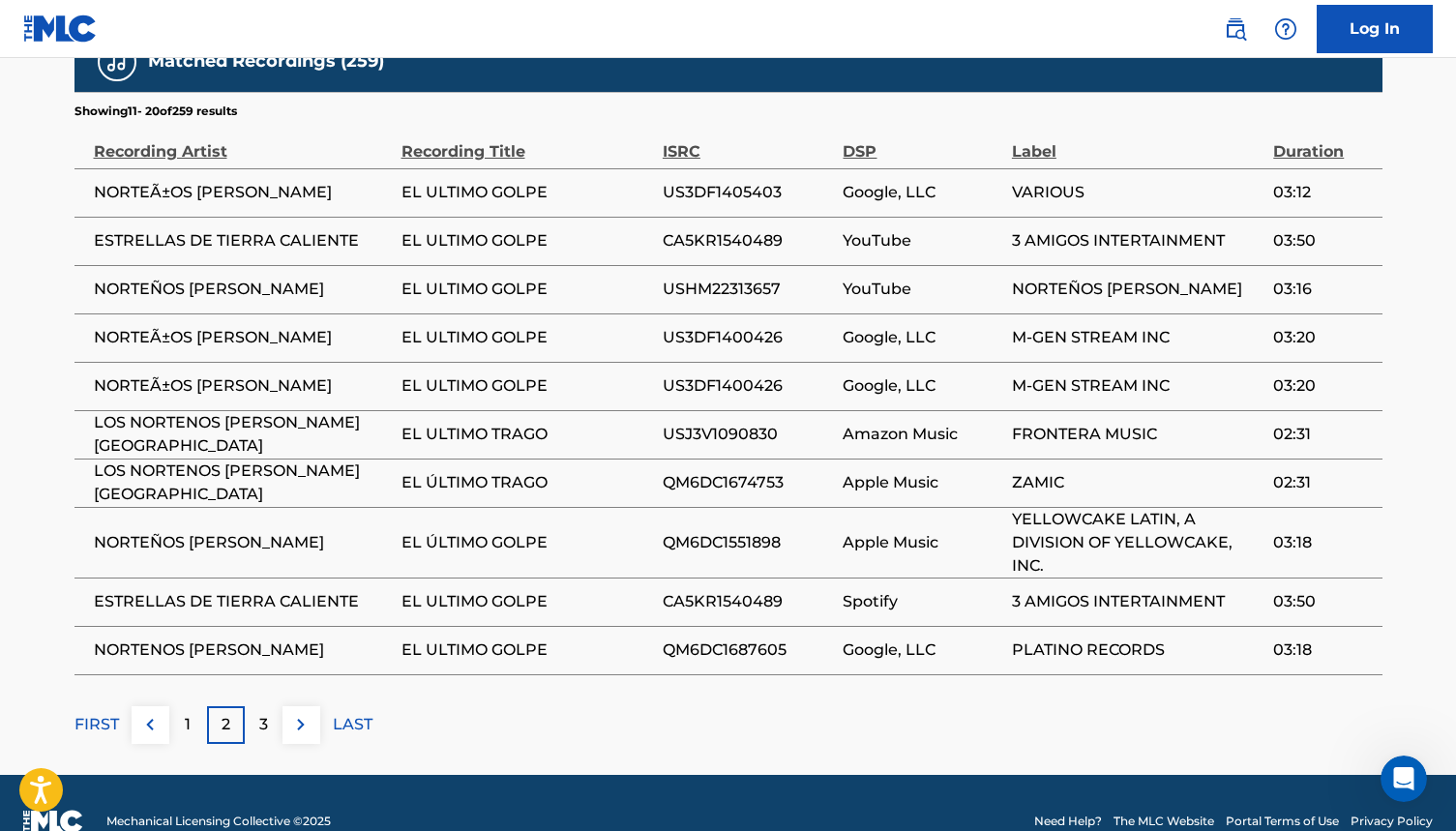 scroll, scrollTop: 1363, scrollLeft: 0, axis: vertical 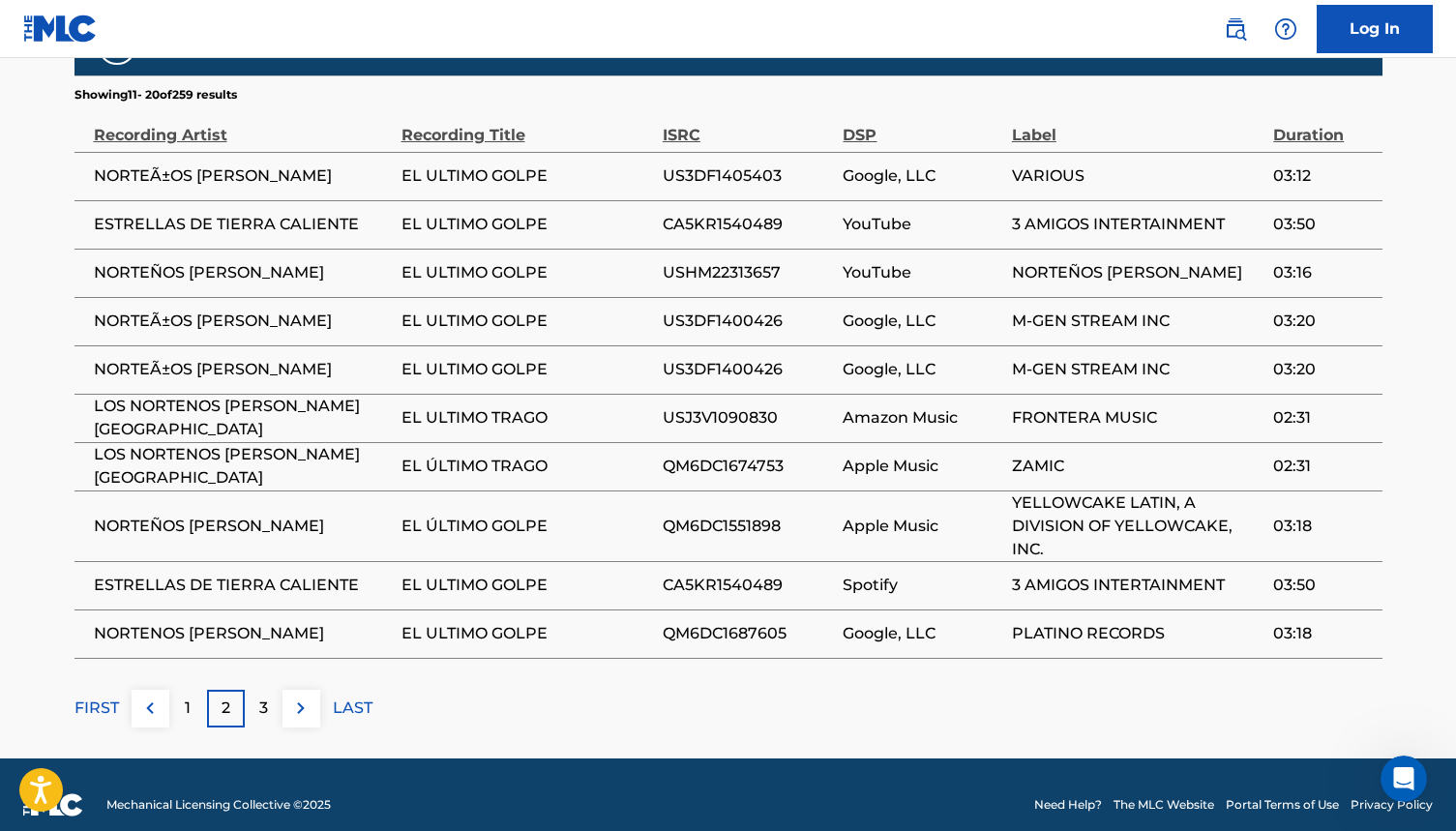 click at bounding box center [301, 708] 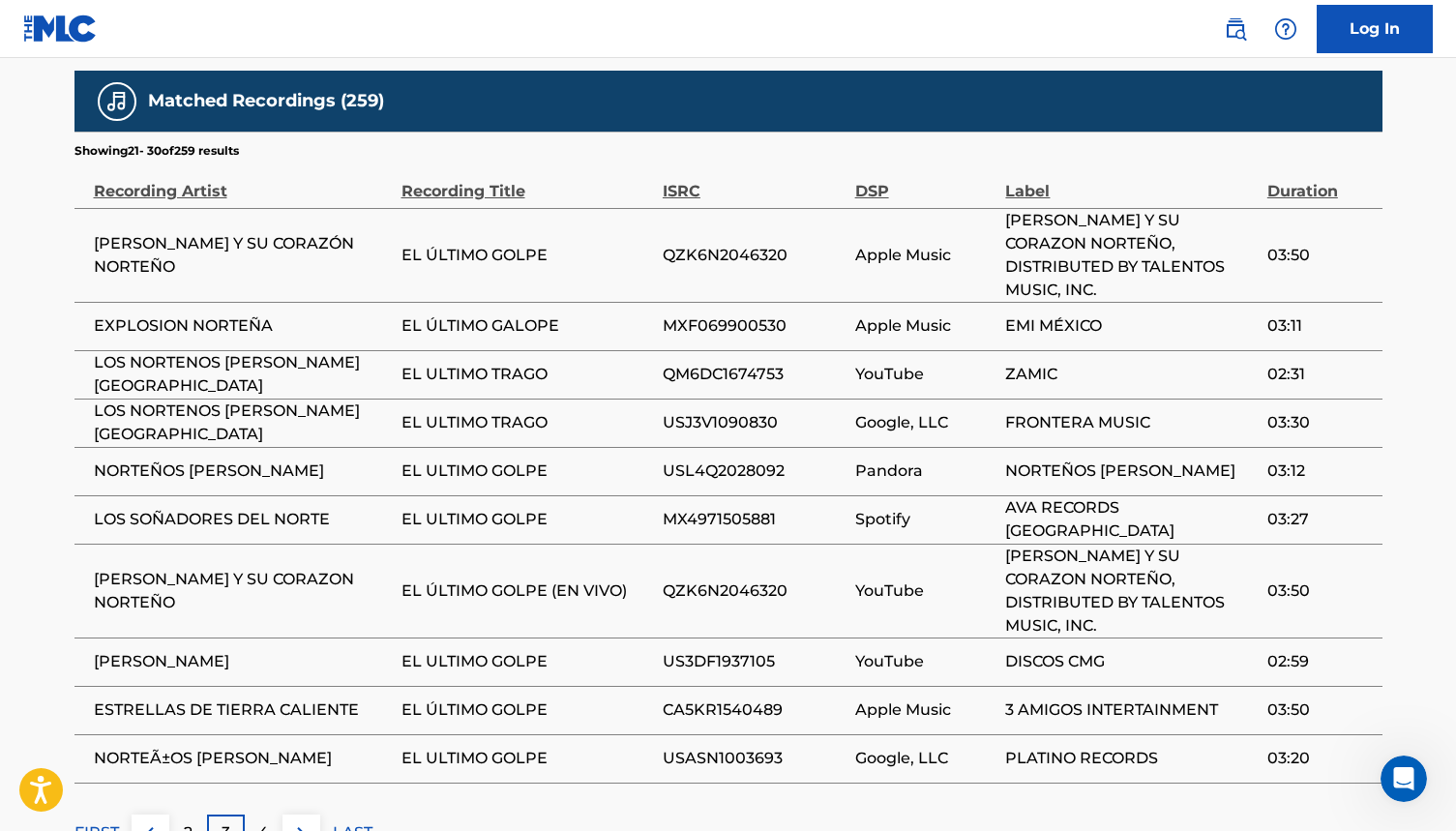 scroll, scrollTop: 1308, scrollLeft: 0, axis: vertical 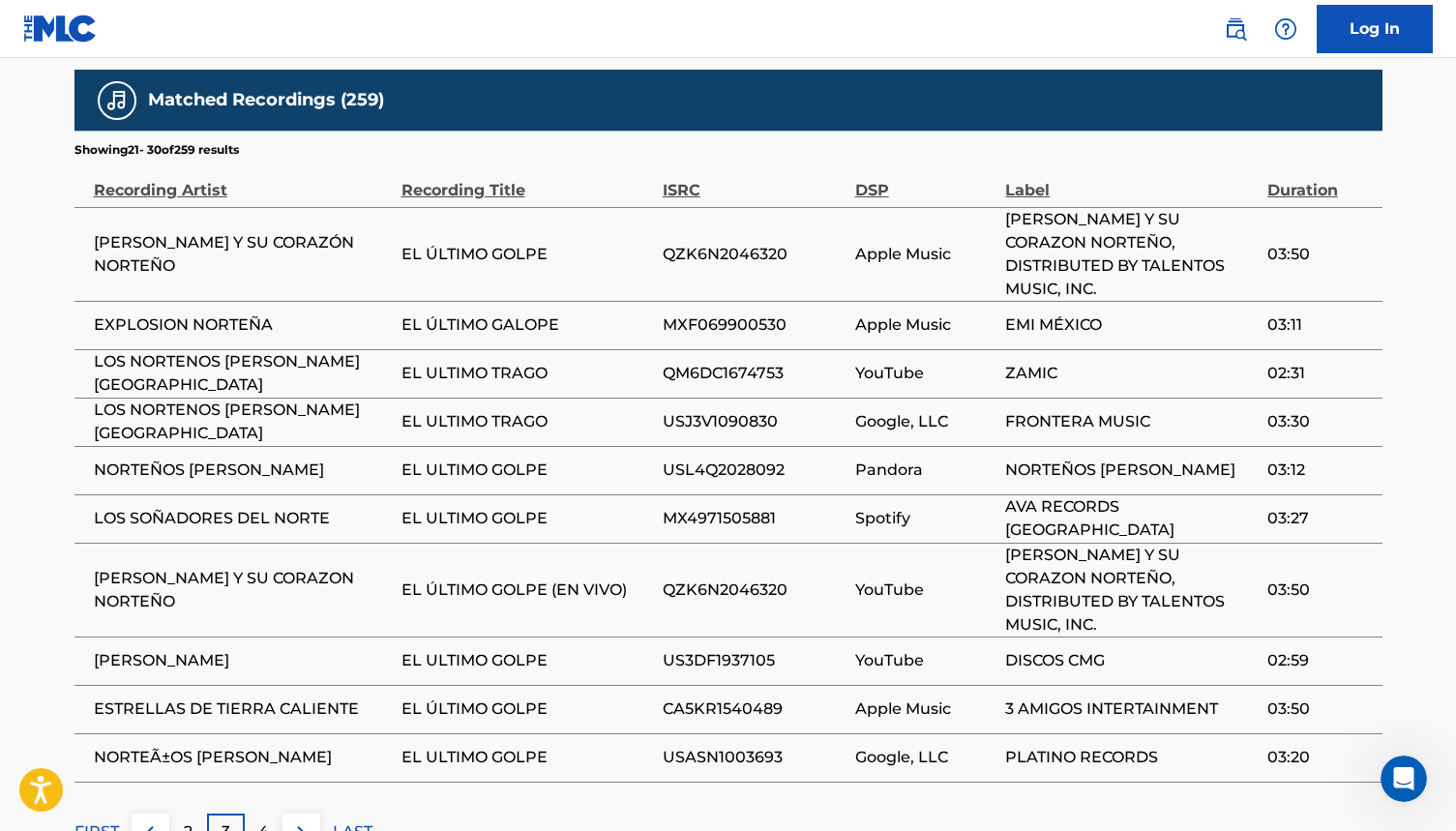click on "4" at bounding box center [263, 832] 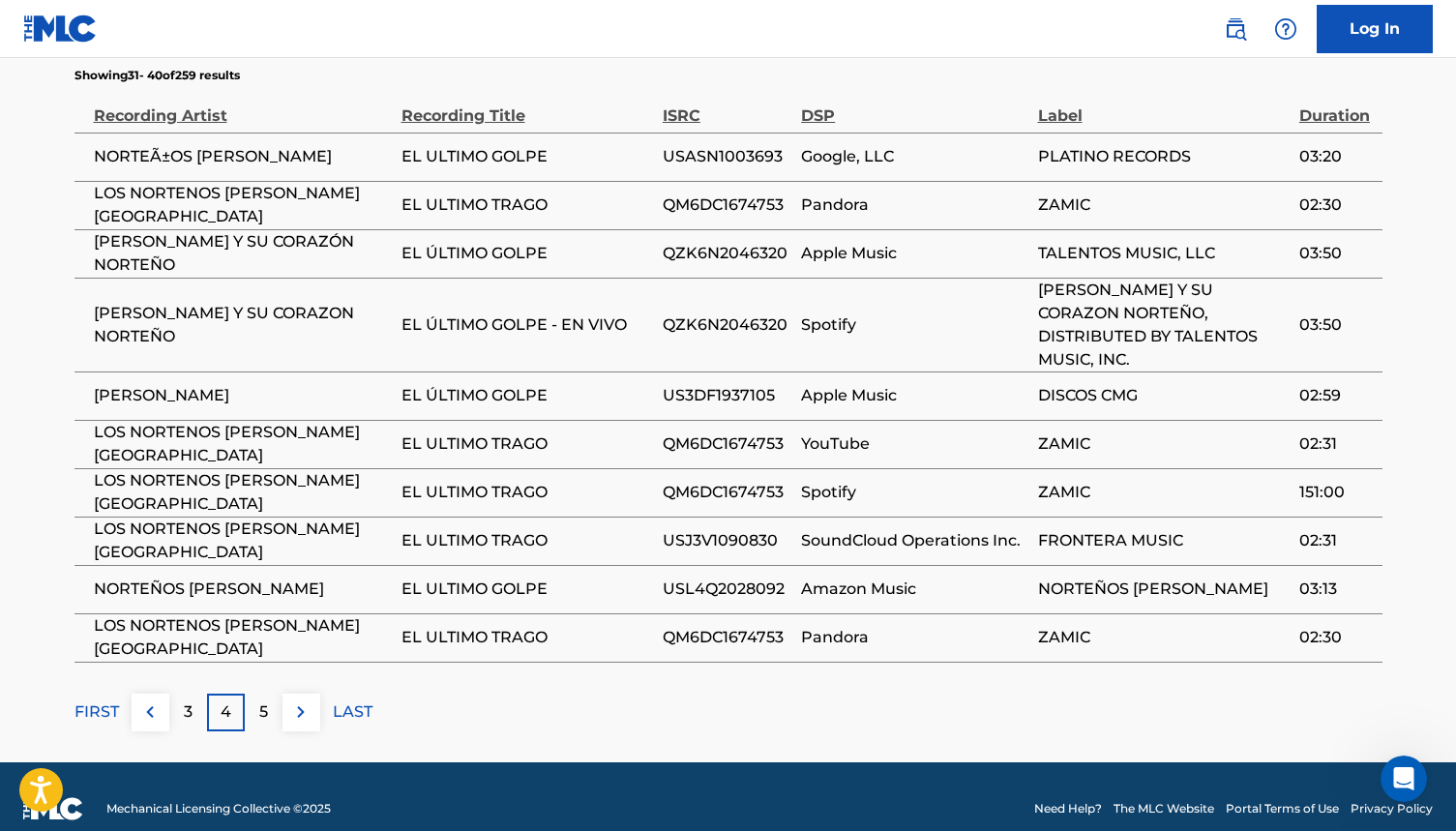 scroll, scrollTop: 1381, scrollLeft: 0, axis: vertical 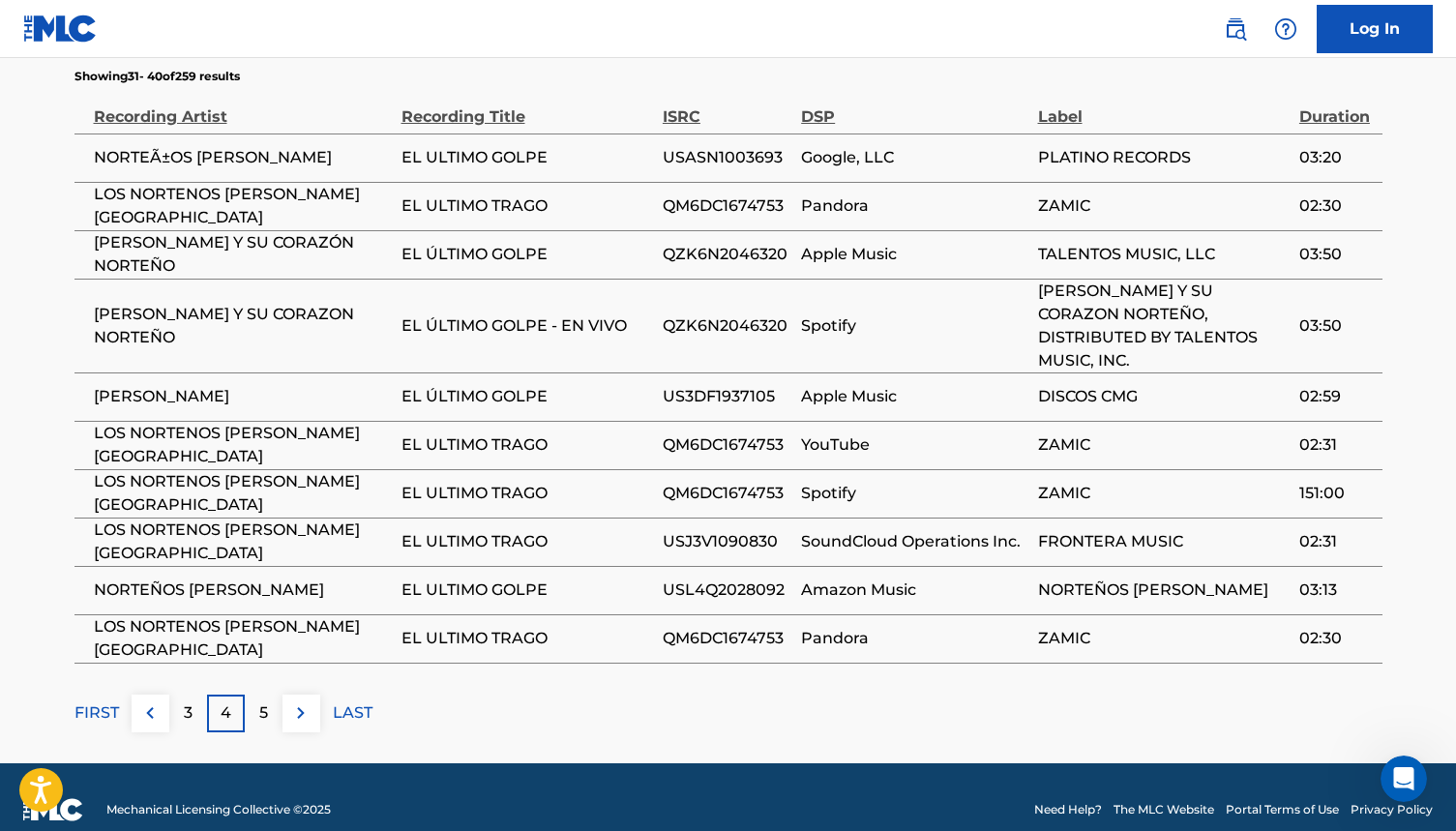 click at bounding box center (301, 713) 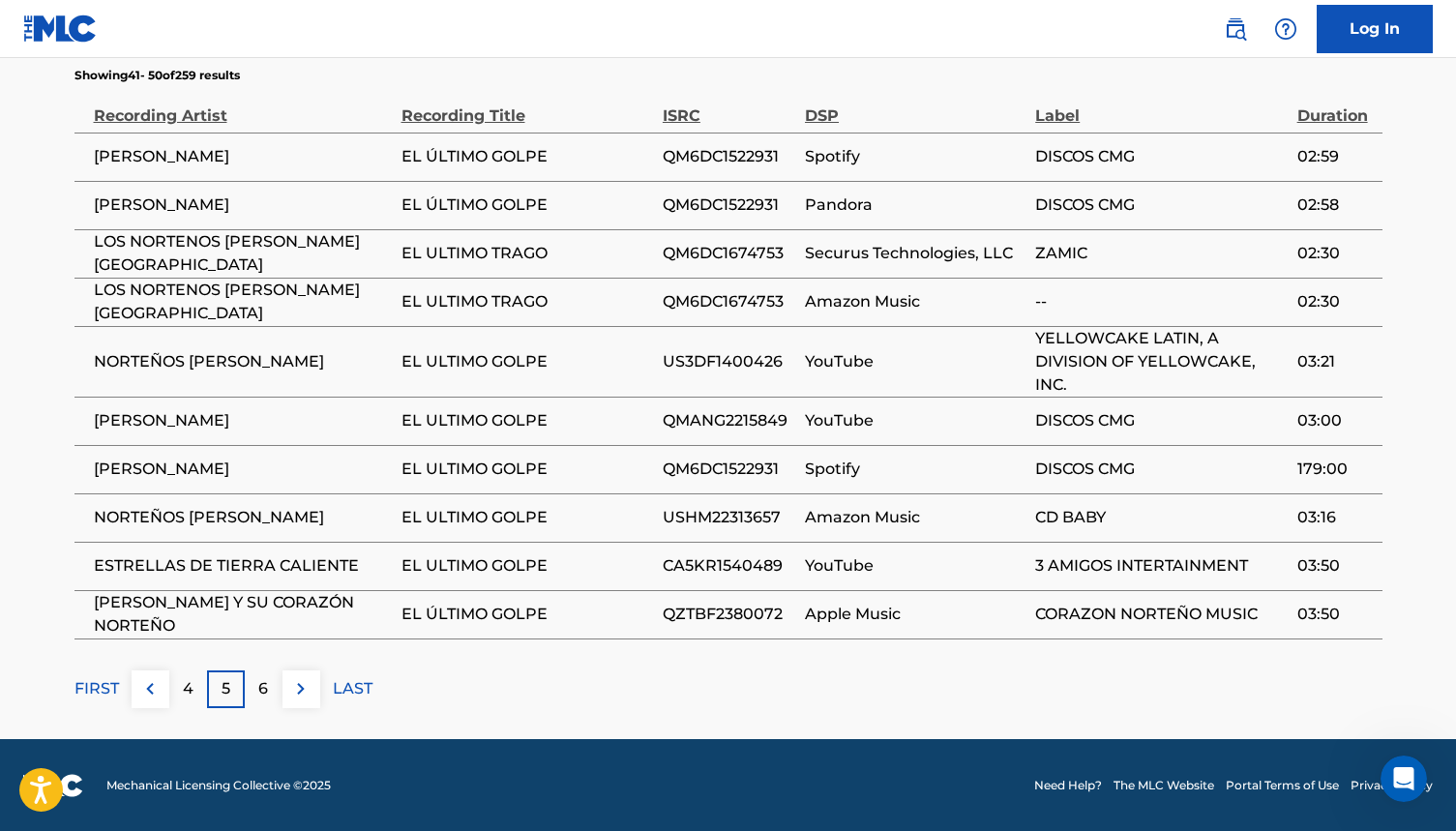 scroll, scrollTop: 1381, scrollLeft: 0, axis: vertical 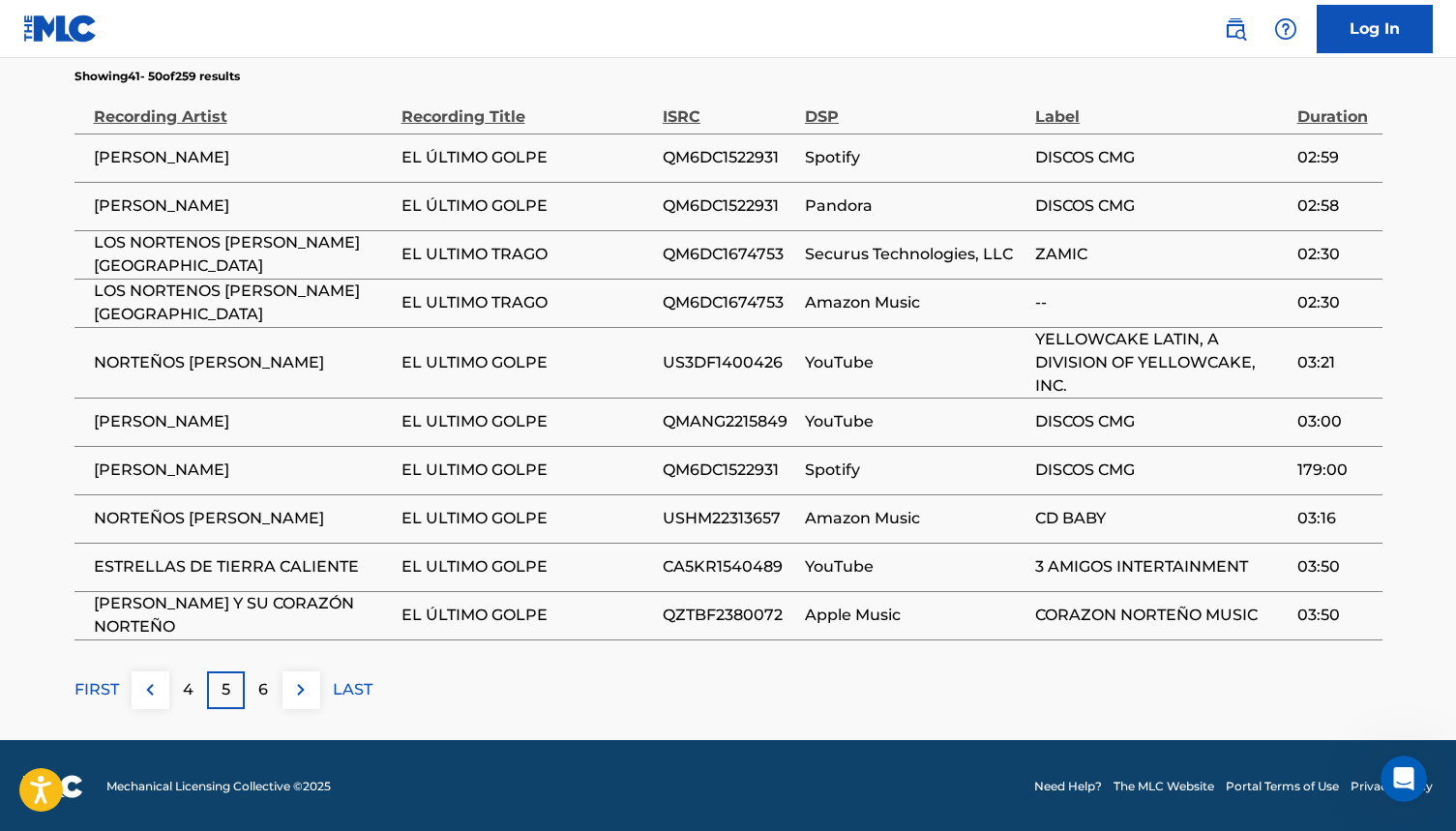 click on "LAST" at bounding box center [352, 690] 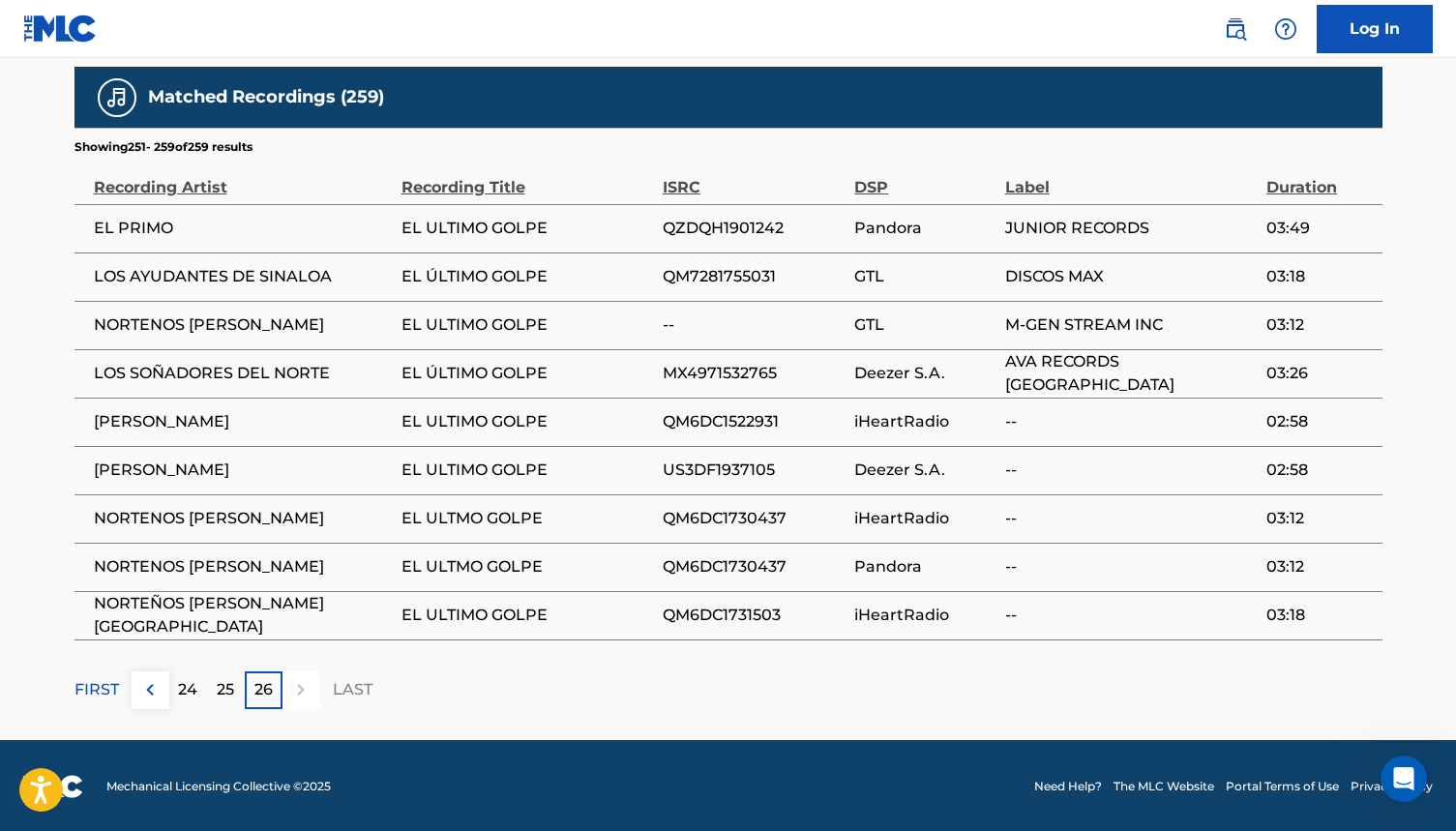 click on "25" at bounding box center [225, 690] 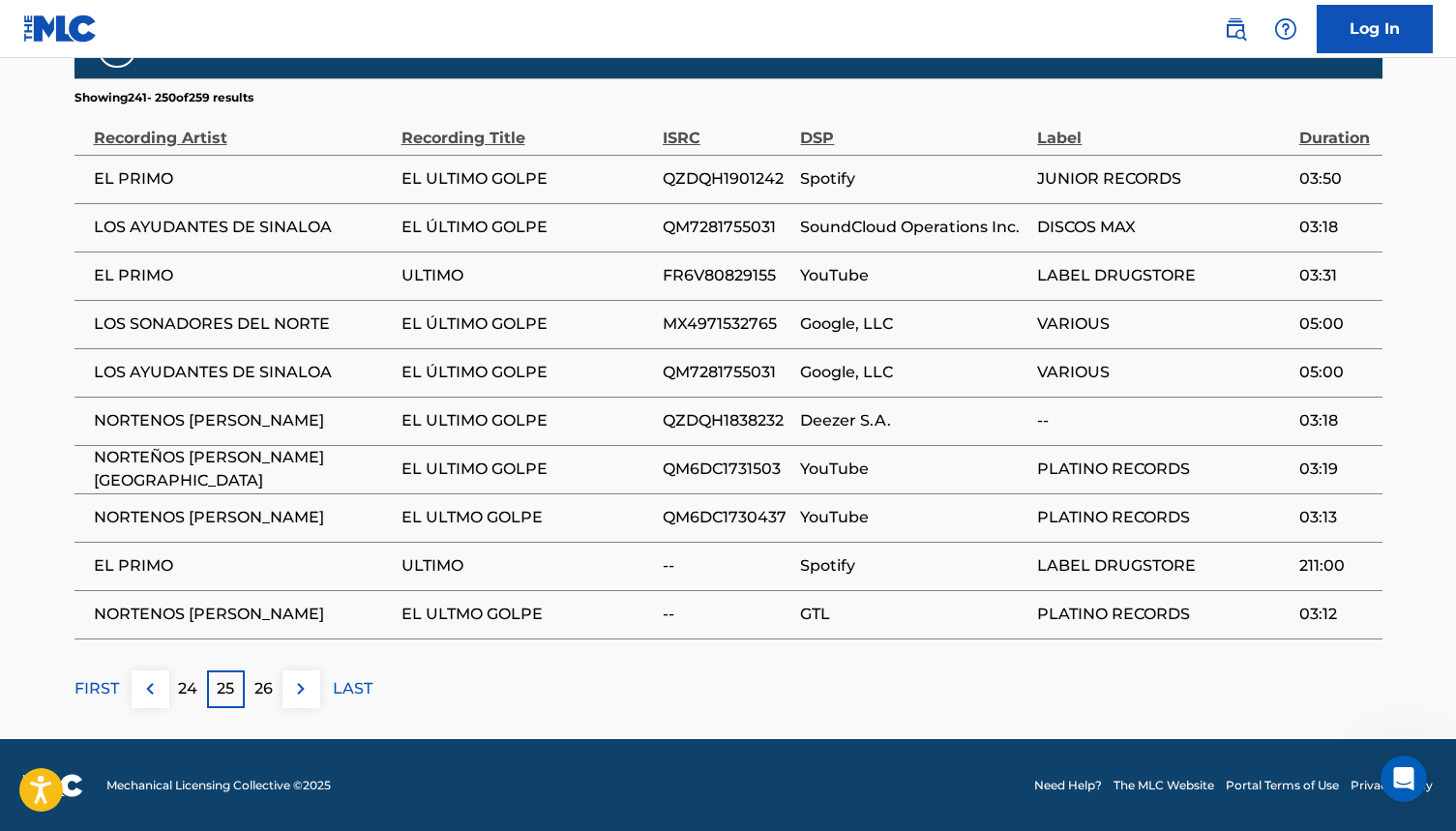 scroll, scrollTop: 1359, scrollLeft: 0, axis: vertical 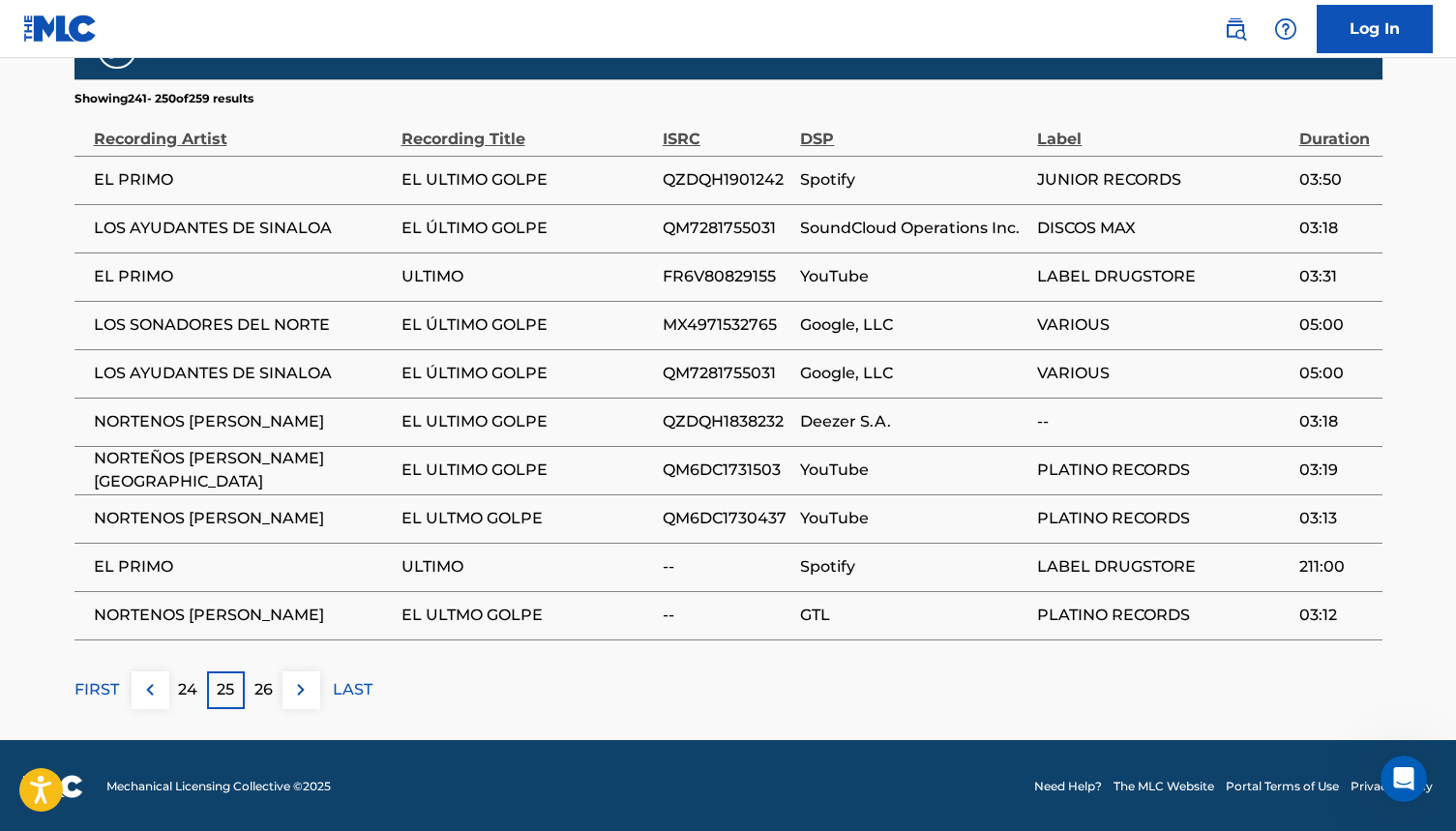 click on "24" at bounding box center (188, 690) 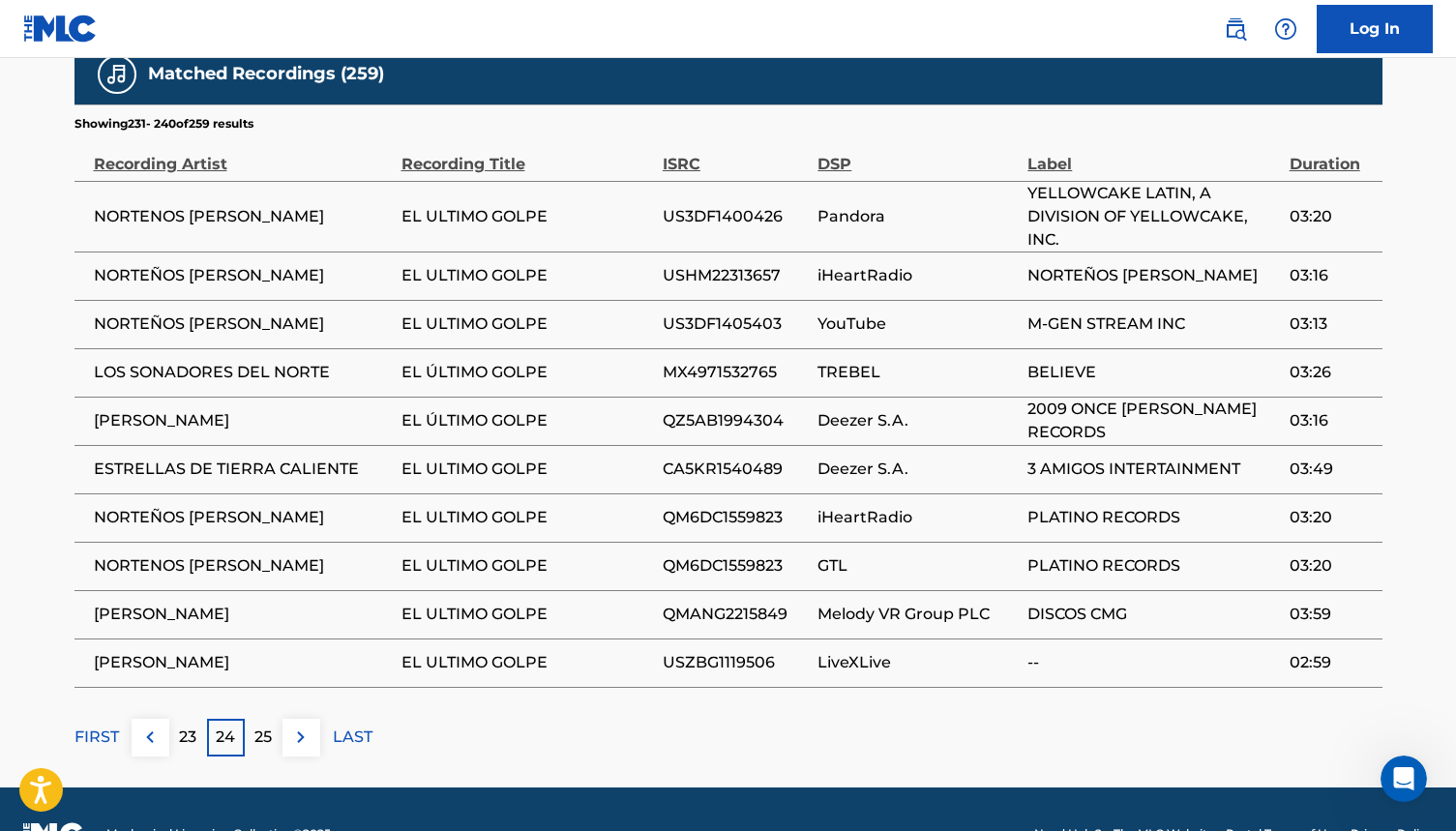 scroll, scrollTop: 1340, scrollLeft: 0, axis: vertical 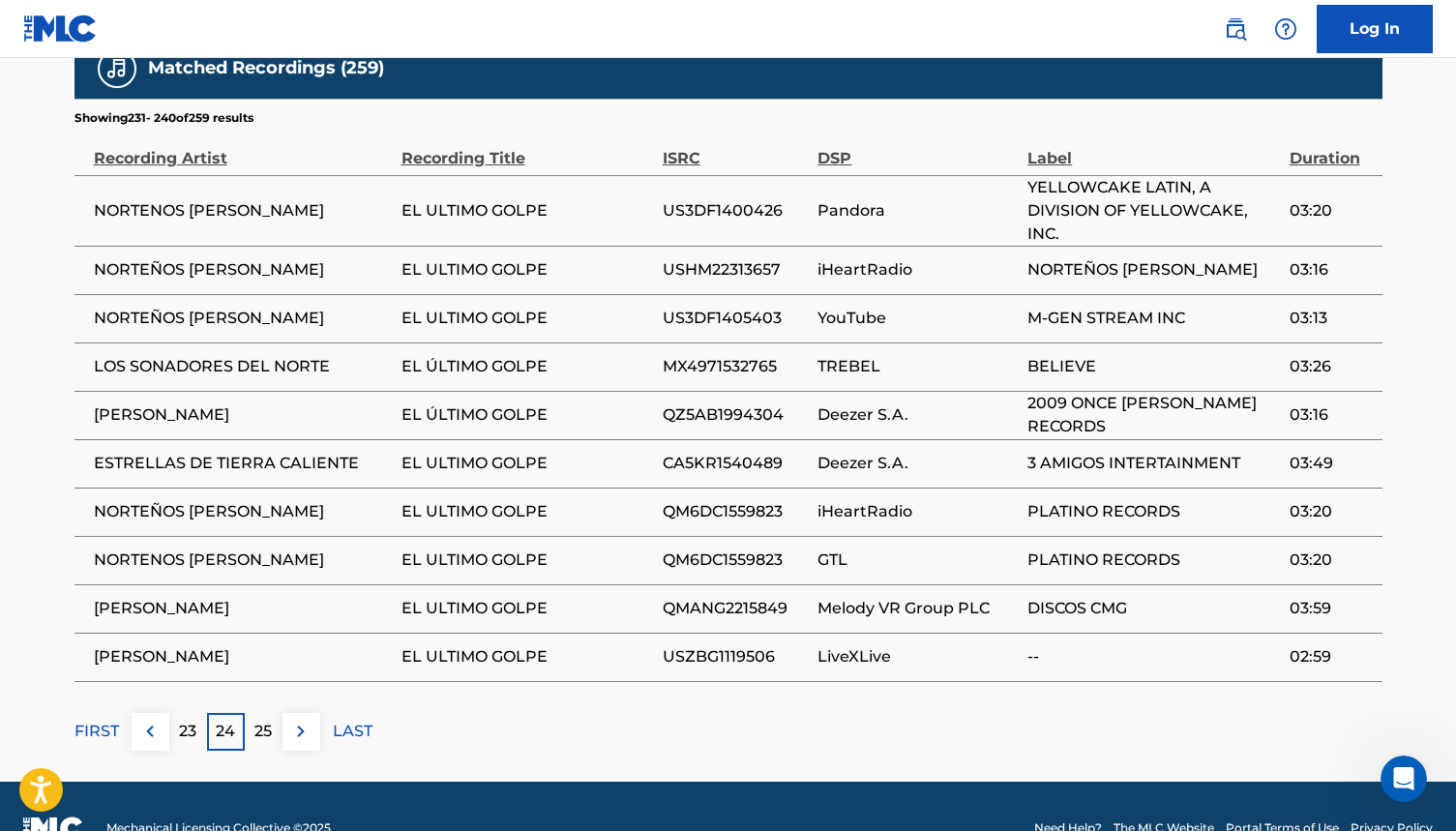 click on "23" at bounding box center (188, 731) 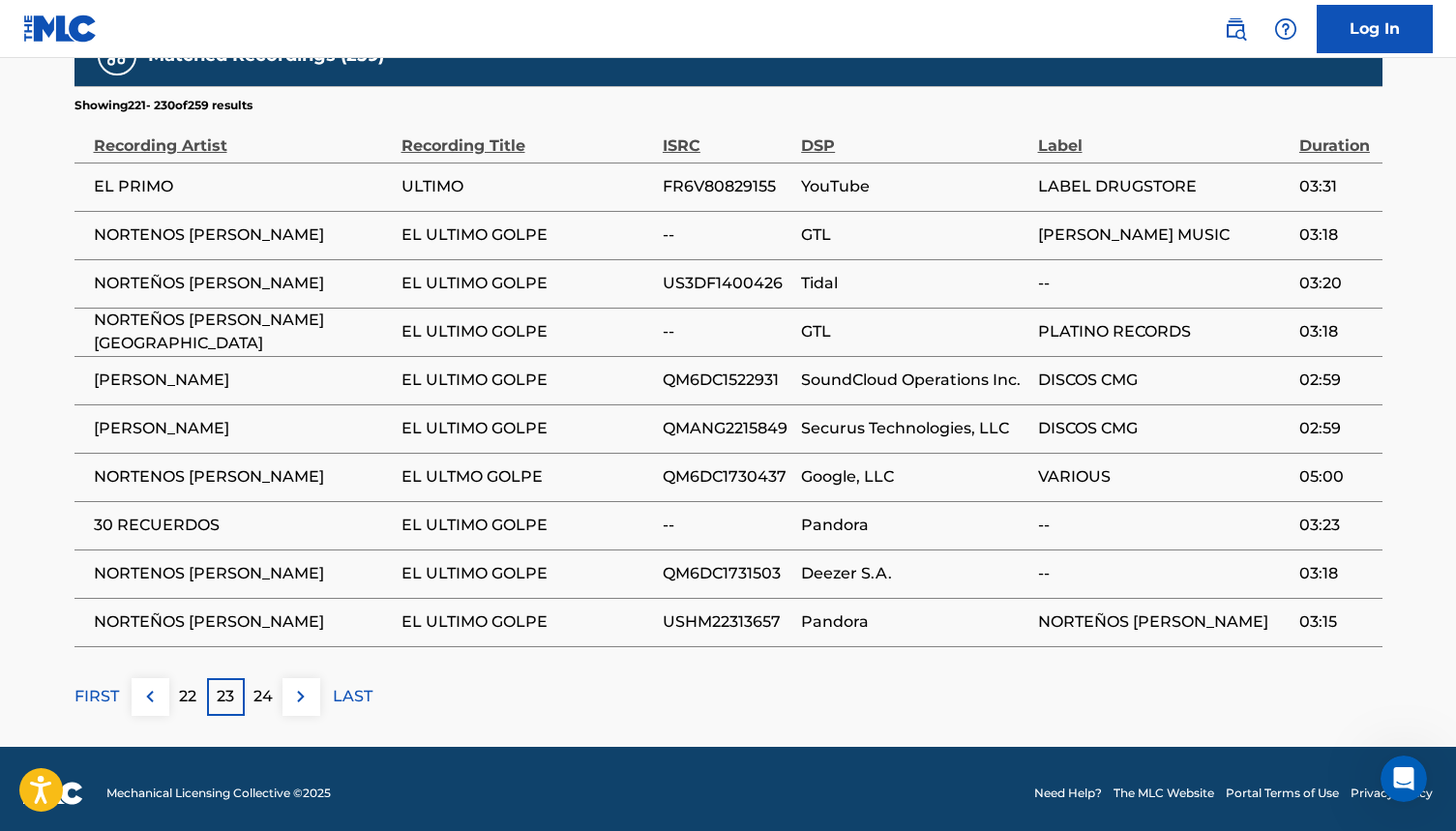 click on "22" at bounding box center (188, 697) 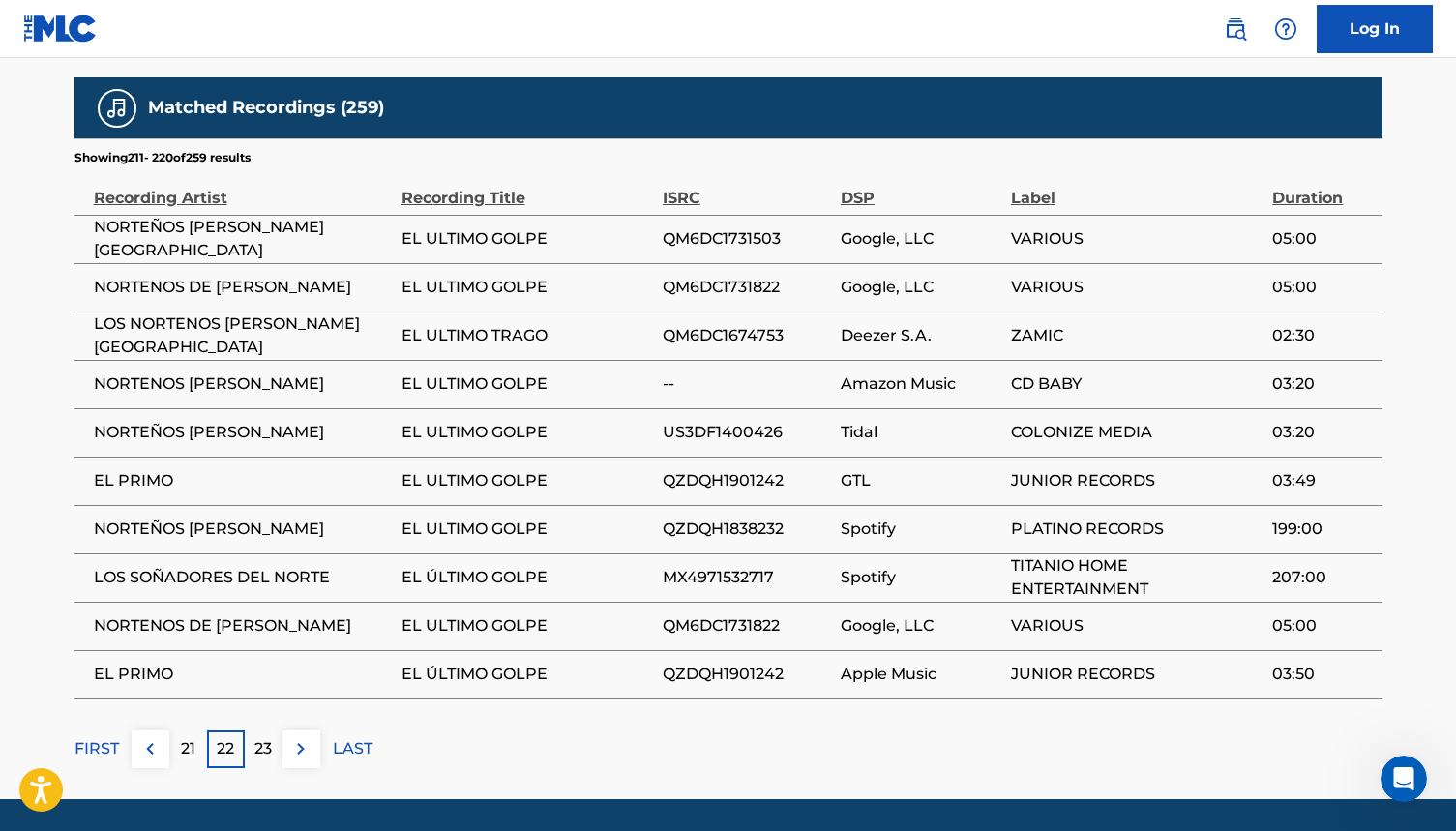 scroll, scrollTop: 1303, scrollLeft: 0, axis: vertical 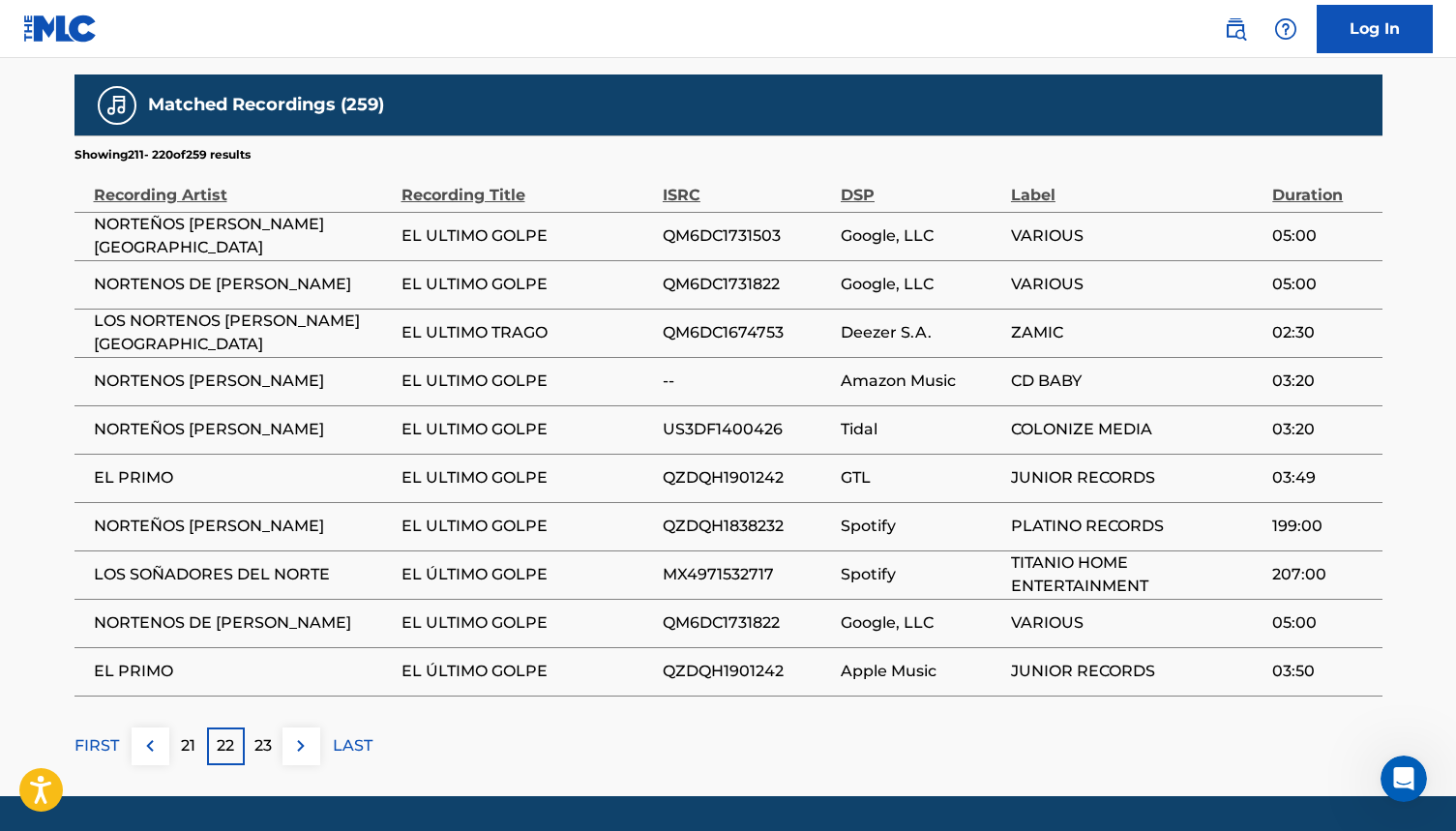 click on "21" at bounding box center (188, 746) 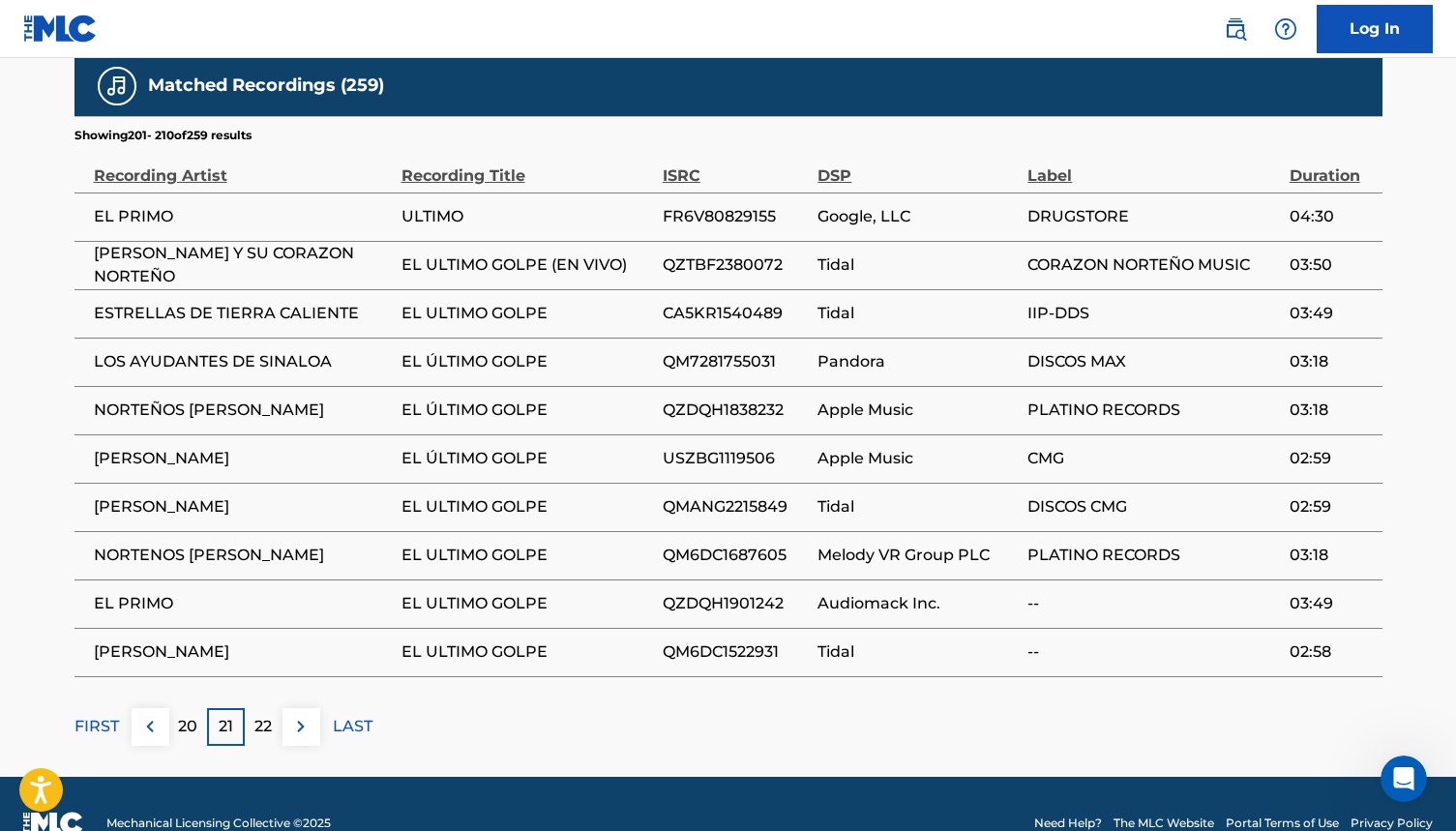 scroll, scrollTop: 1335, scrollLeft: 0, axis: vertical 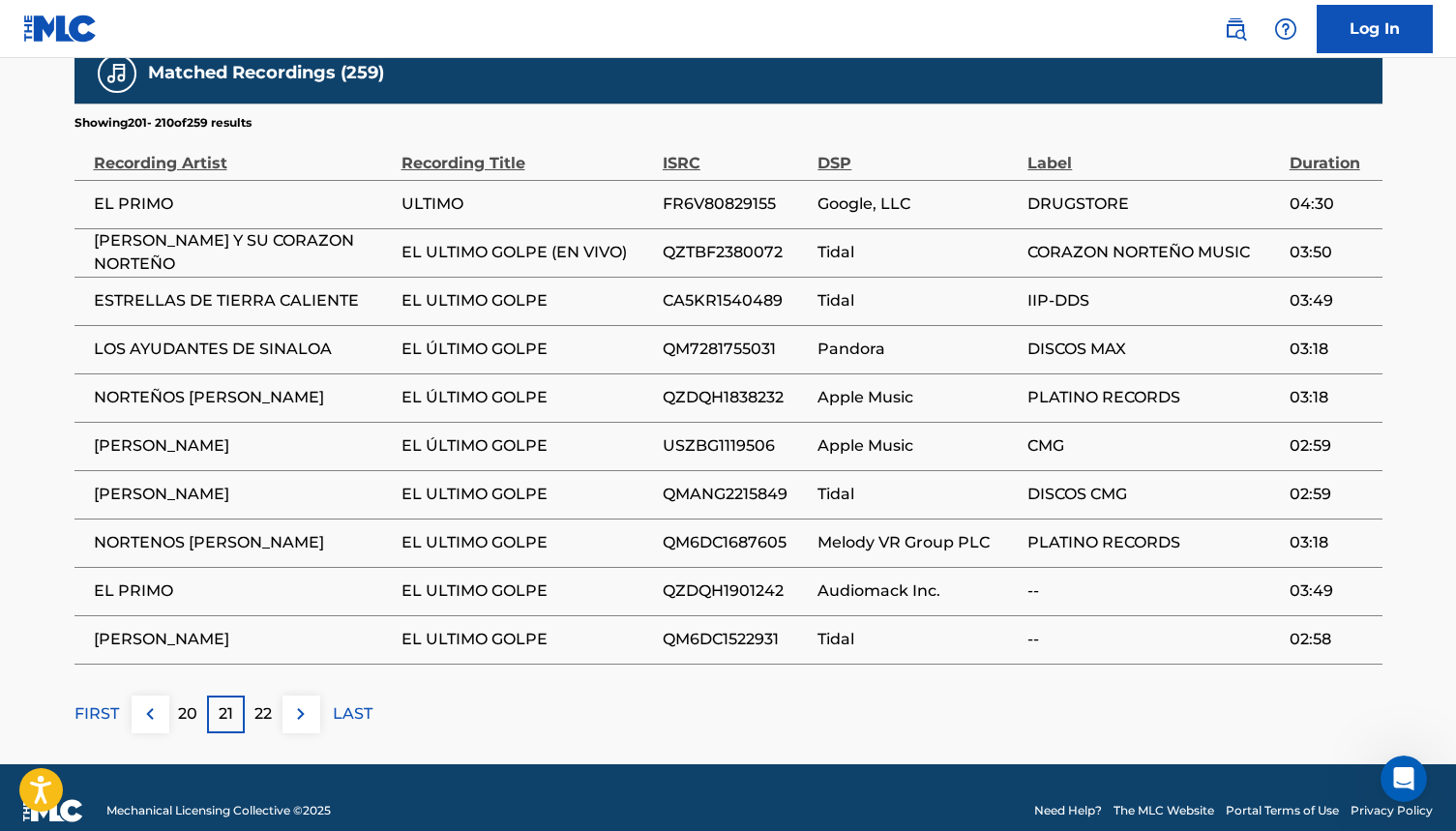 click on "20" at bounding box center [188, 714] 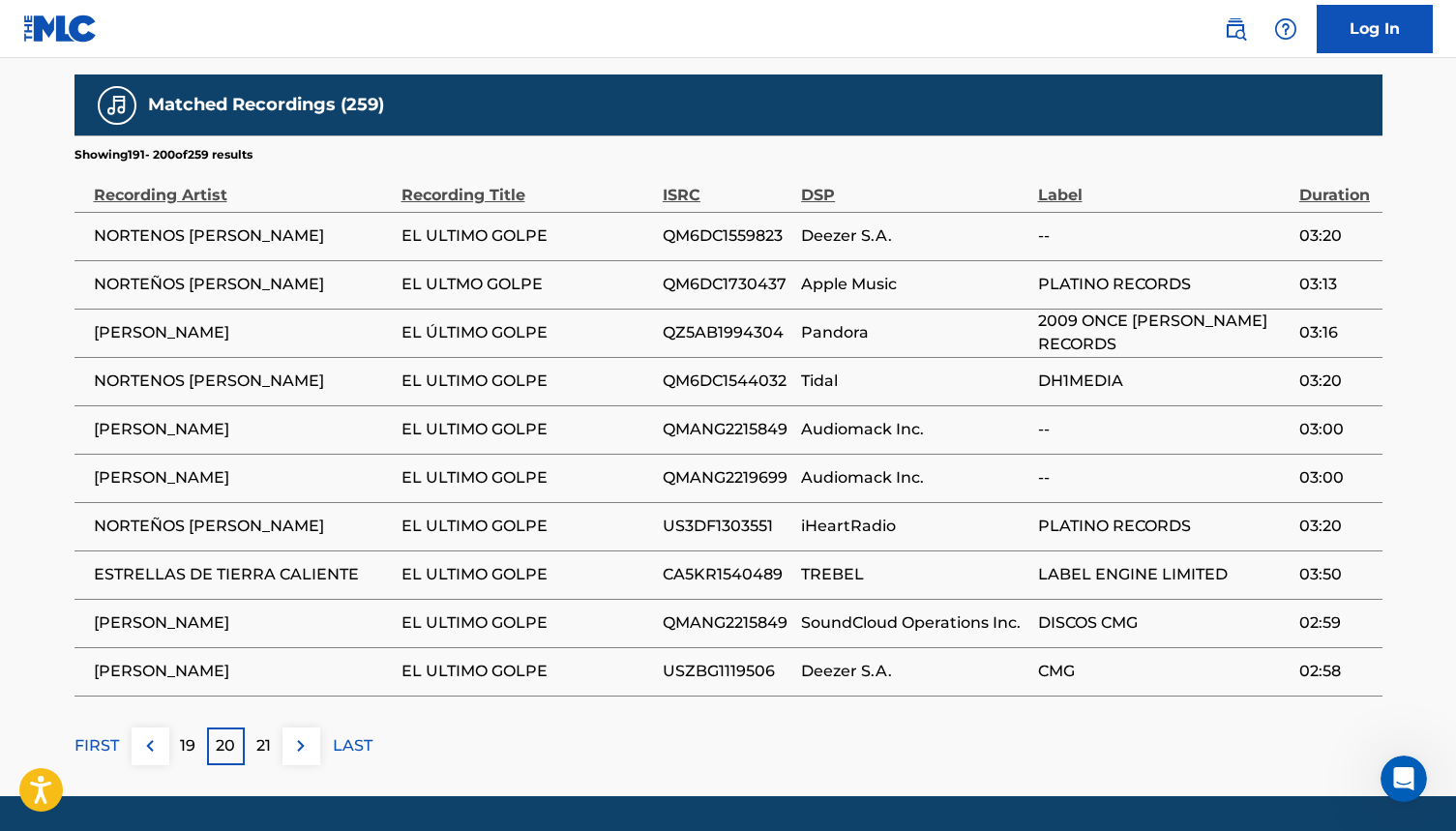 scroll, scrollTop: 1305, scrollLeft: 0, axis: vertical 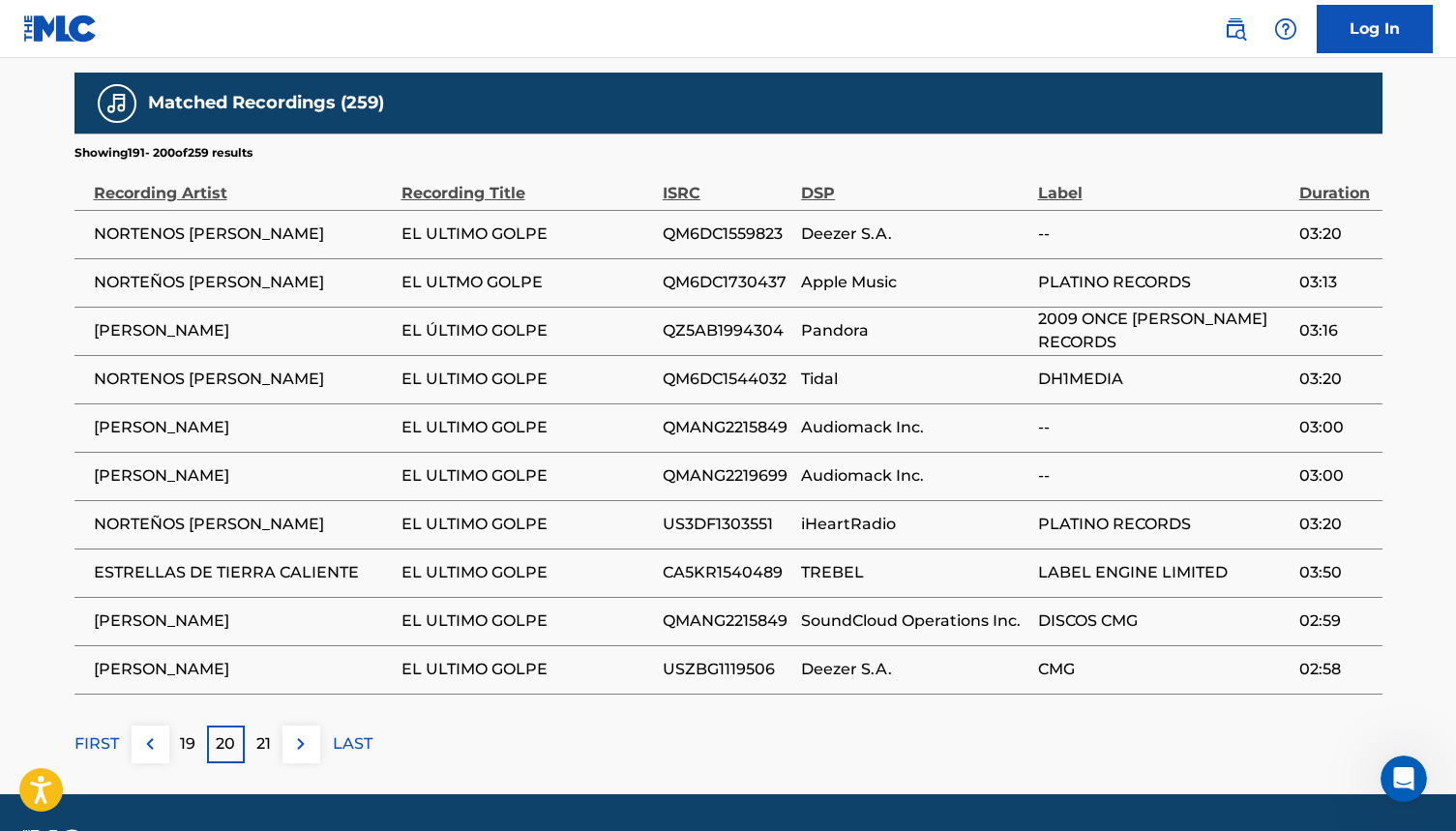 click on "19" at bounding box center (188, 744) 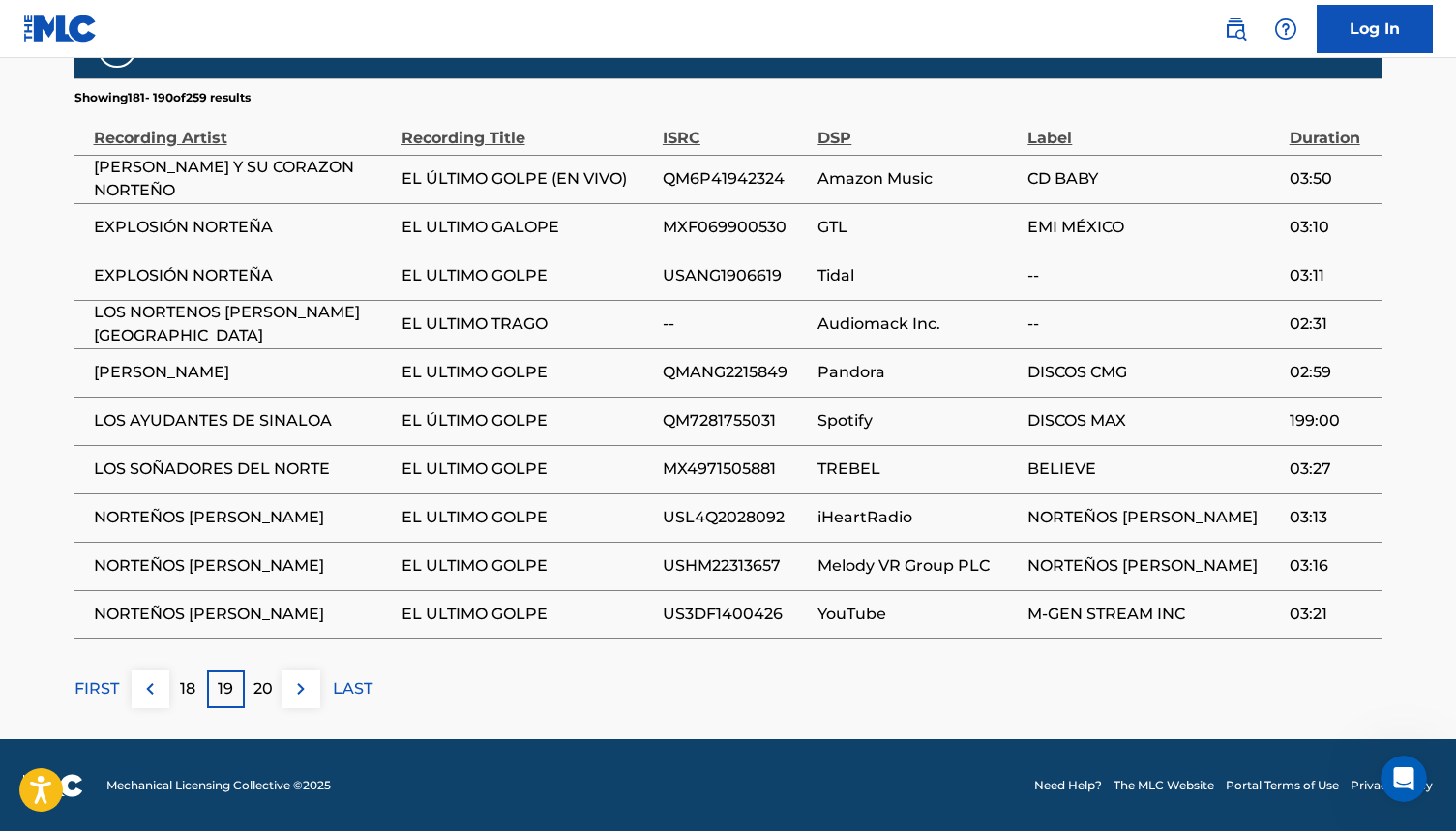 scroll, scrollTop: 1359, scrollLeft: 0, axis: vertical 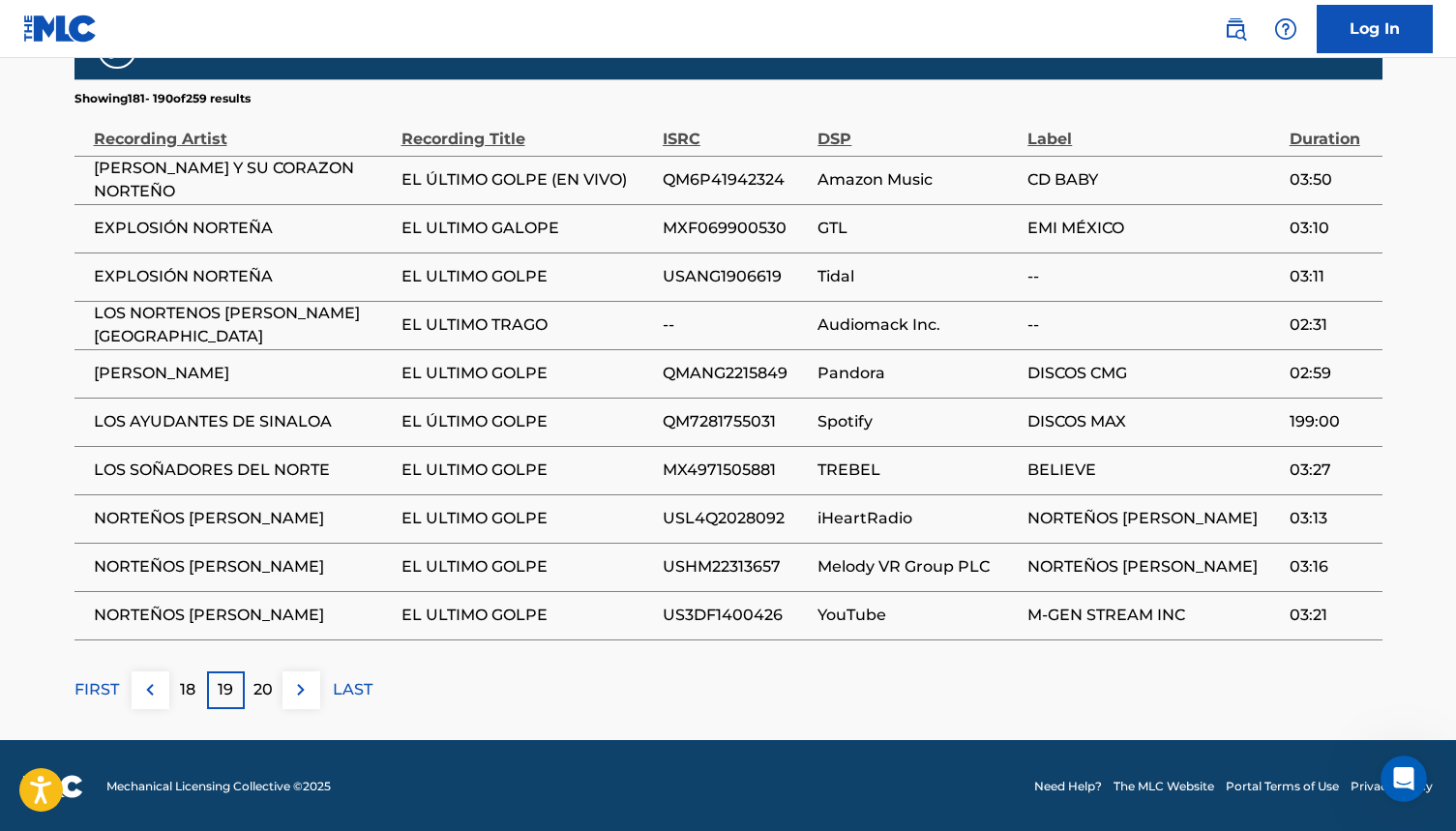 click on "18" at bounding box center (188, 690) 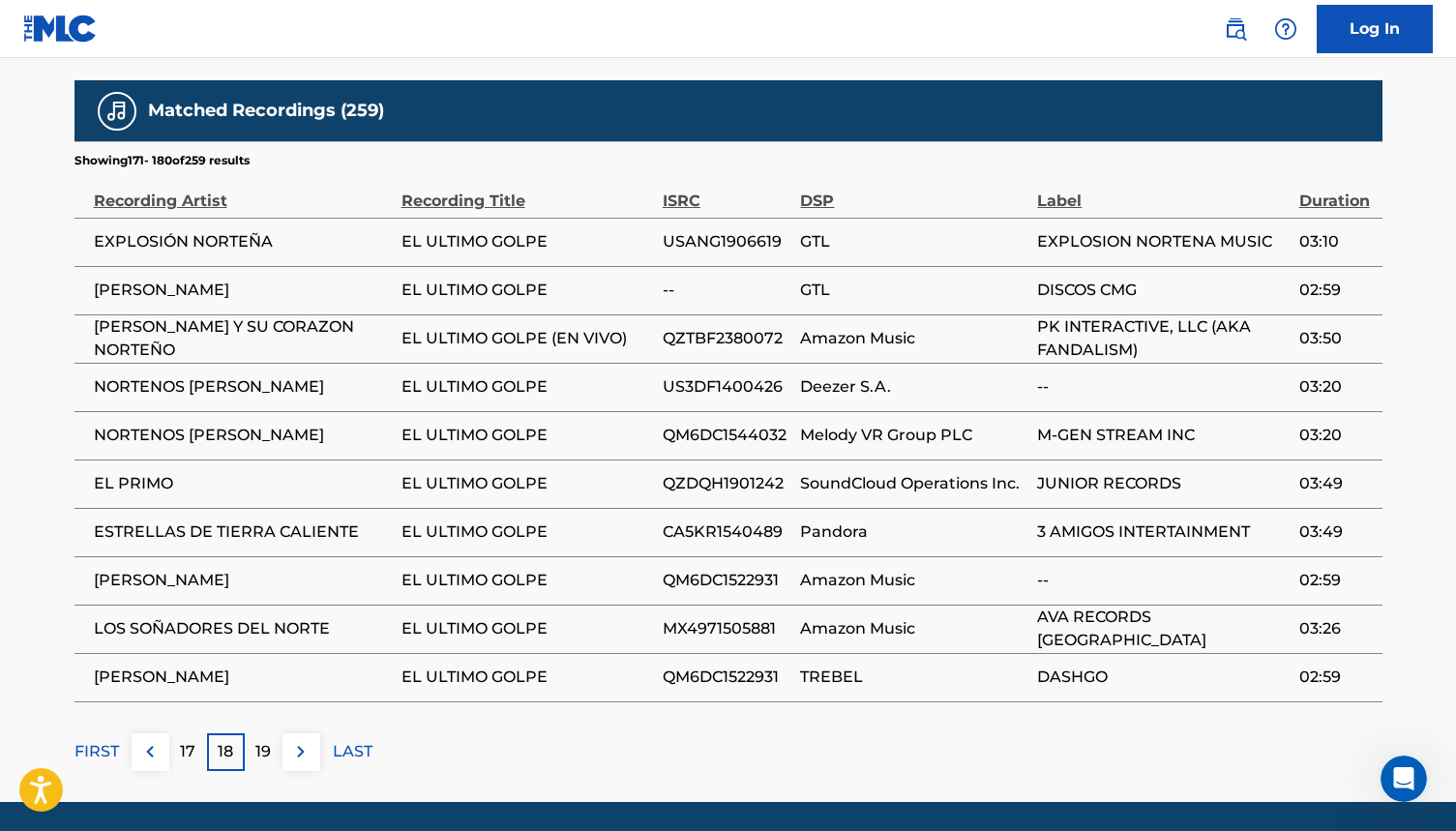 scroll, scrollTop: 1298, scrollLeft: 0, axis: vertical 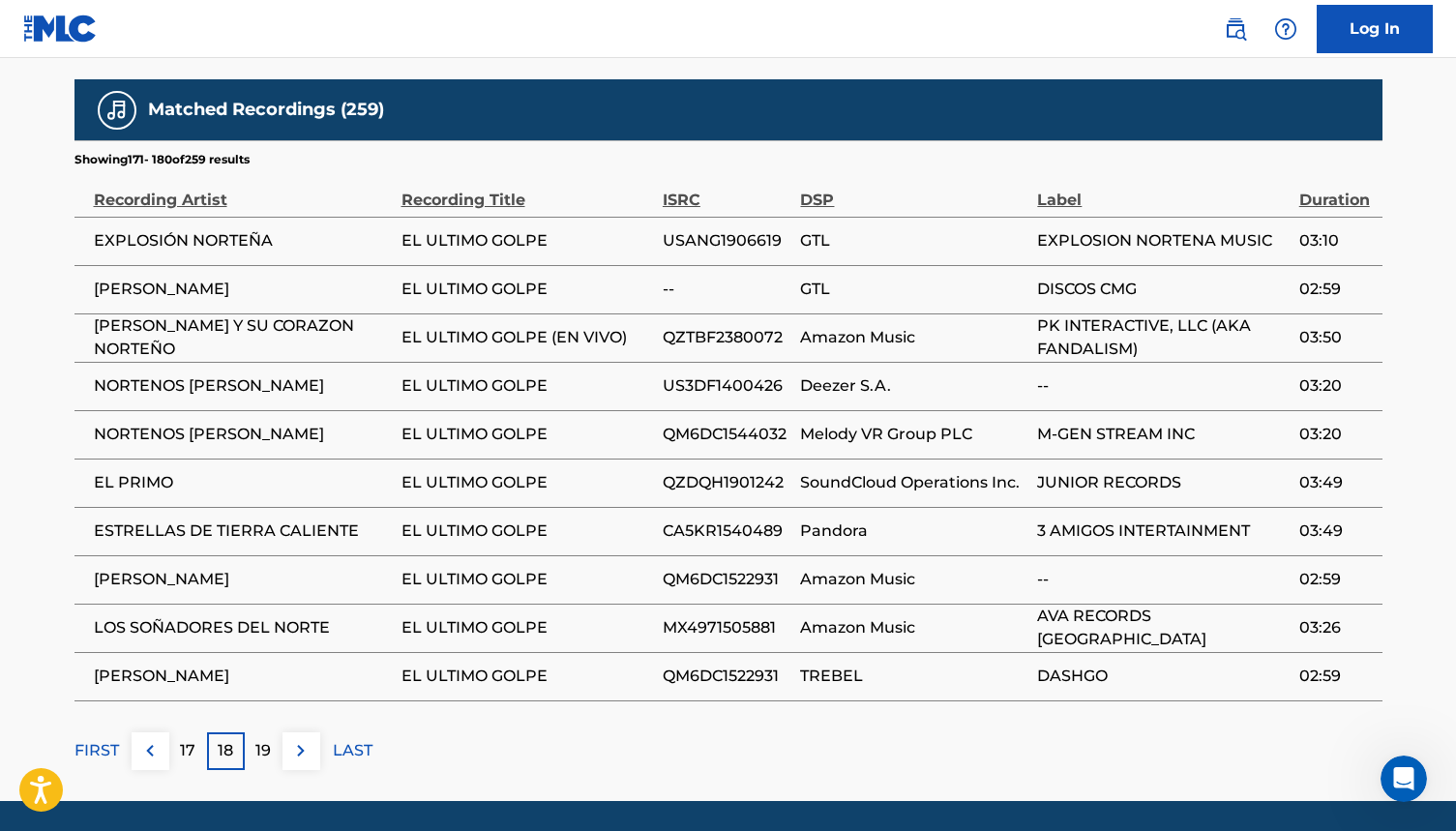click on "17" at bounding box center [188, 751] 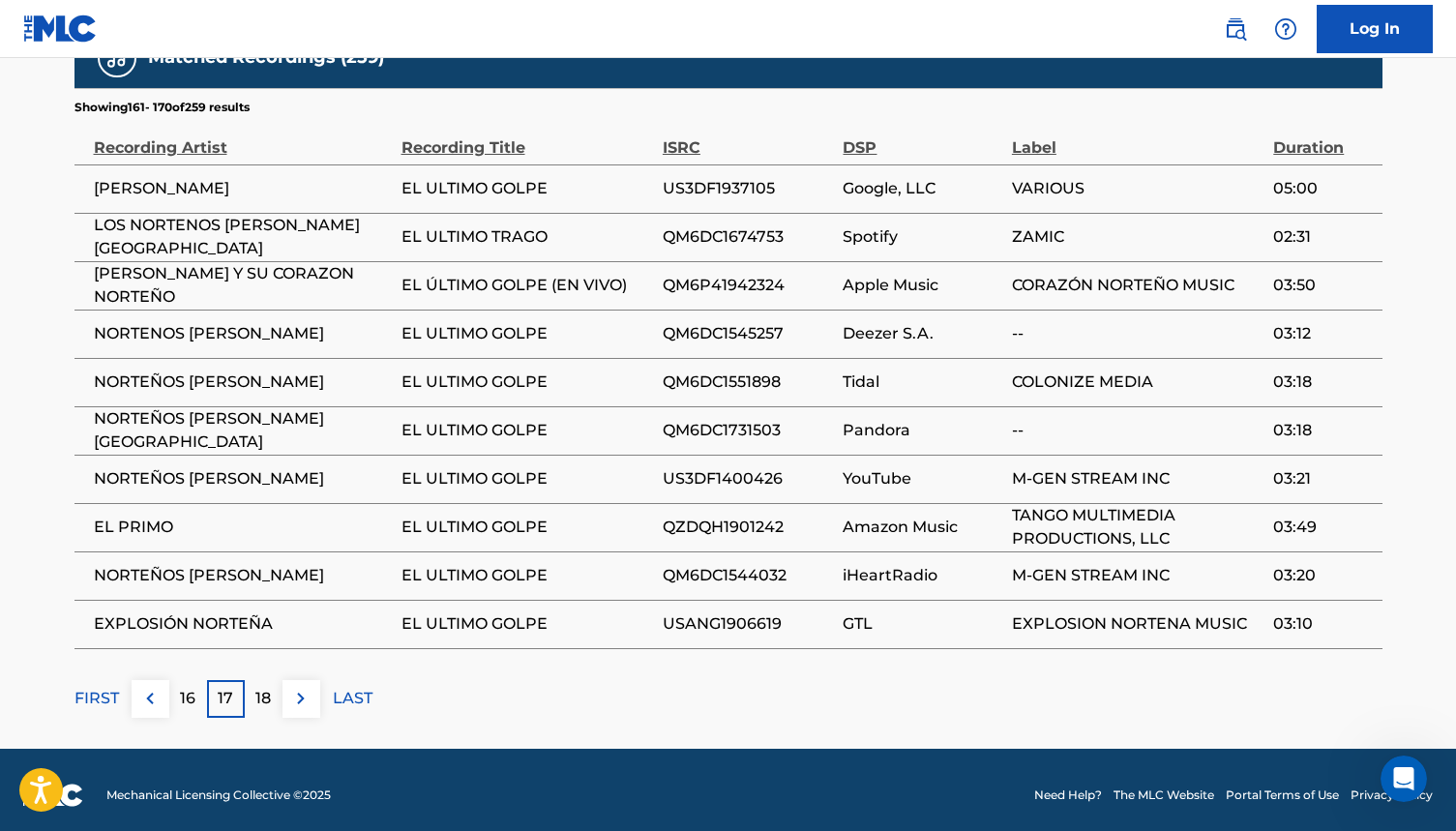 scroll, scrollTop: 1351, scrollLeft: 0, axis: vertical 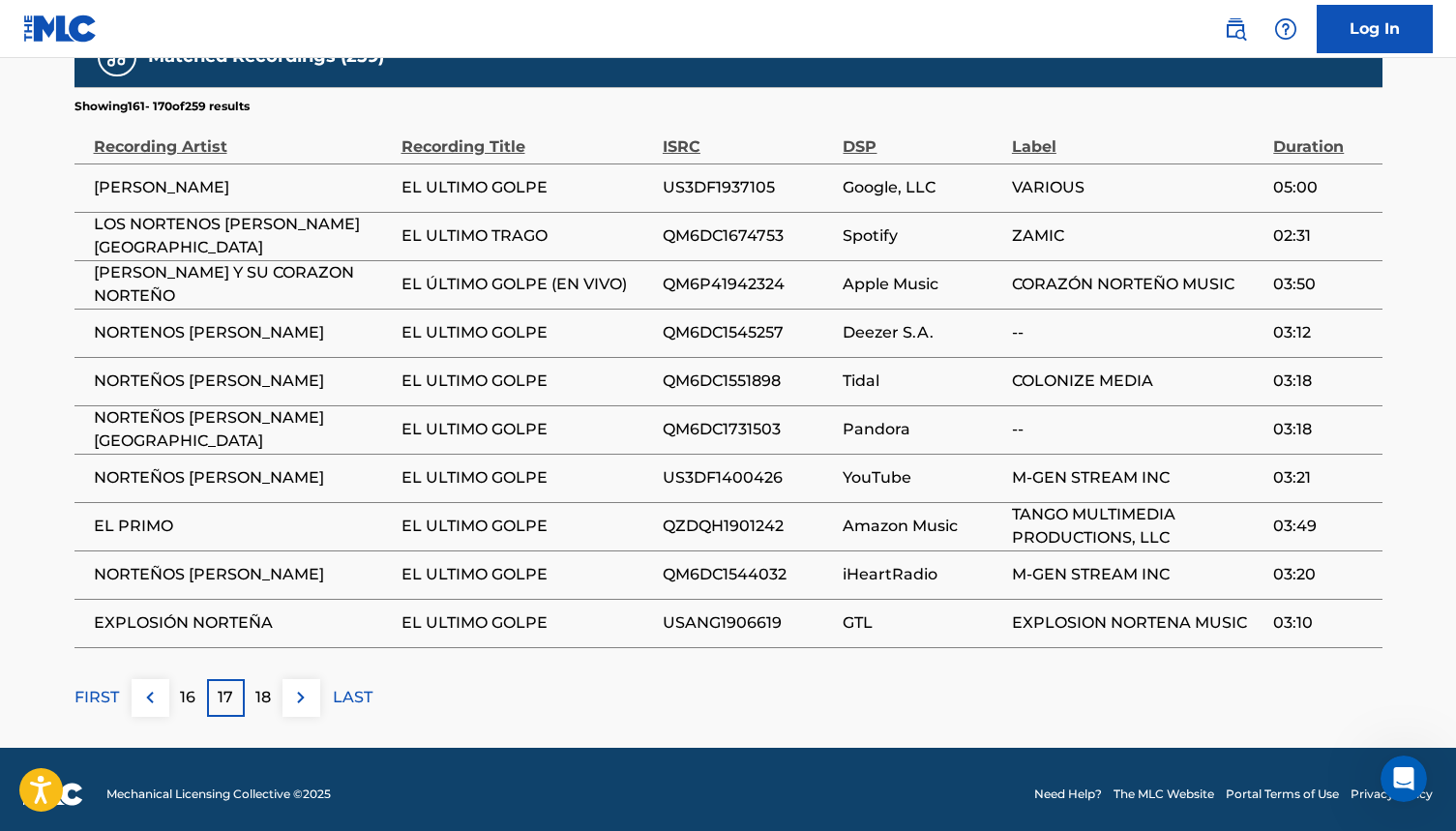 click on "16" at bounding box center (188, 697) 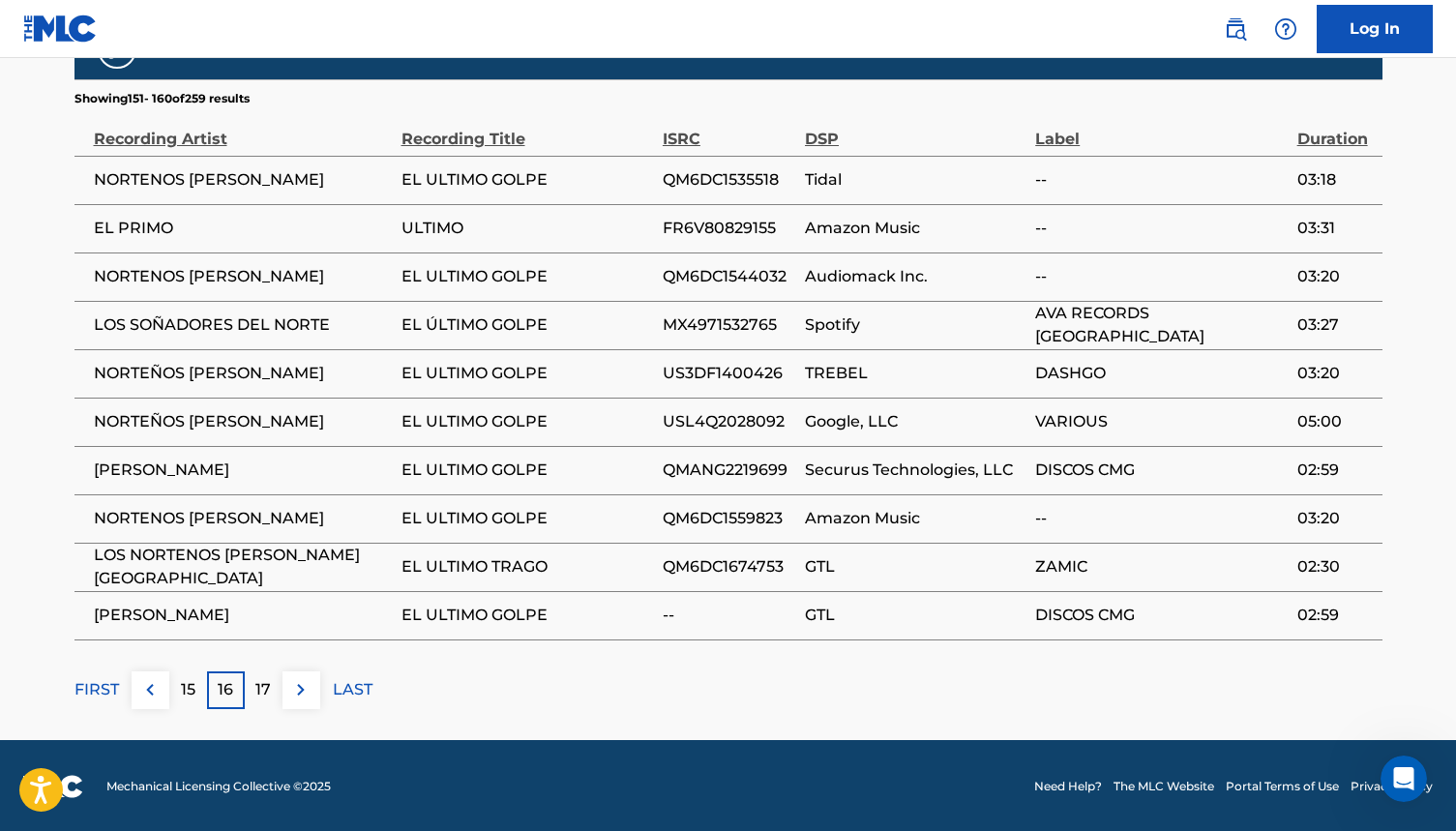 click on "15" at bounding box center [188, 690] 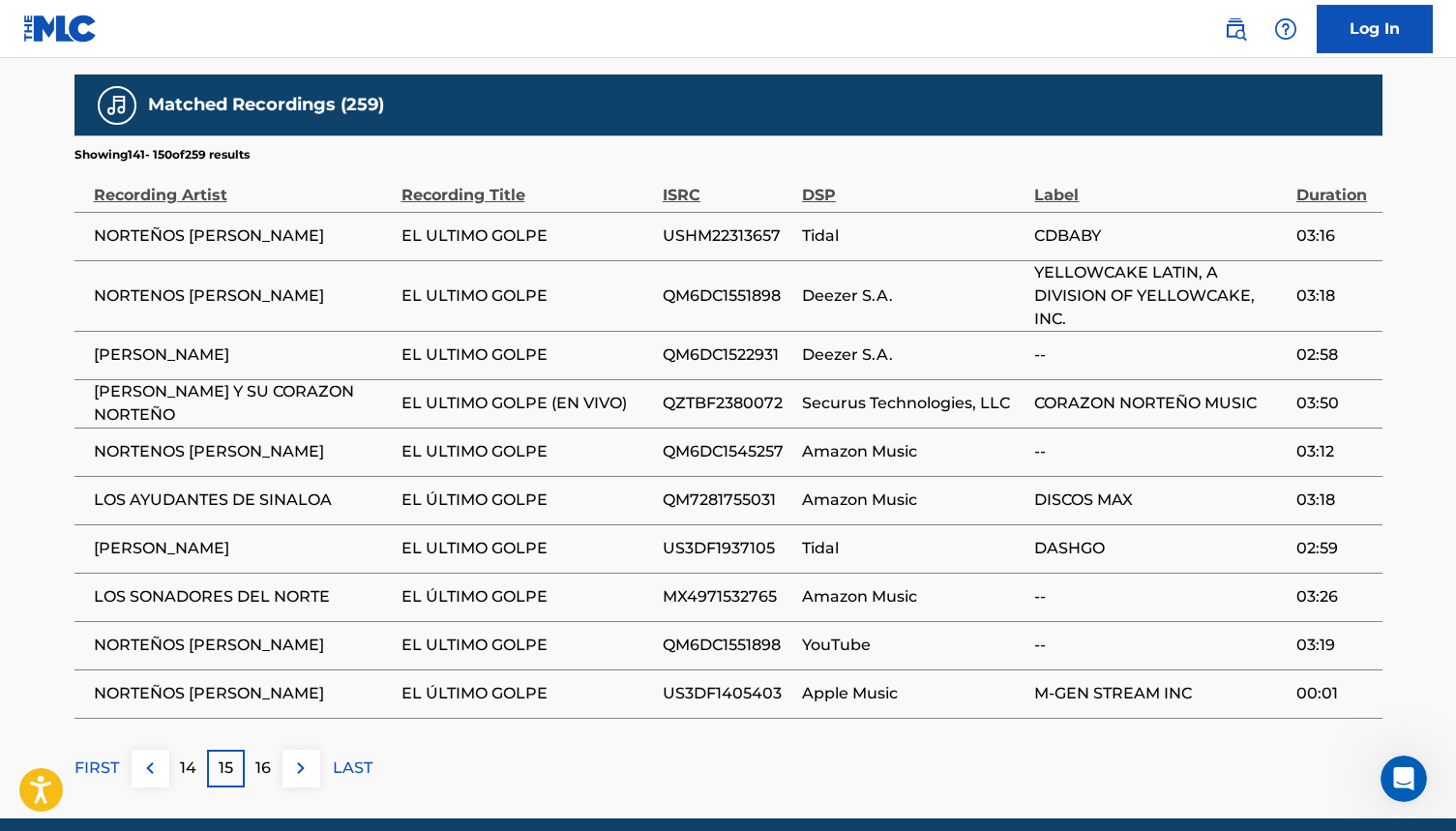 scroll, scrollTop: 1304, scrollLeft: 0, axis: vertical 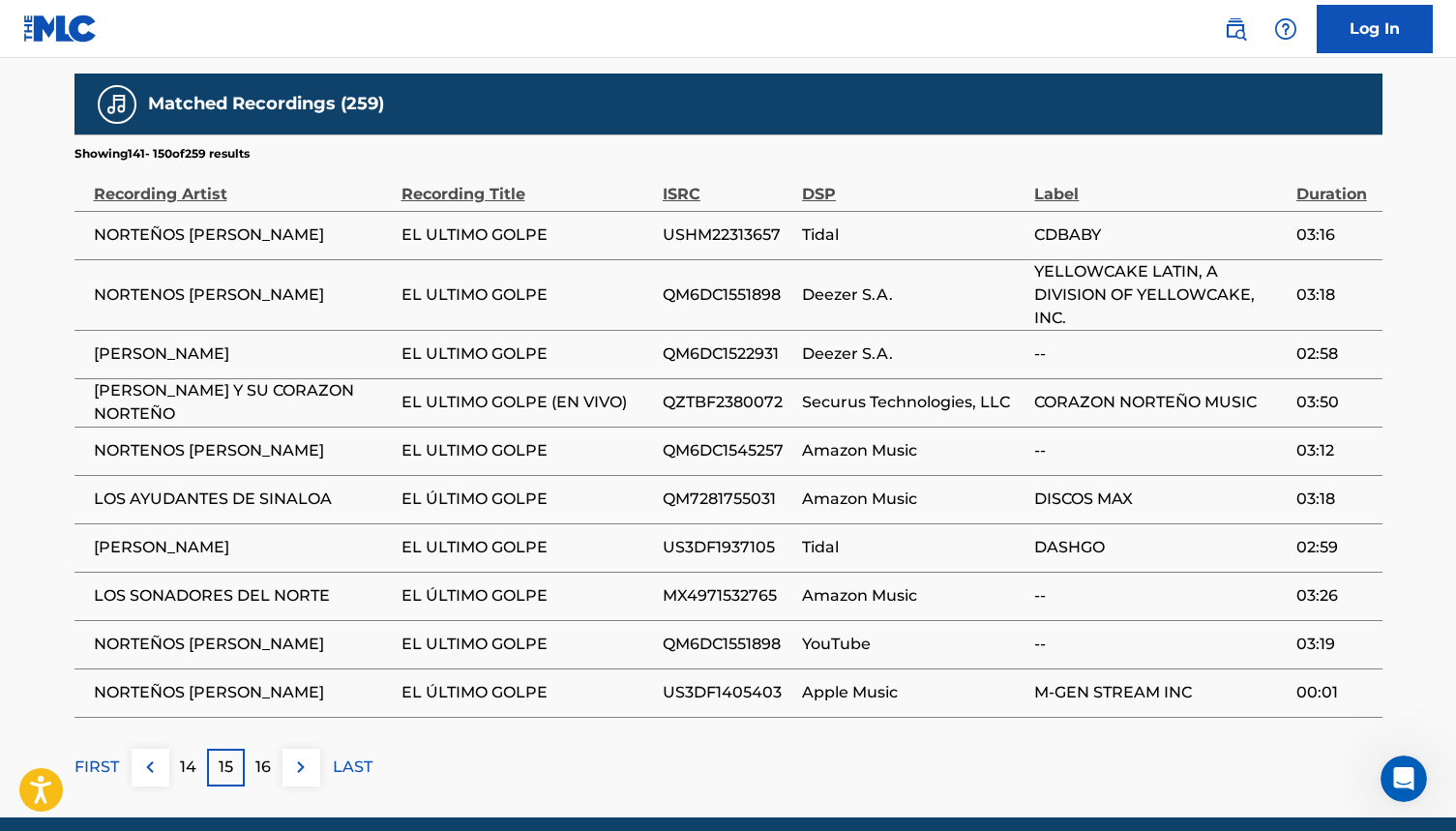 click on "14" at bounding box center [188, 767] 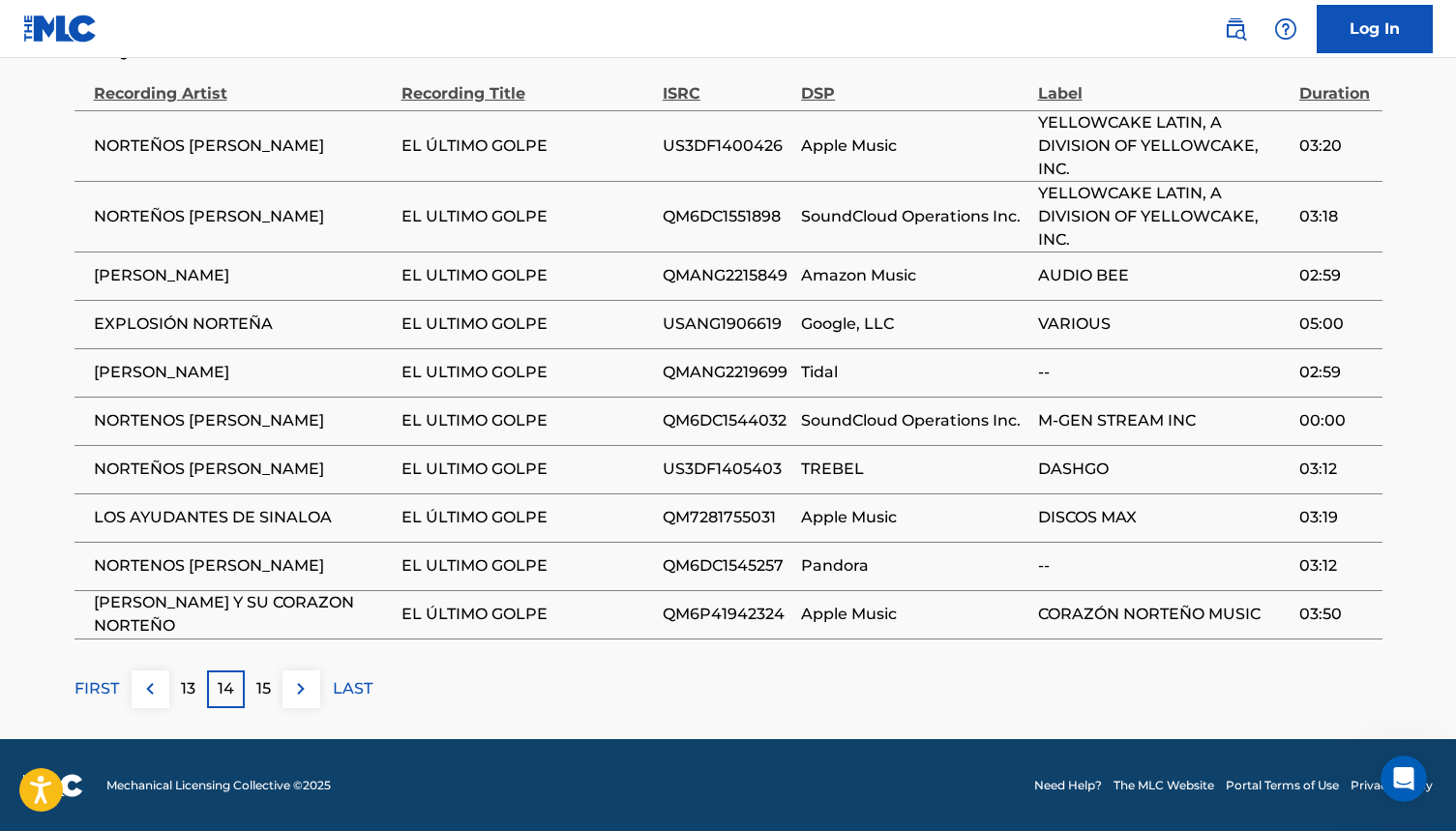 scroll, scrollTop: 1404, scrollLeft: 0, axis: vertical 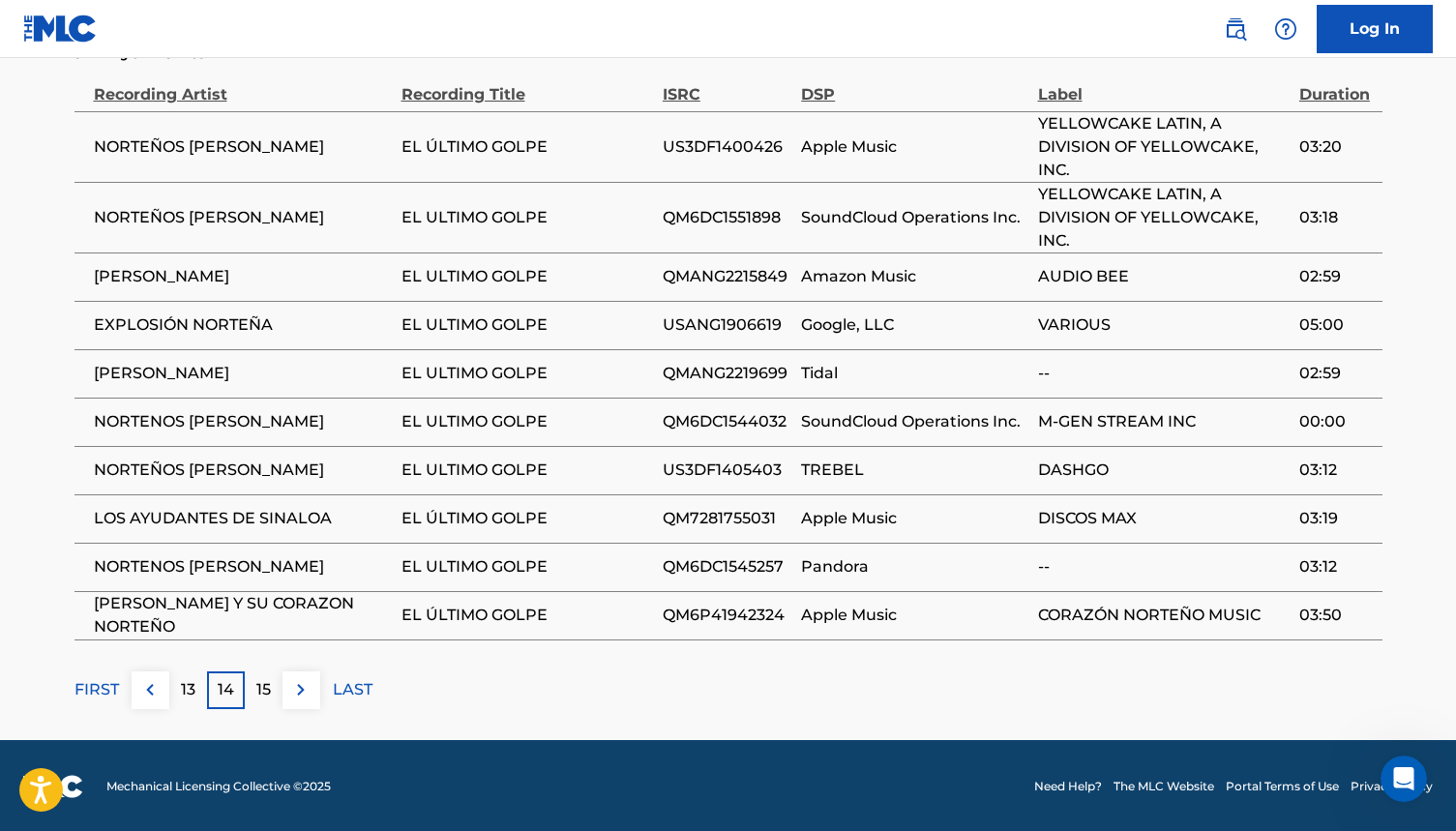 click on "13" at bounding box center (188, 690) 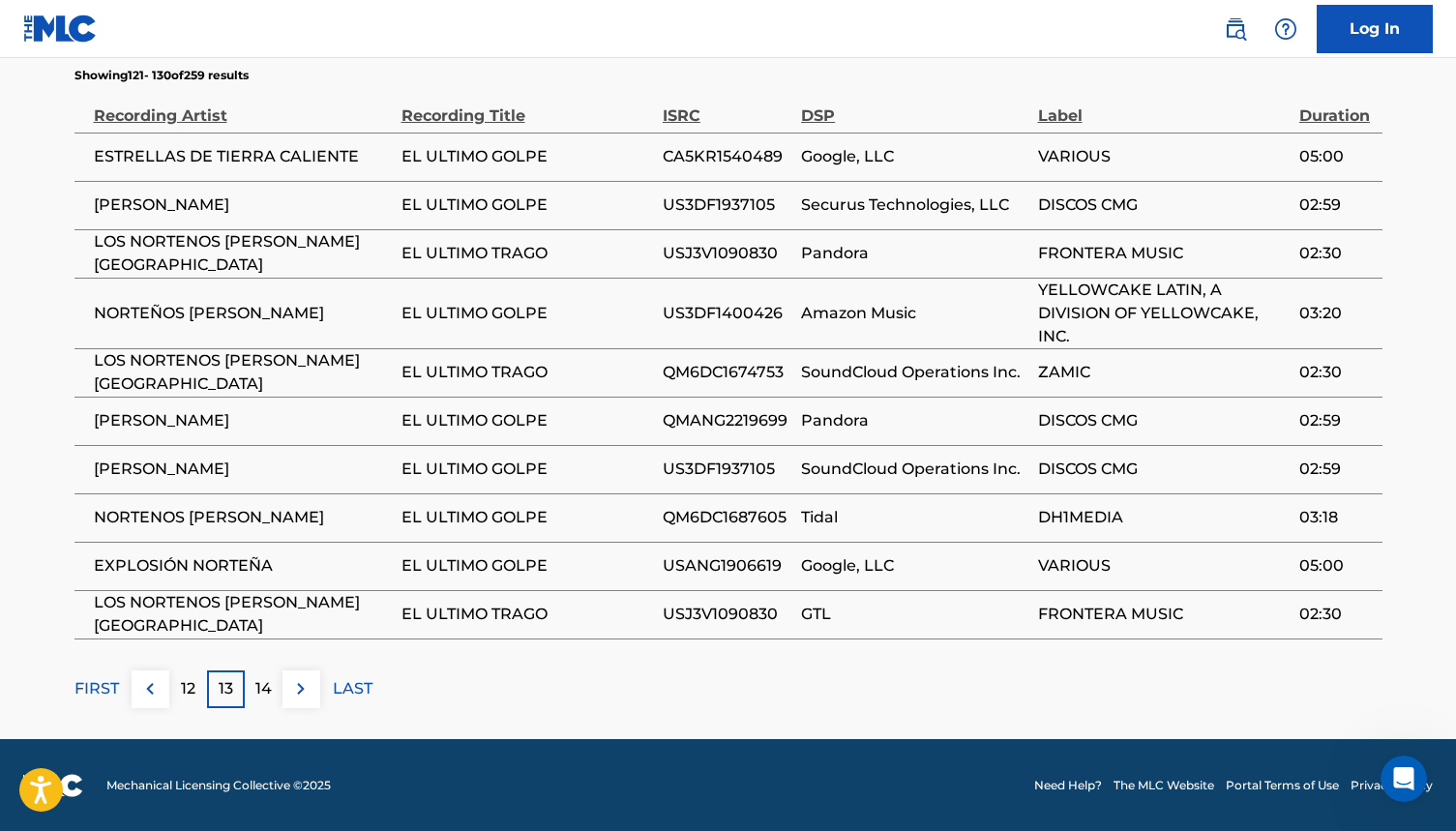 scroll, scrollTop: 1381, scrollLeft: 0, axis: vertical 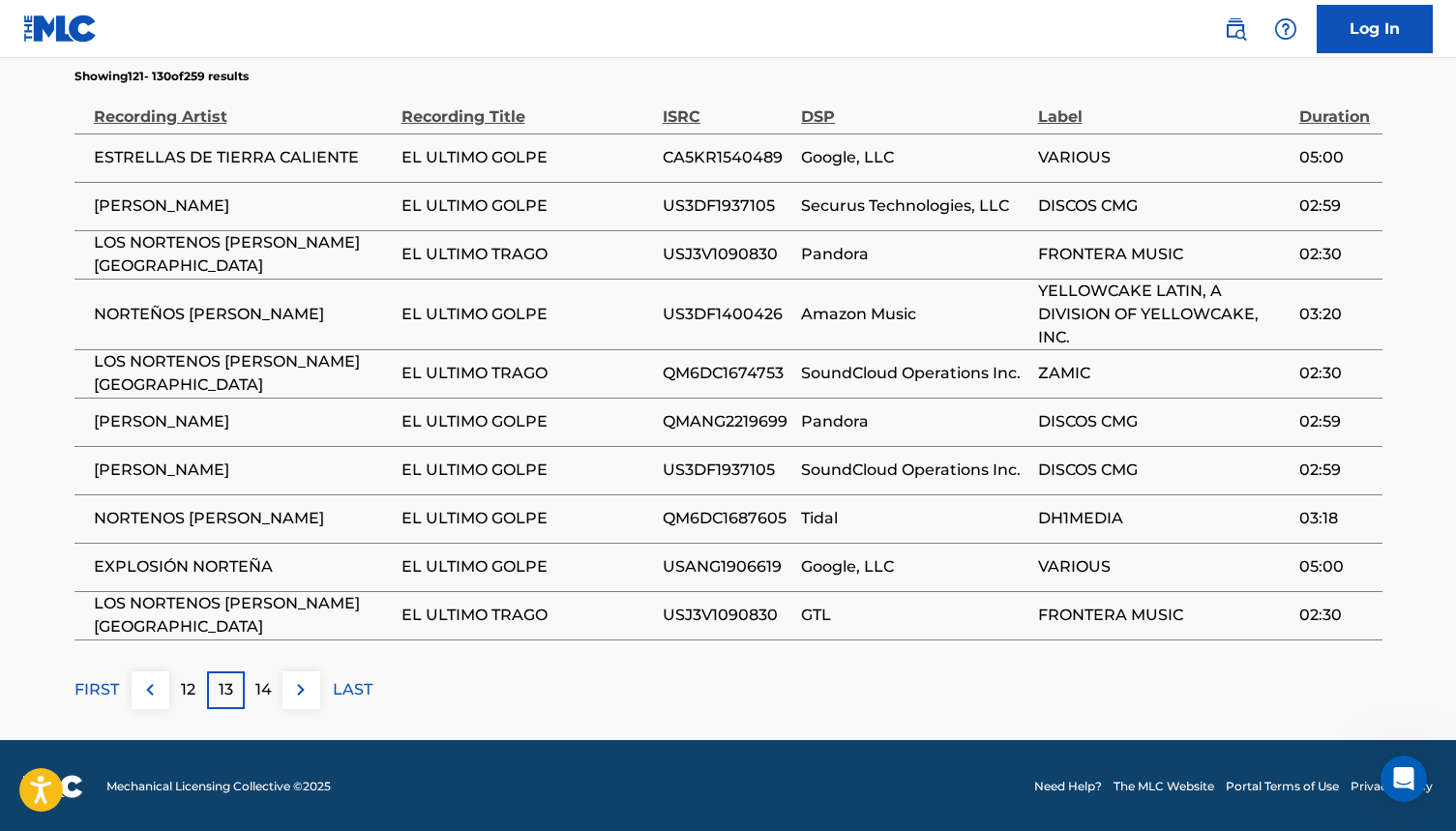 click on "12" at bounding box center (188, 690) 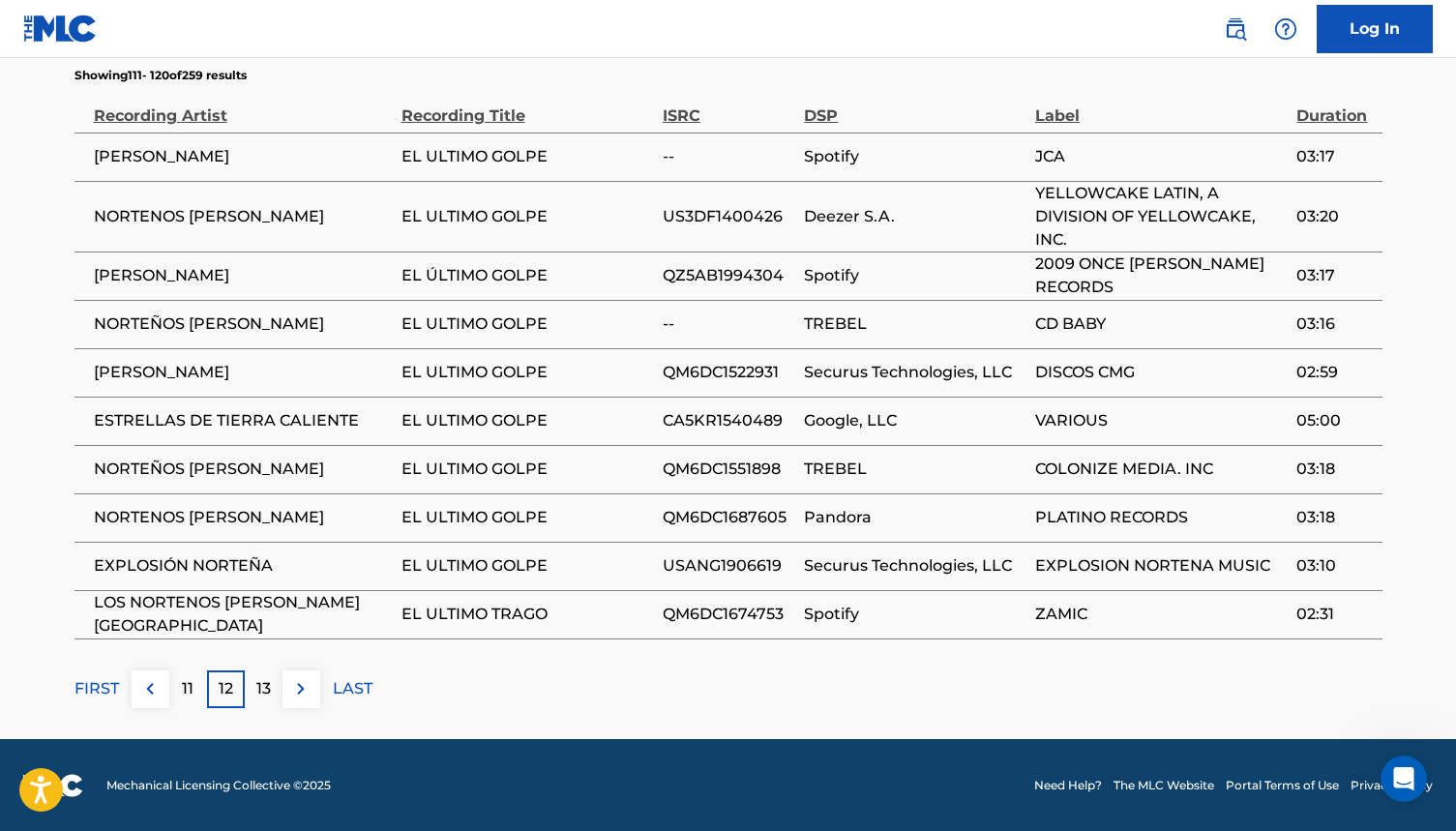 scroll, scrollTop: 1381, scrollLeft: 0, axis: vertical 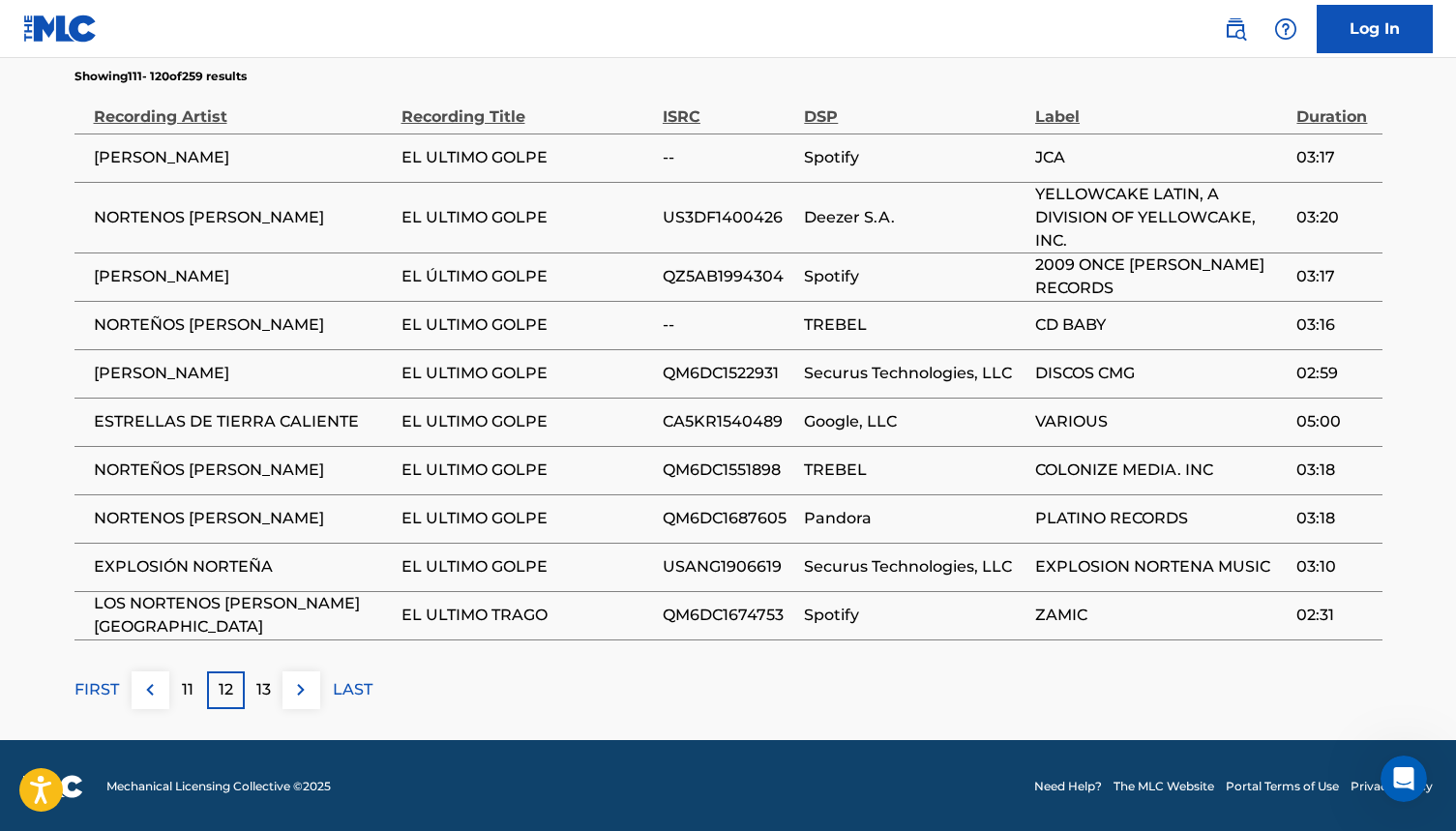 click on "11" at bounding box center (188, 690) 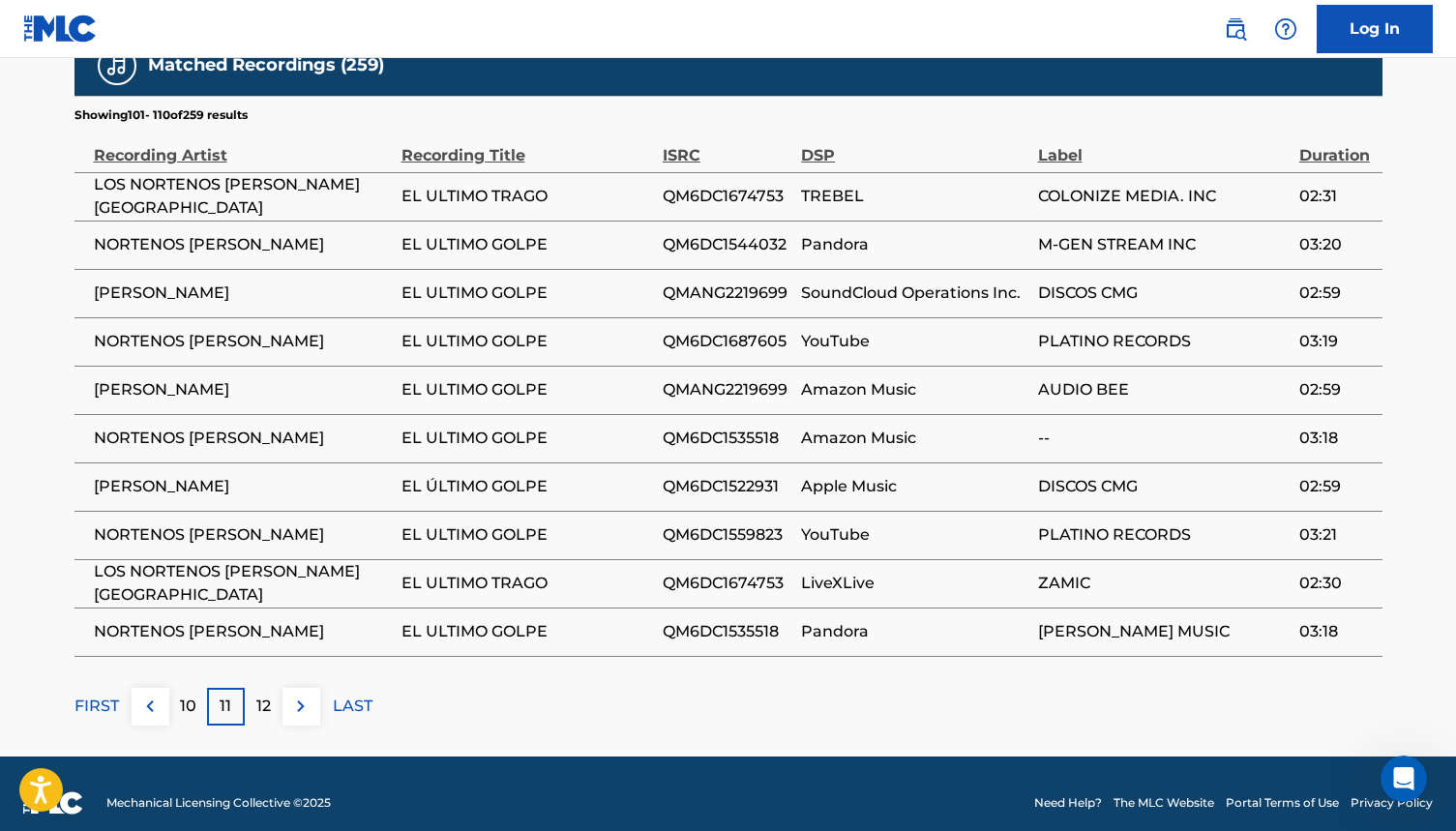scroll, scrollTop: 1346, scrollLeft: 0, axis: vertical 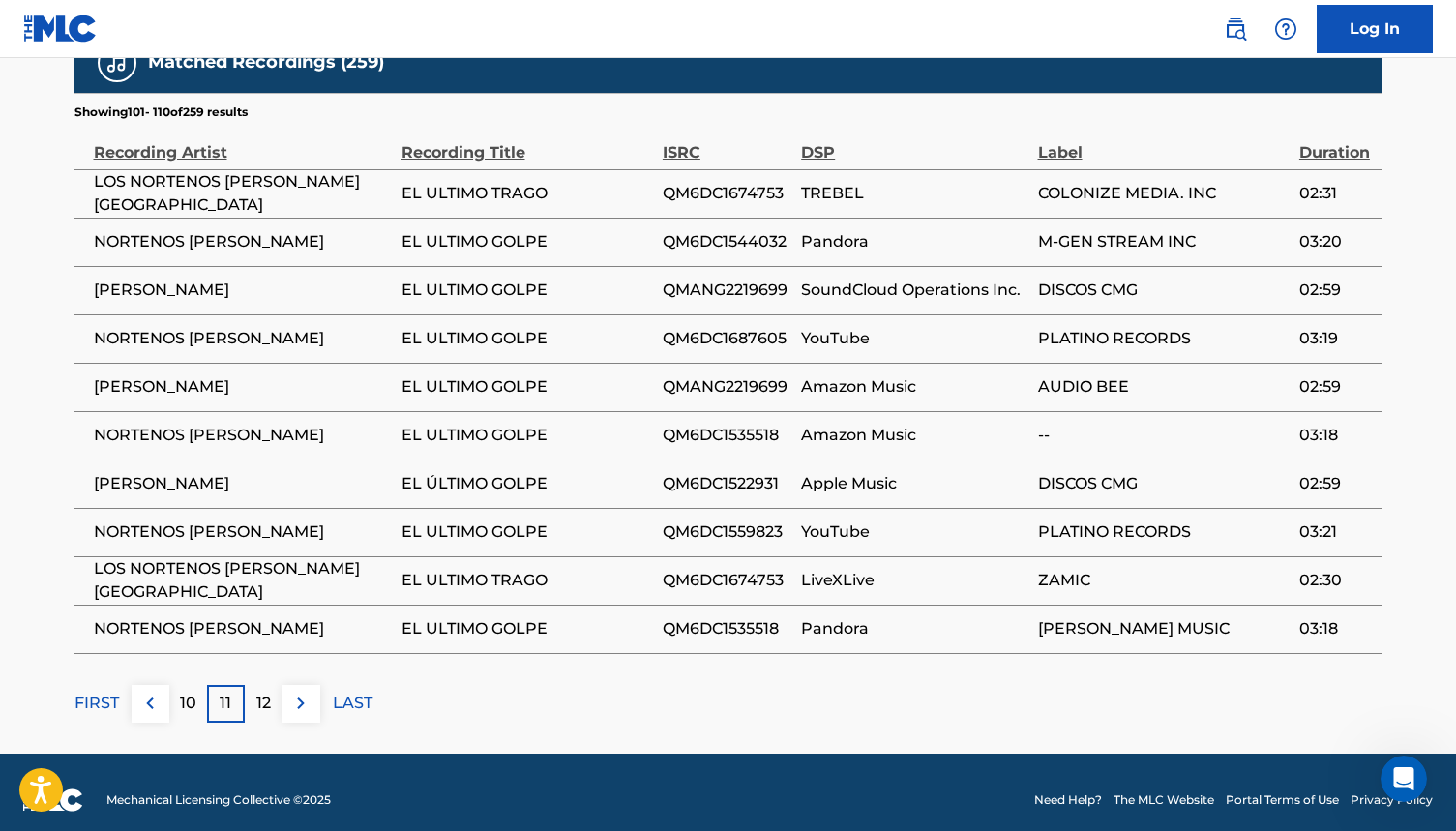 click on "Log In" at bounding box center [1375, 29] 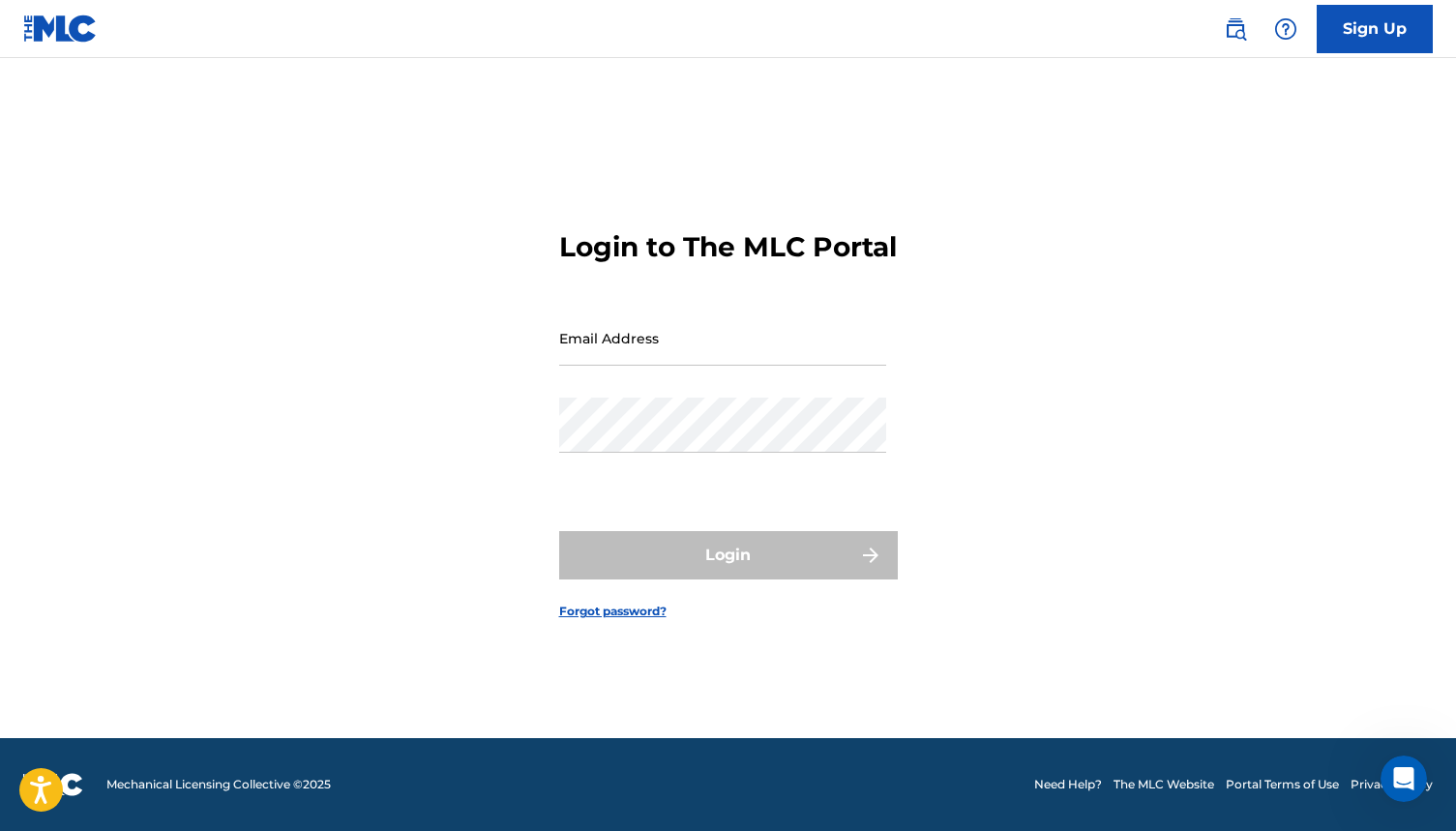 scroll, scrollTop: 0, scrollLeft: 0, axis: both 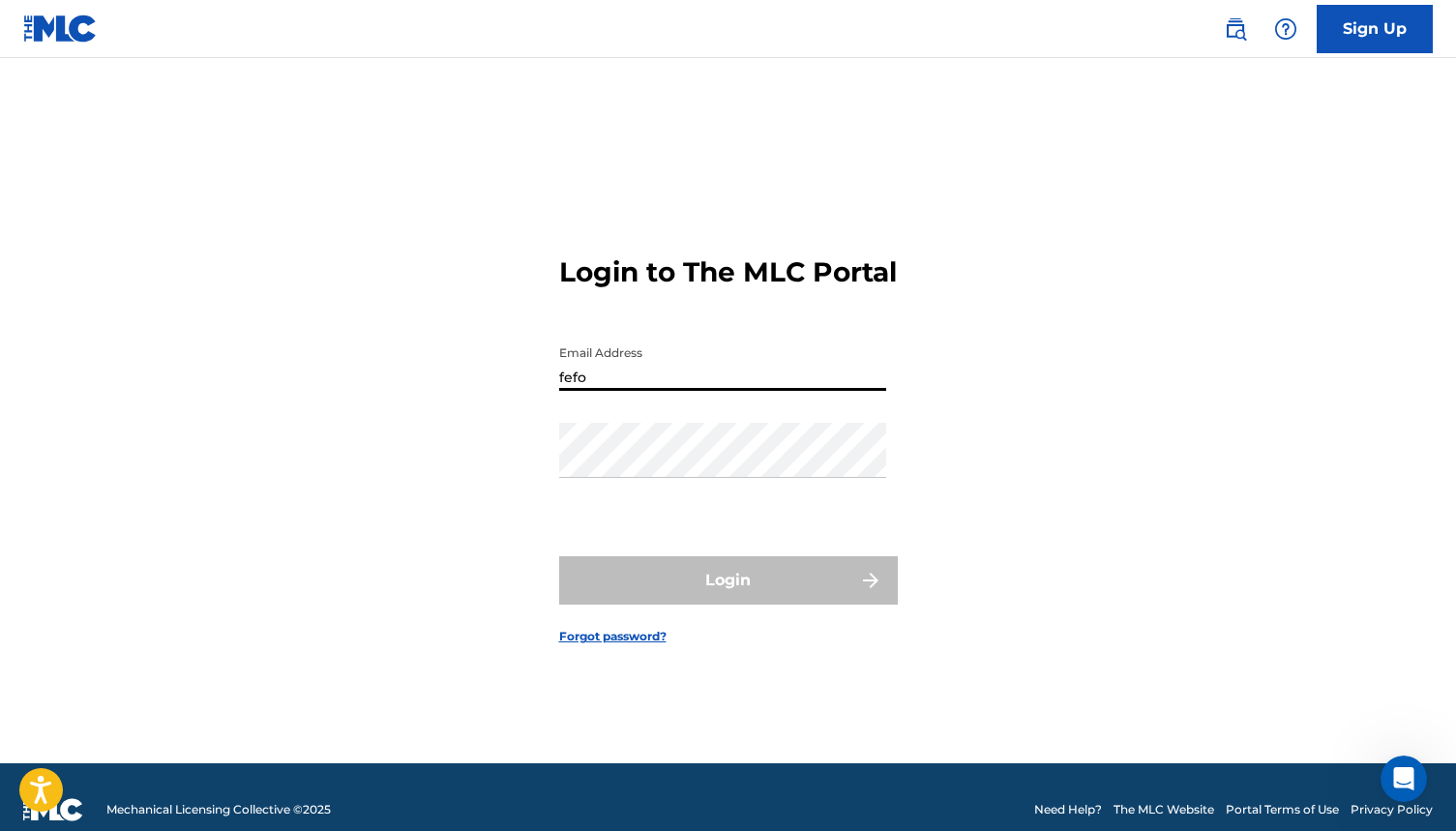 click on "fefo" at bounding box center (723, 363) 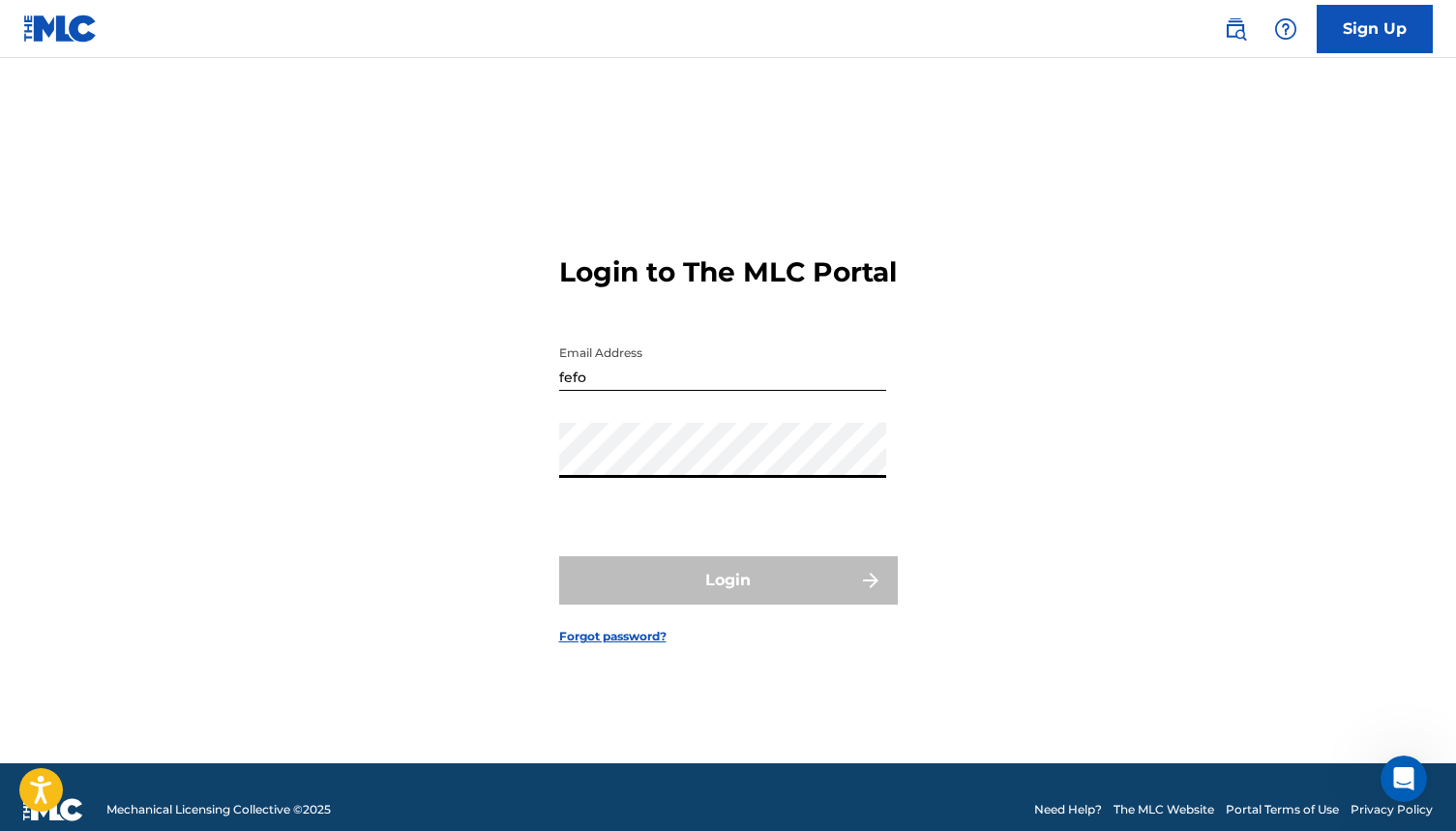 click on "fefo" at bounding box center (723, 363) 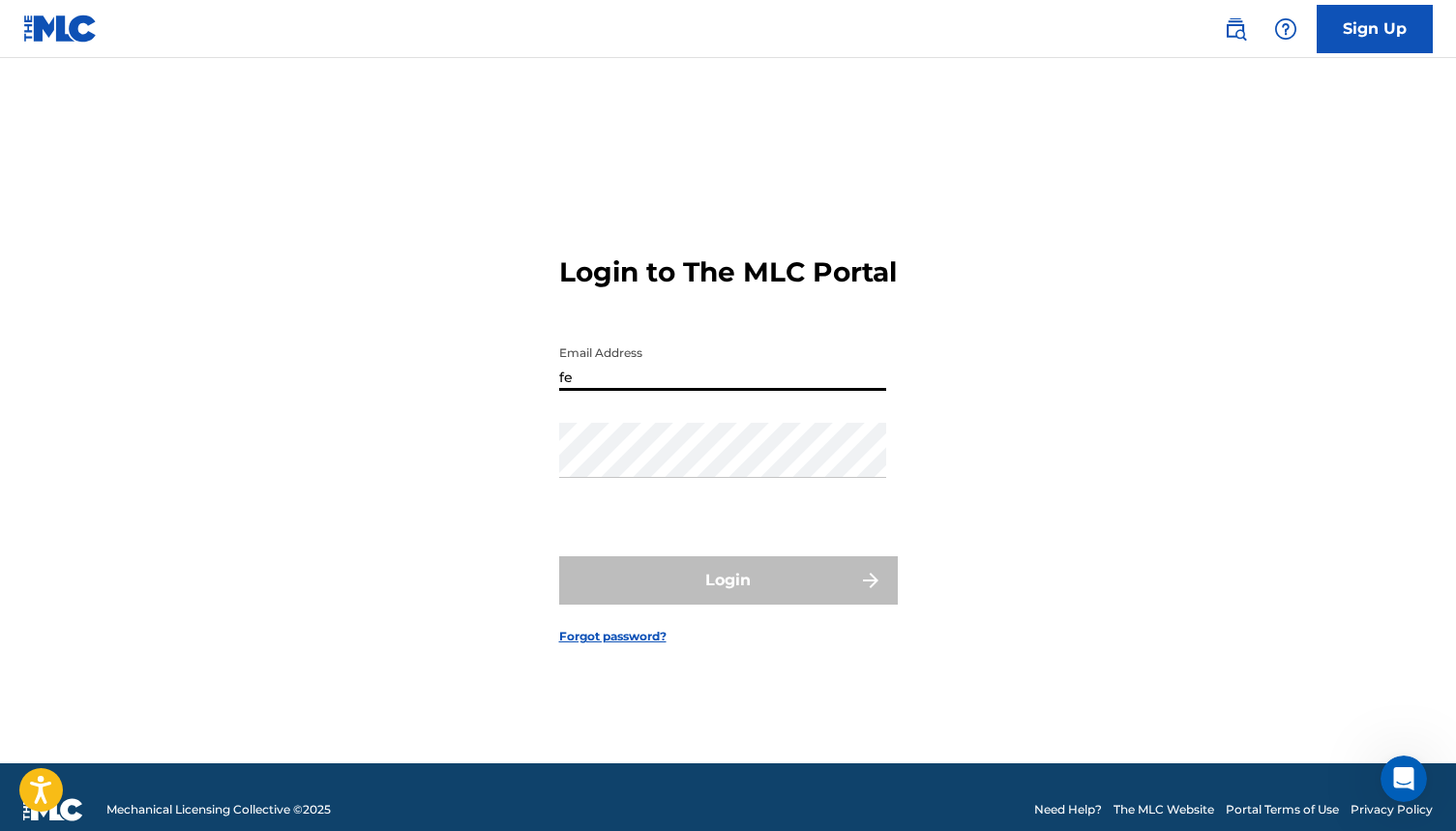 type on "f" 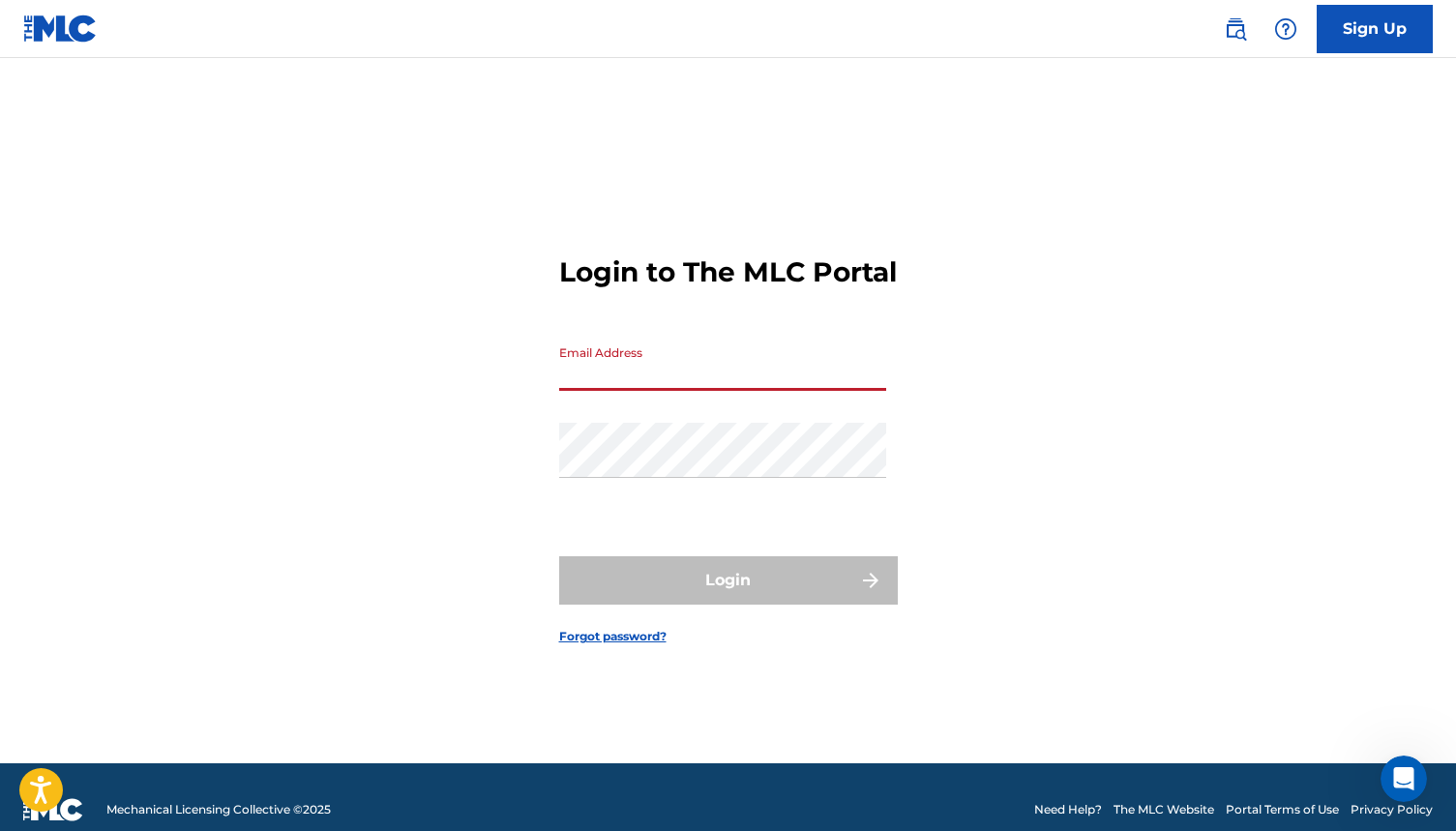 click on "Email Address" at bounding box center [723, 363] 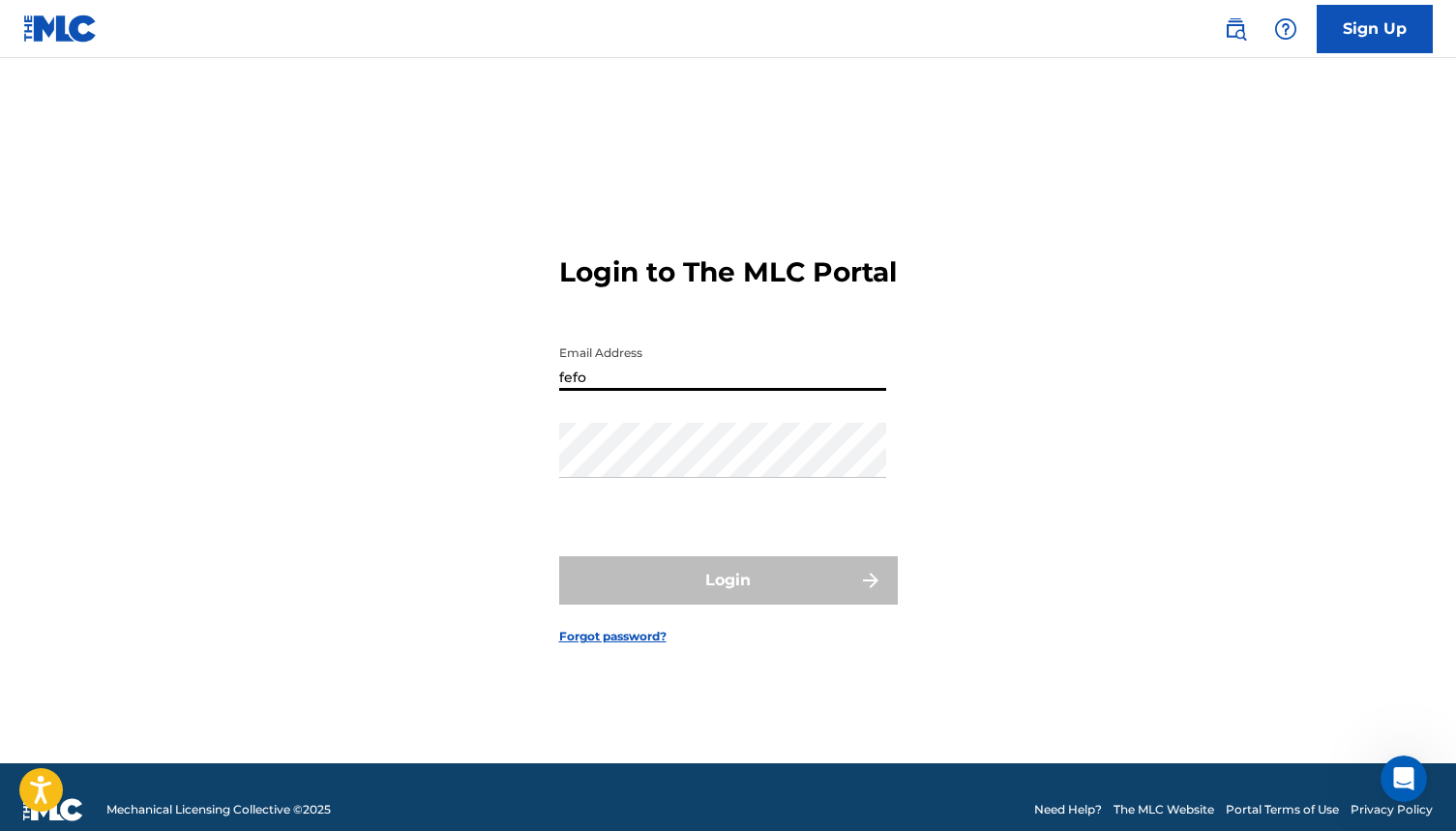 drag, startPoint x: 1289, startPoint y: 0, endPoint x: 780, endPoint y: 383, distance: 637.0008 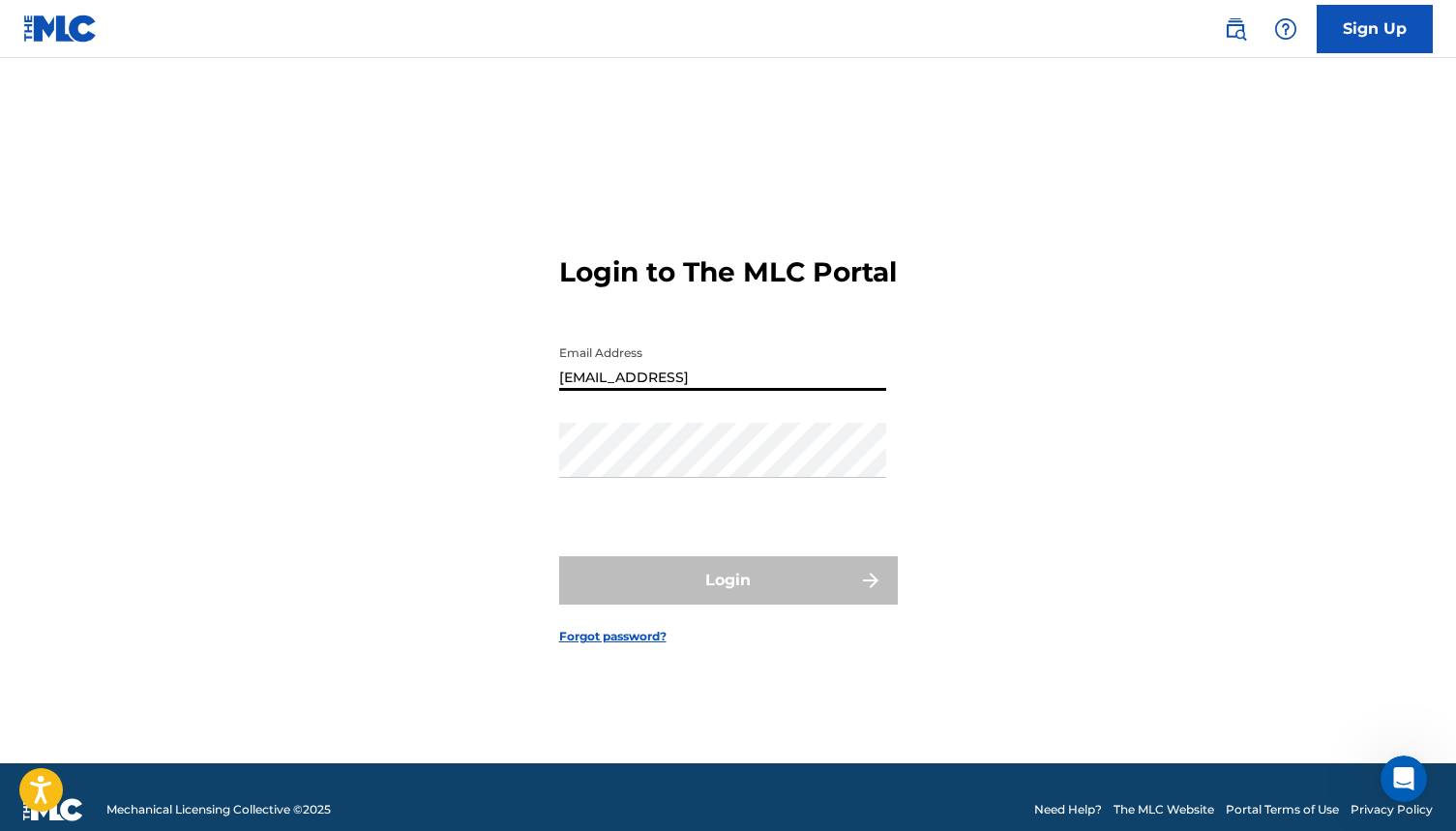 click on "fefo@mayimbamusic.comfefo" at bounding box center [723, 363] 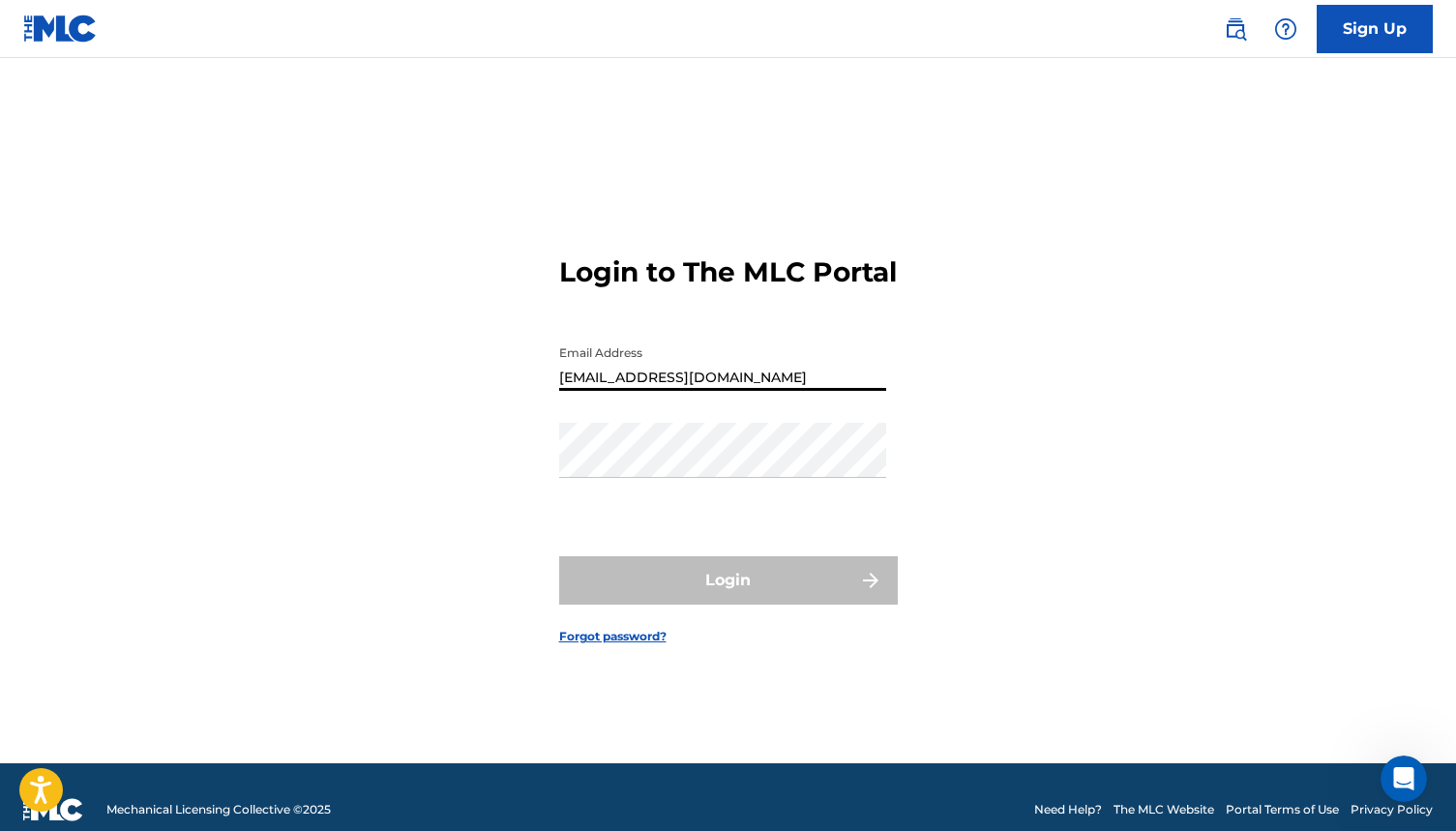type on "fefo@mayimbamusic.com" 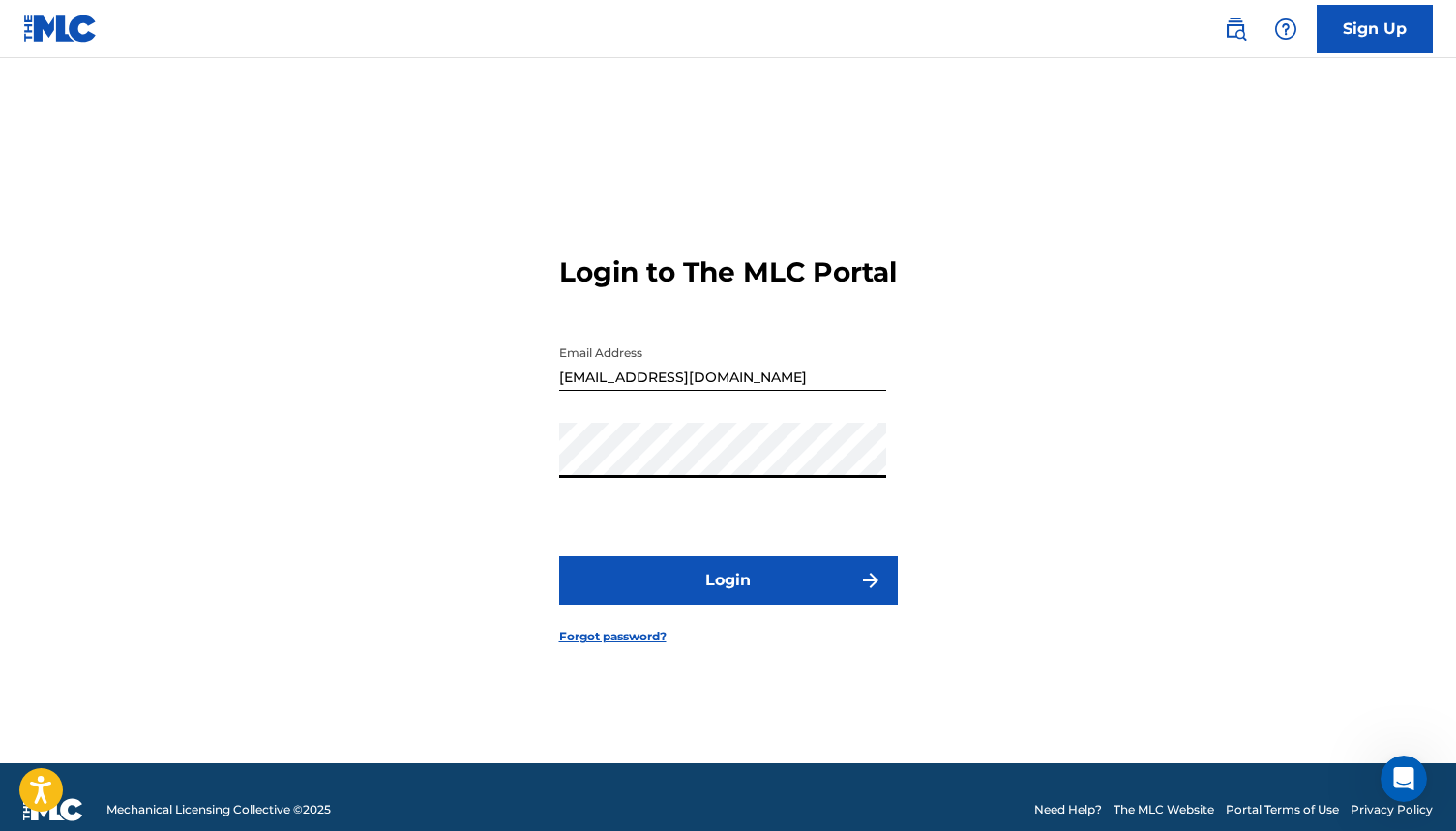 click on "Login" at bounding box center [728, 580] 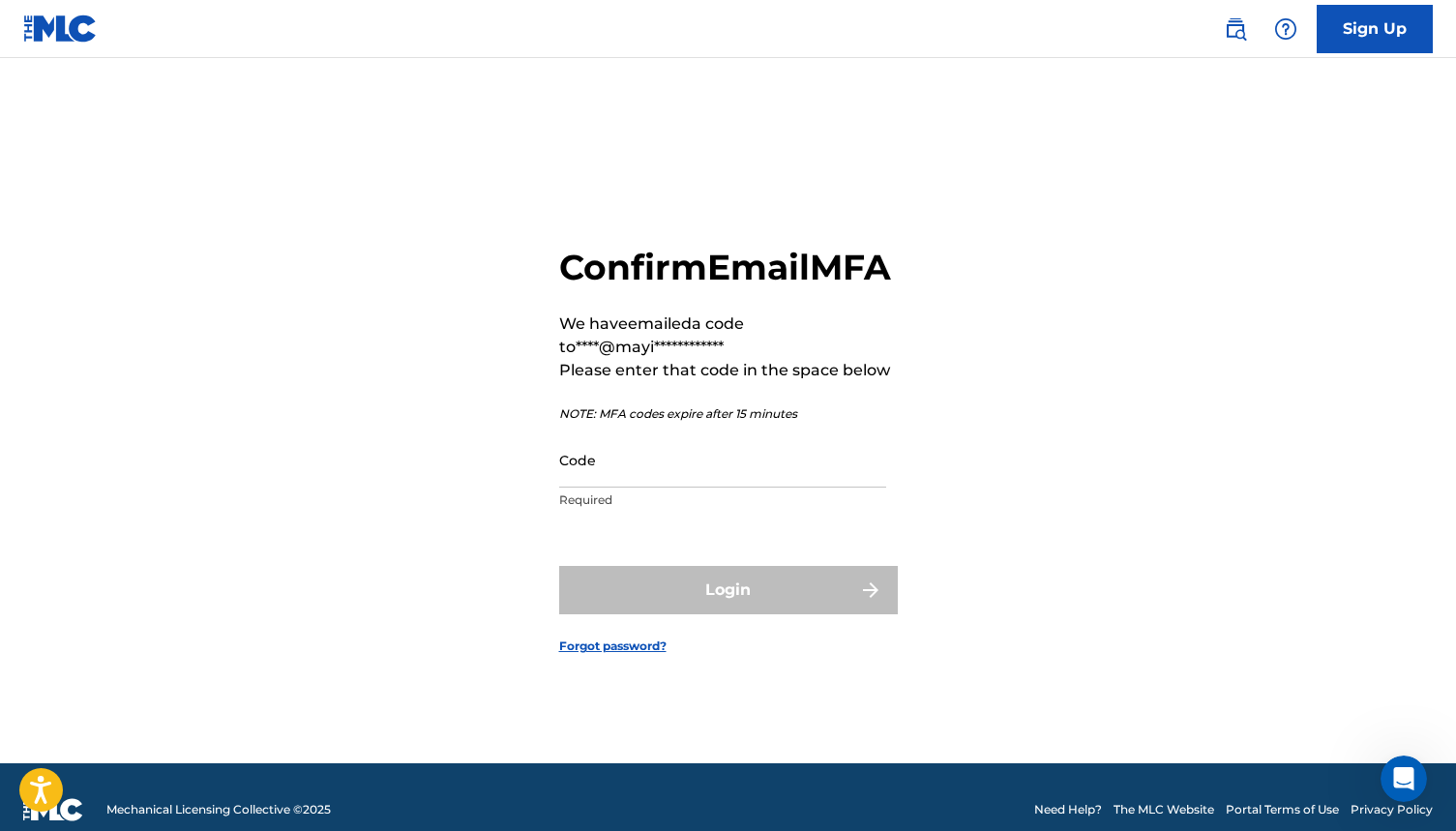 click on "Code" at bounding box center (723, 460) 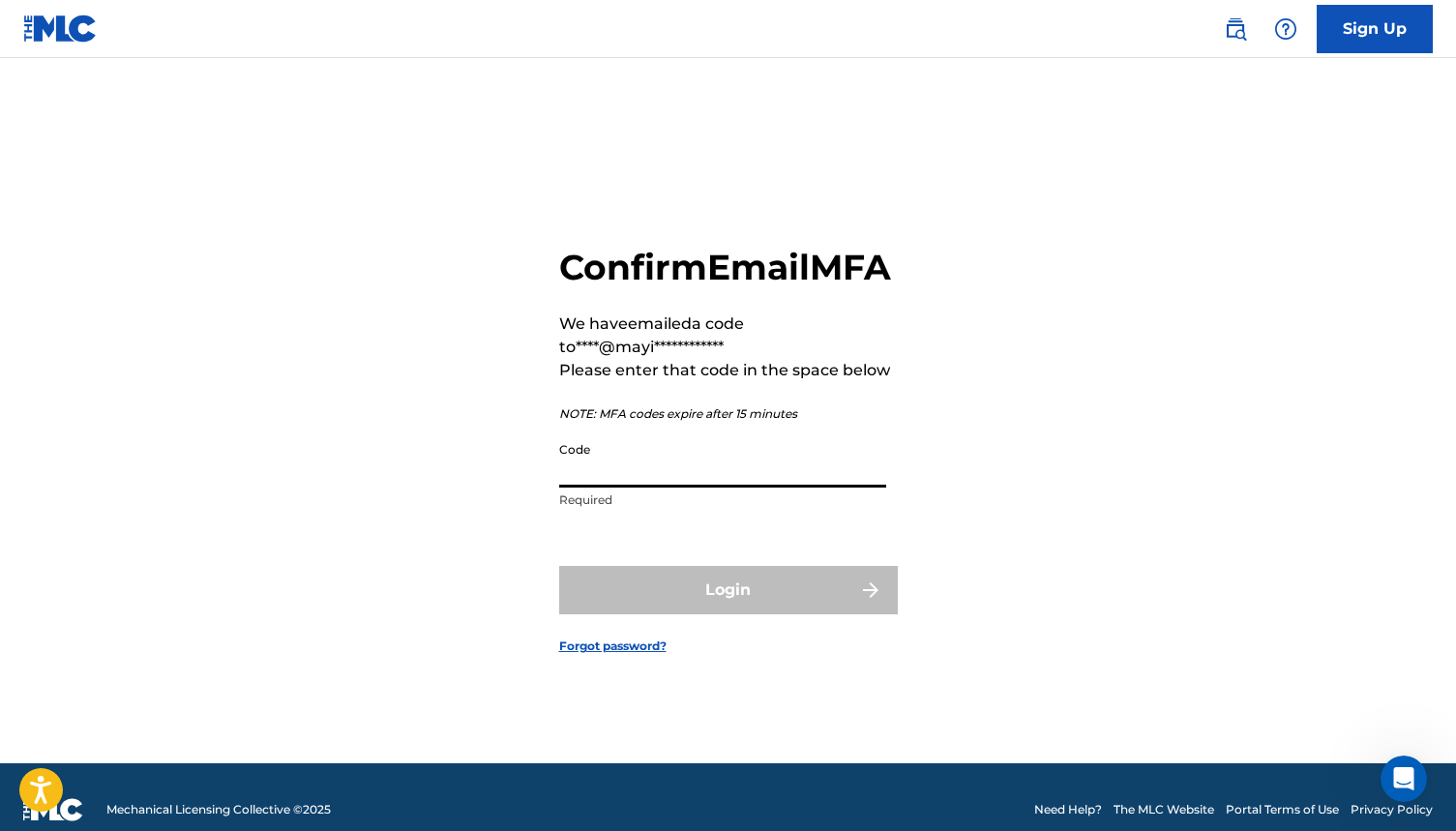 click on "Code" at bounding box center [723, 460] 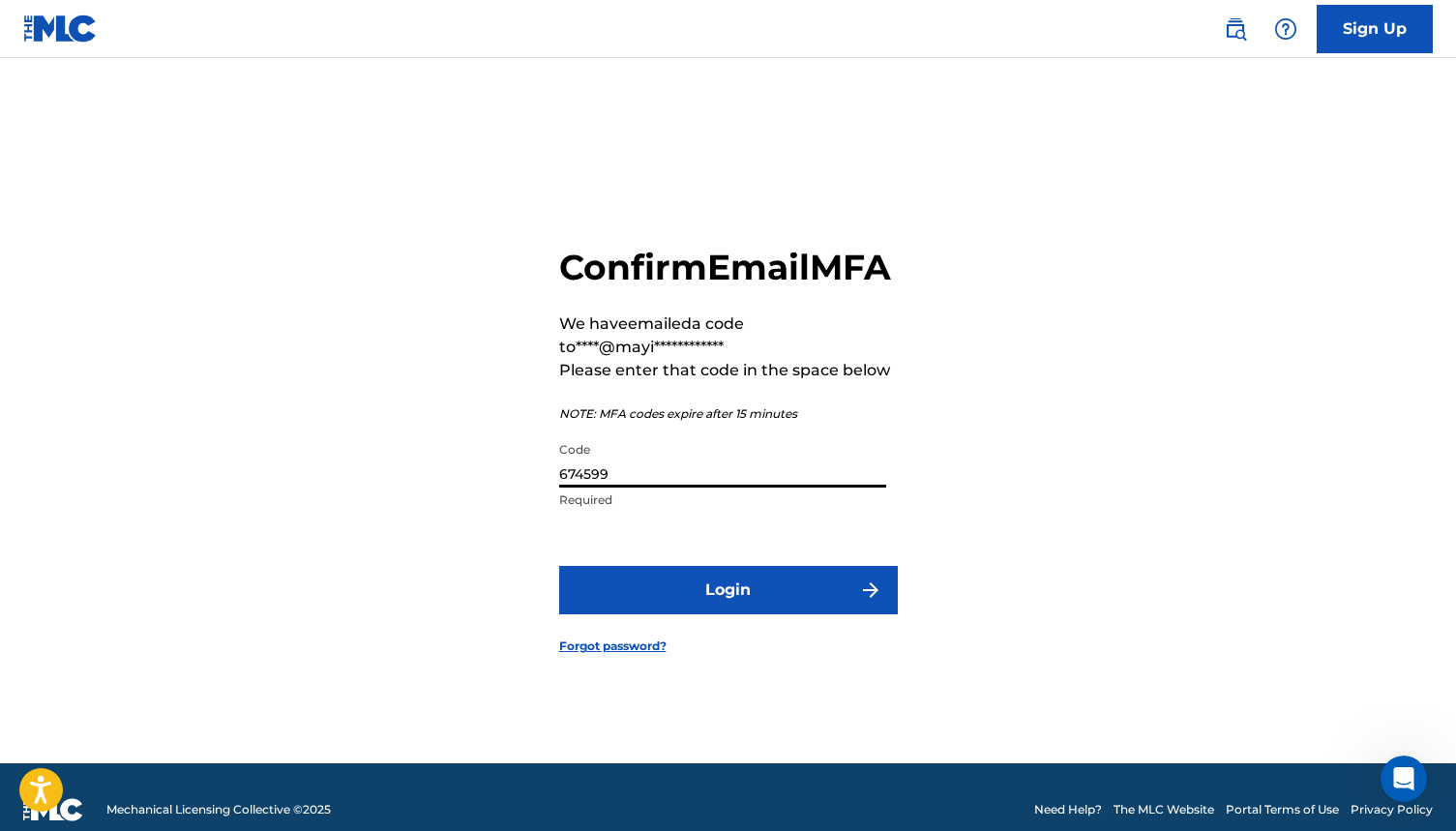 type on "674599" 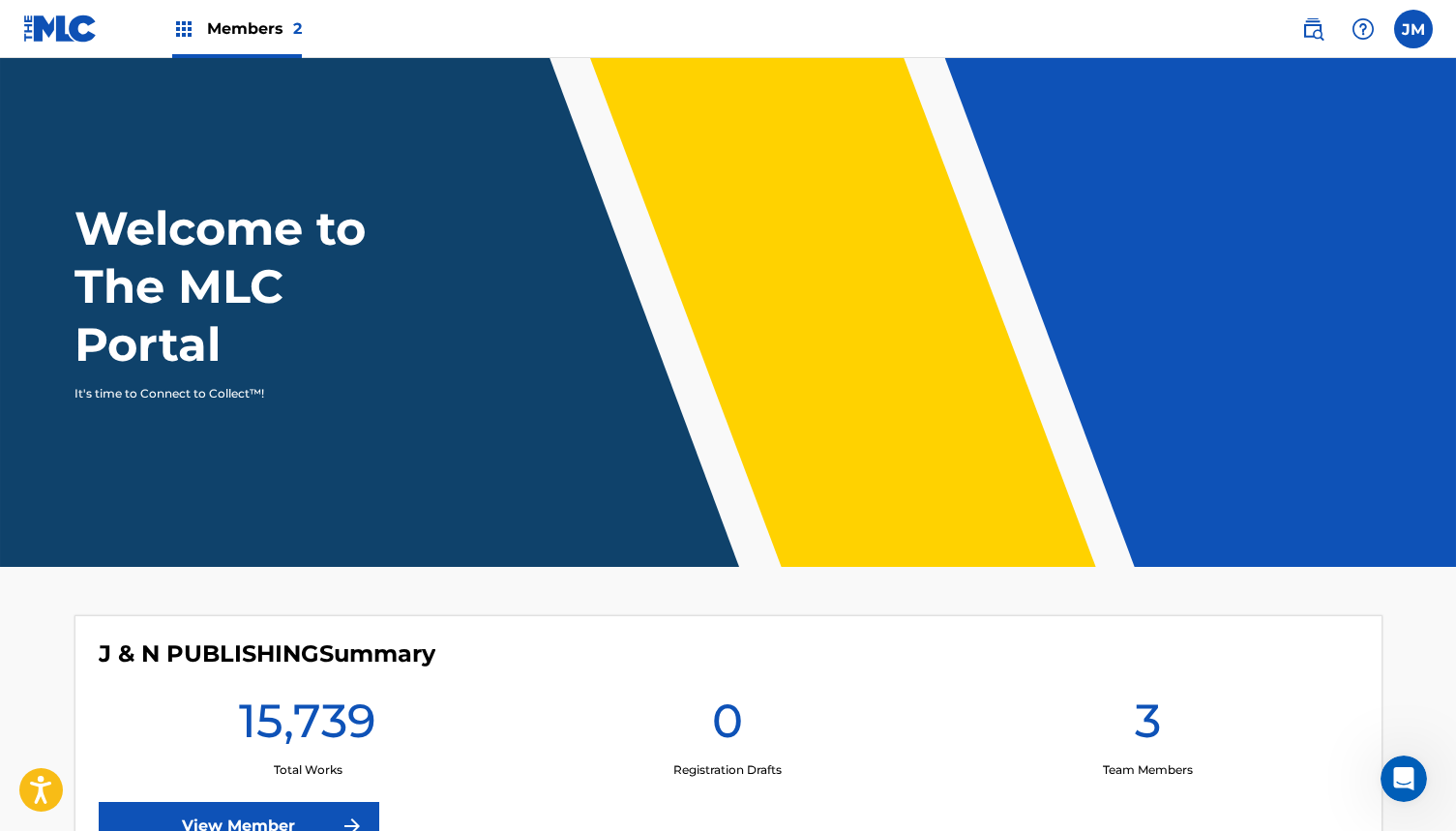 scroll, scrollTop: 0, scrollLeft: 0, axis: both 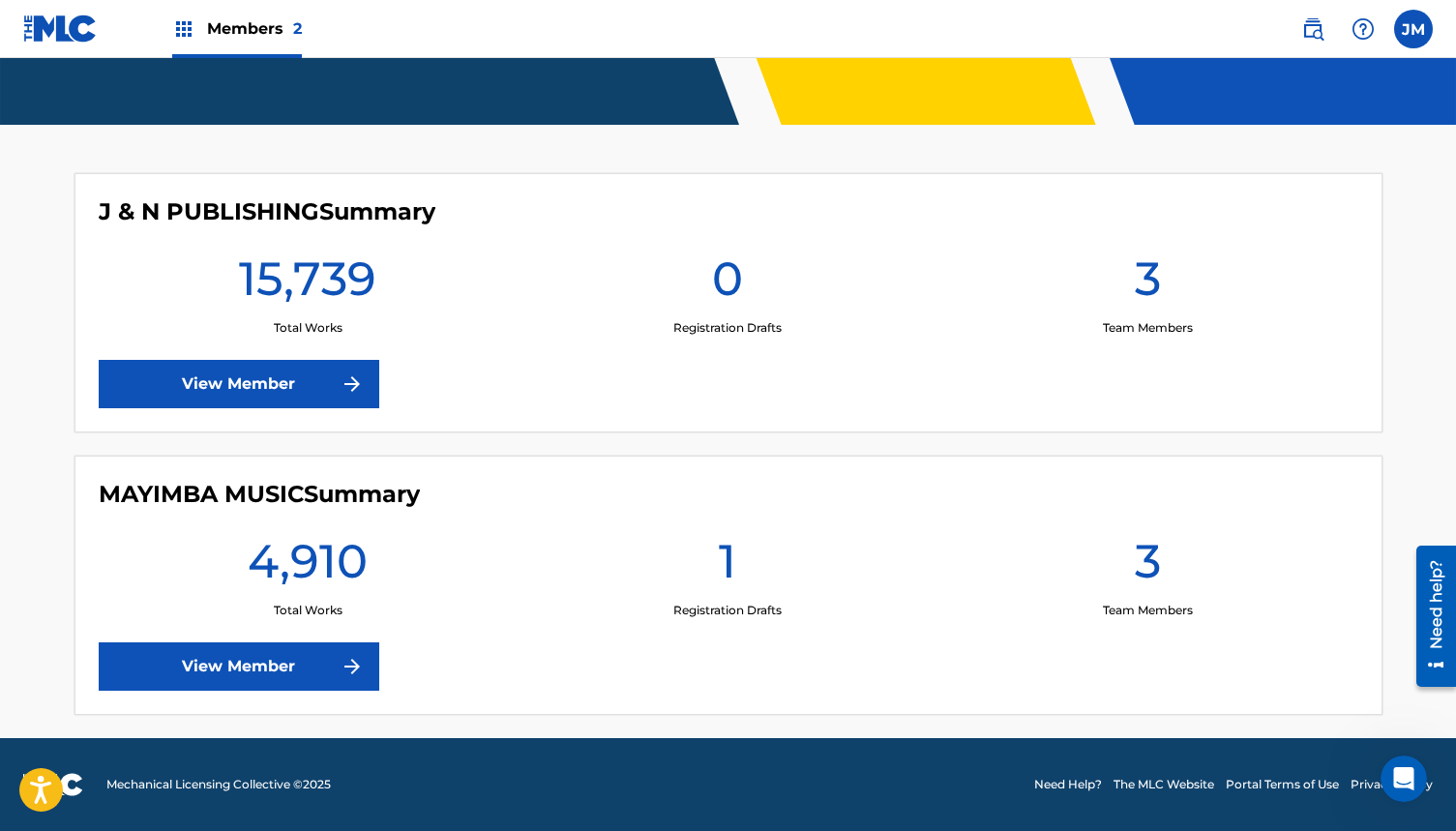 click on "View Member" at bounding box center (239, 667) 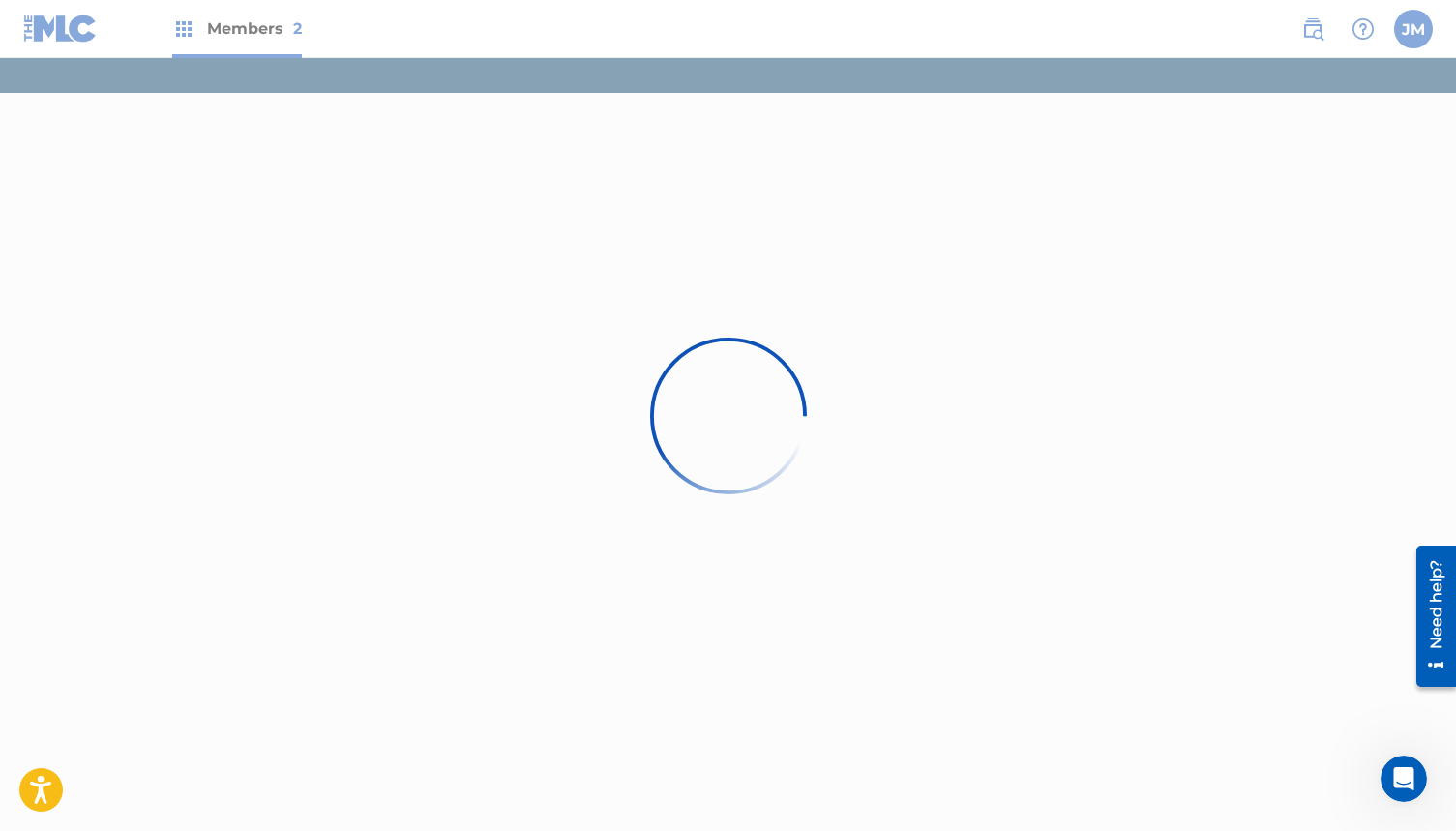 scroll, scrollTop: 0, scrollLeft: 0, axis: both 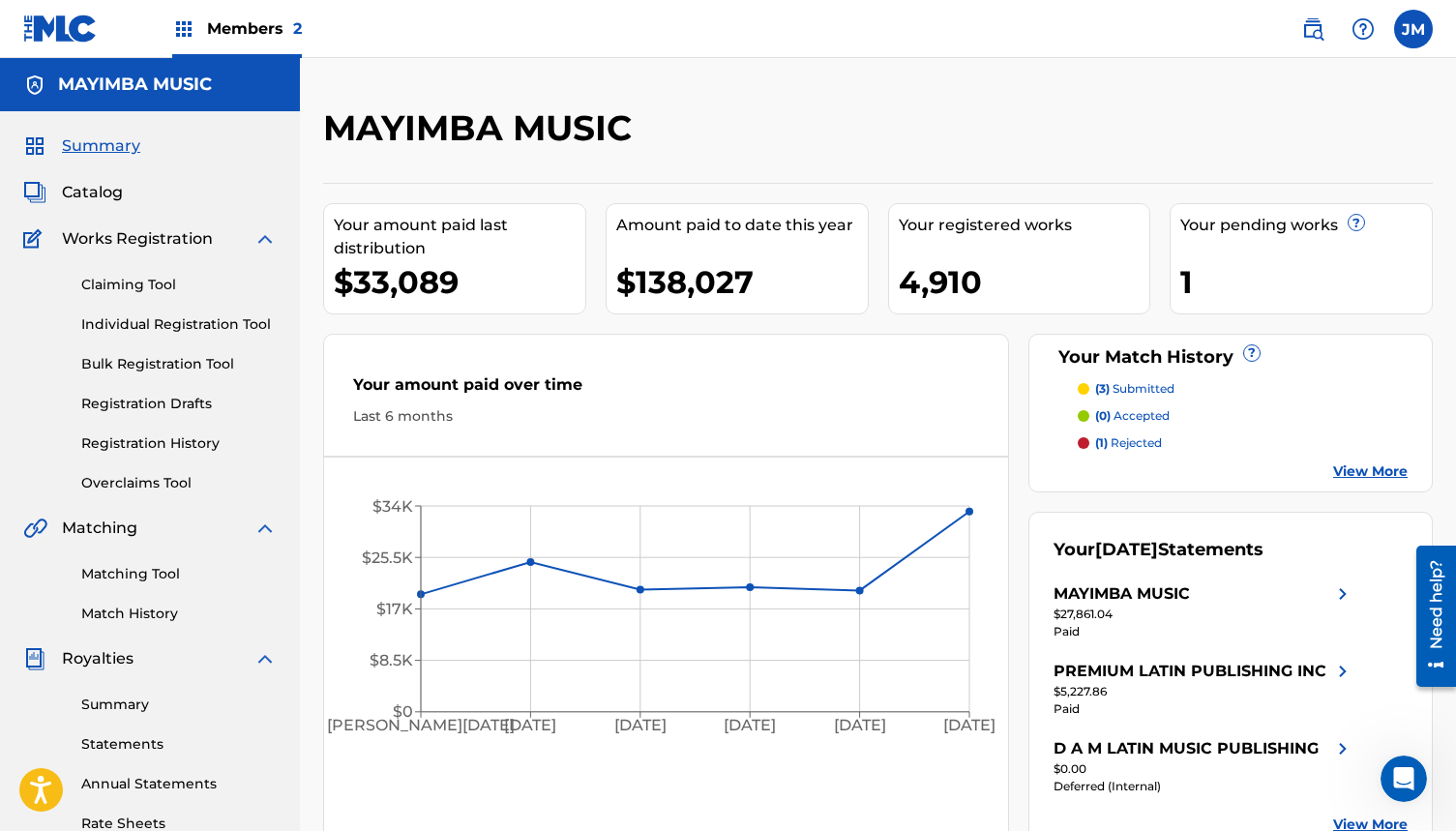 click on "Claiming Tool" at bounding box center (179, 284) 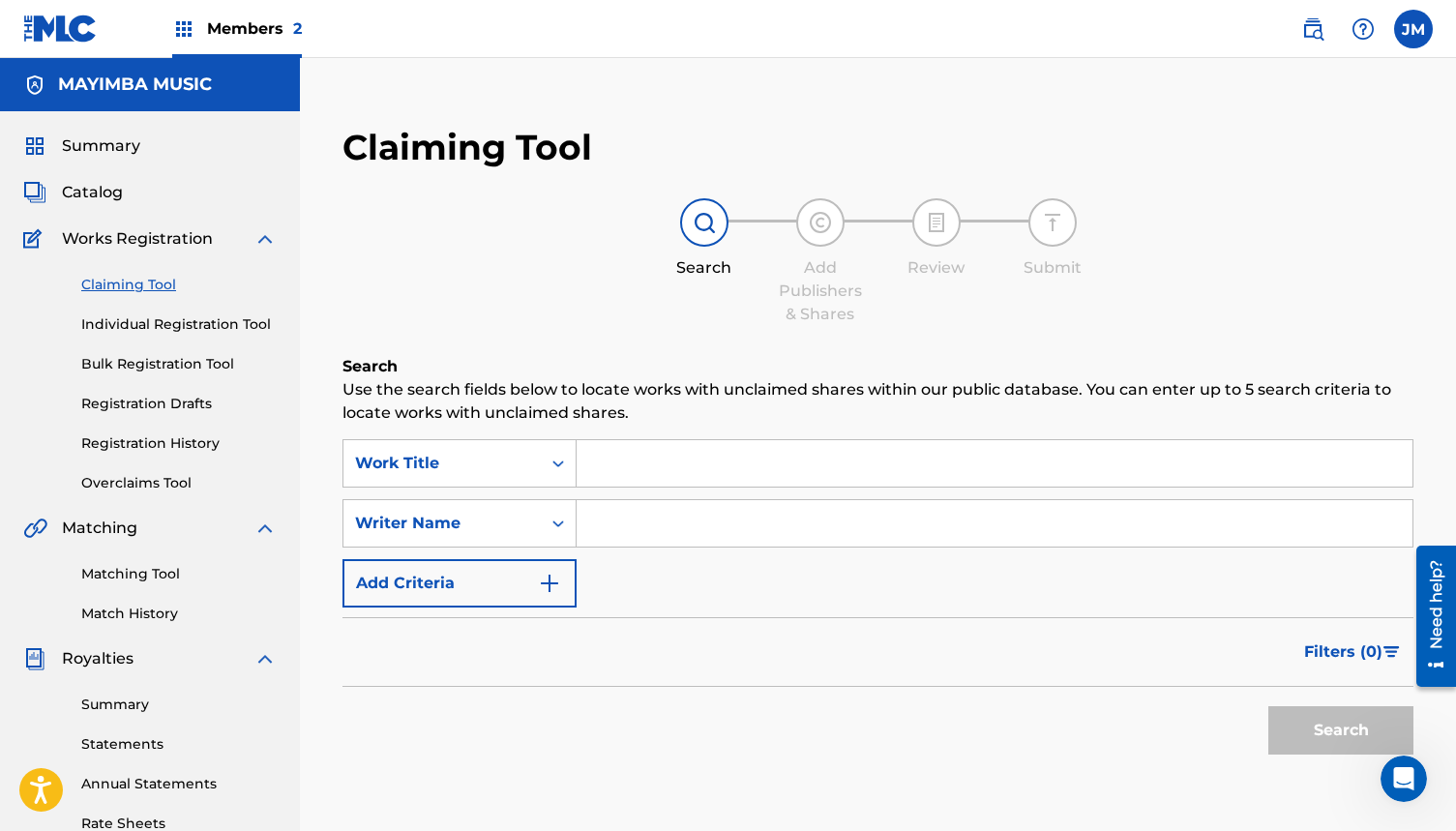 click on "Registration History" at bounding box center (179, 443) 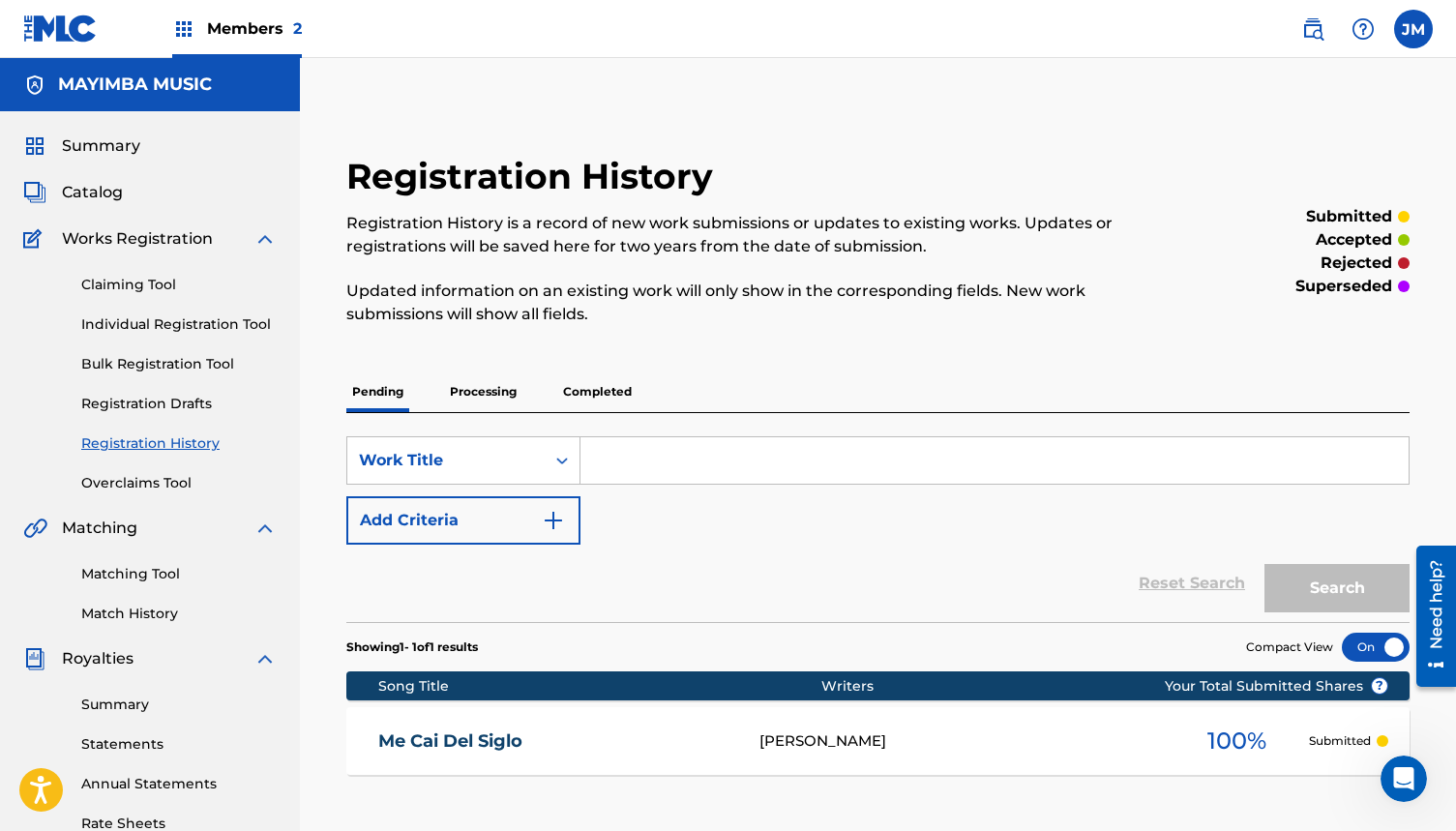 scroll, scrollTop: 0, scrollLeft: 0, axis: both 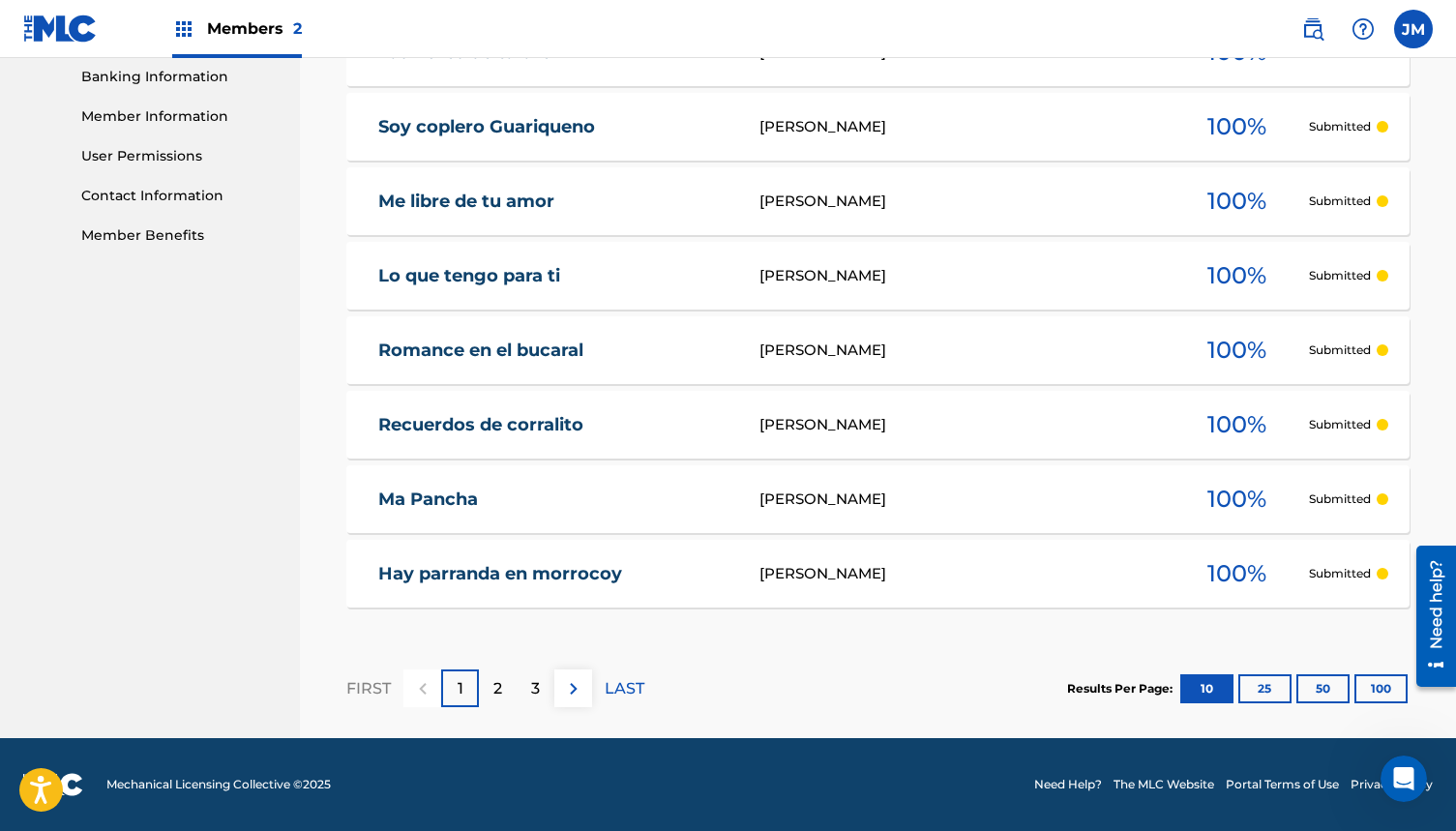 click on "2" at bounding box center (497, 689) 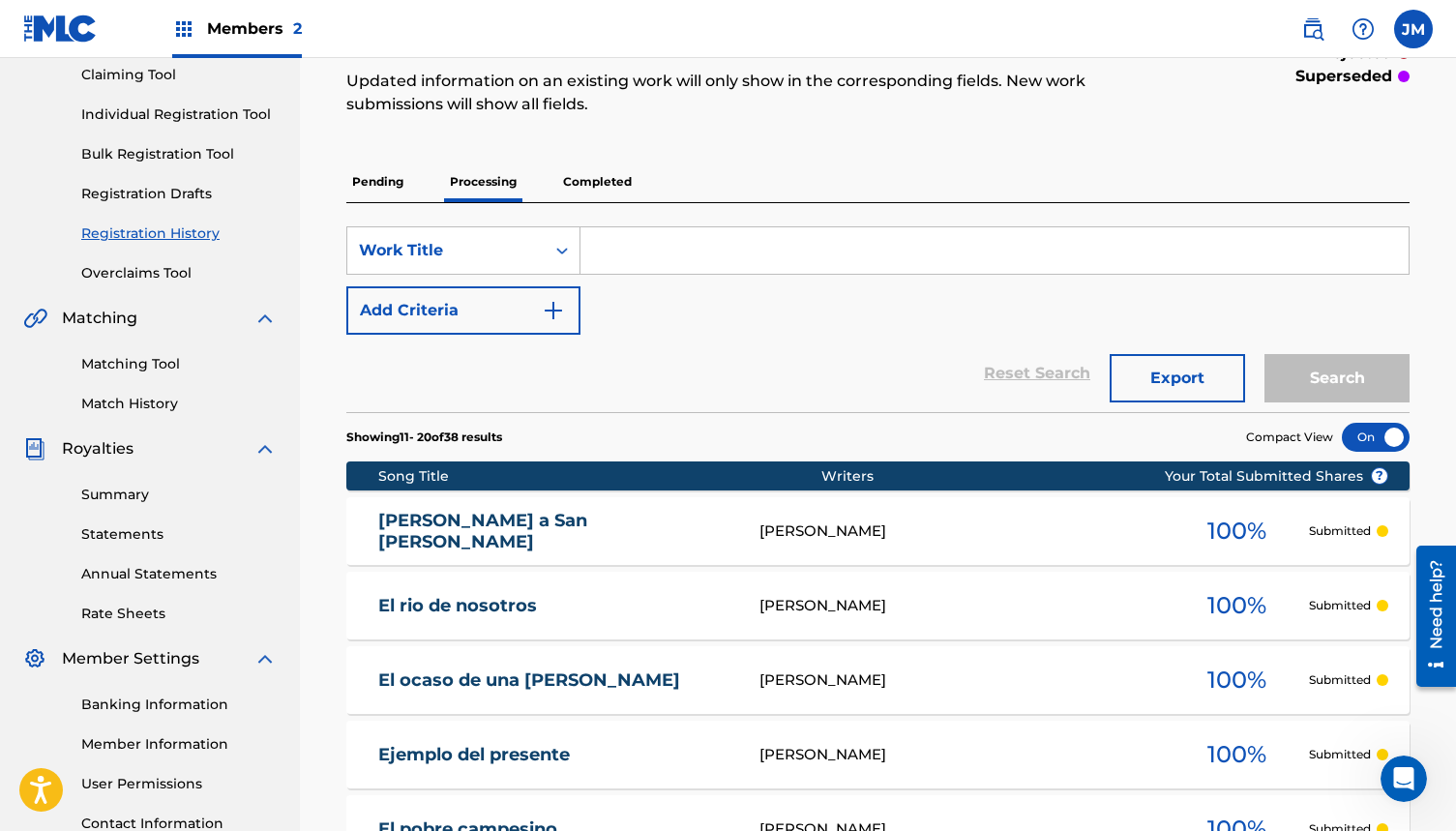scroll, scrollTop: 68, scrollLeft: 0, axis: vertical 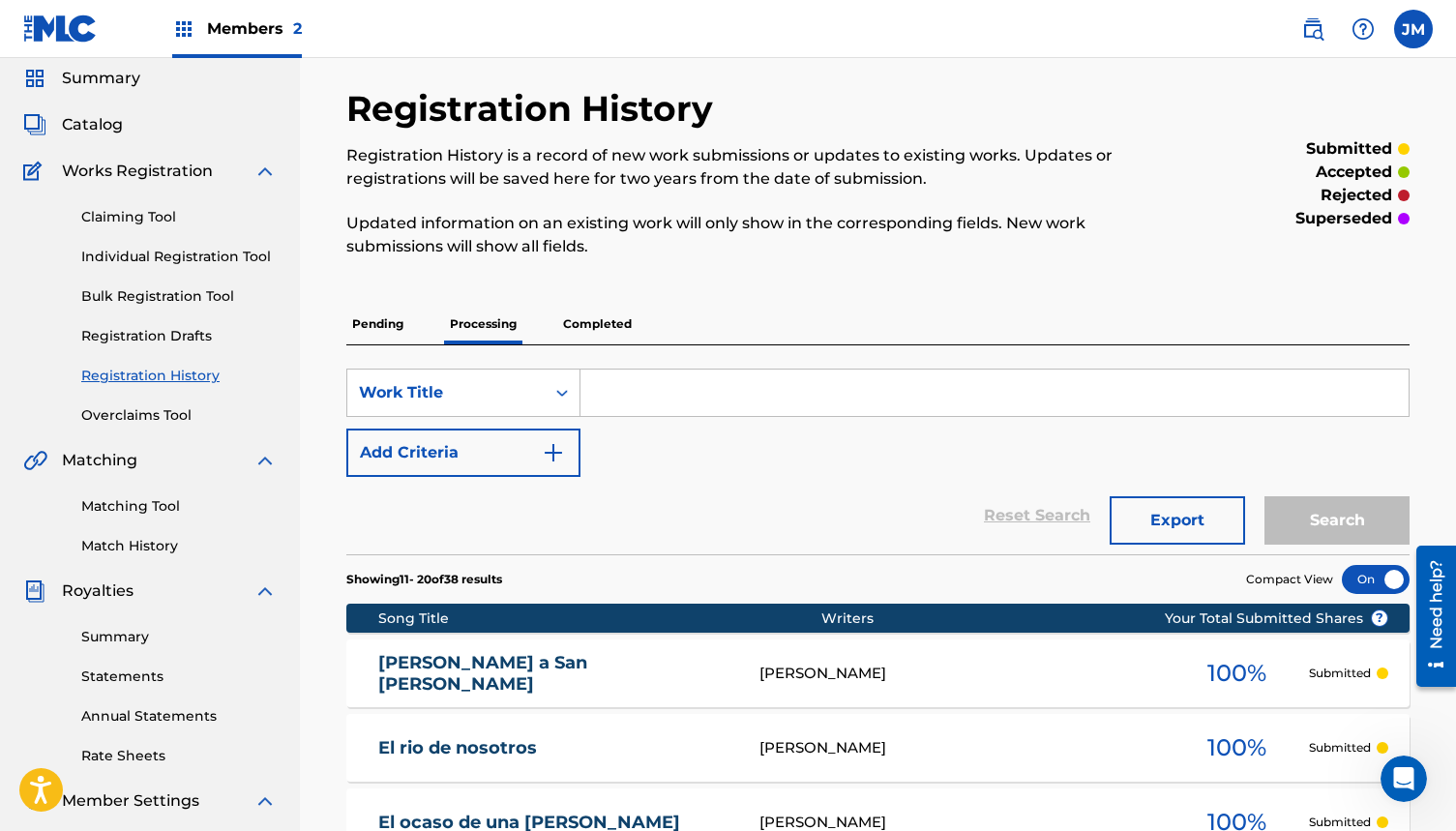 click on "Completed" at bounding box center [597, 324] 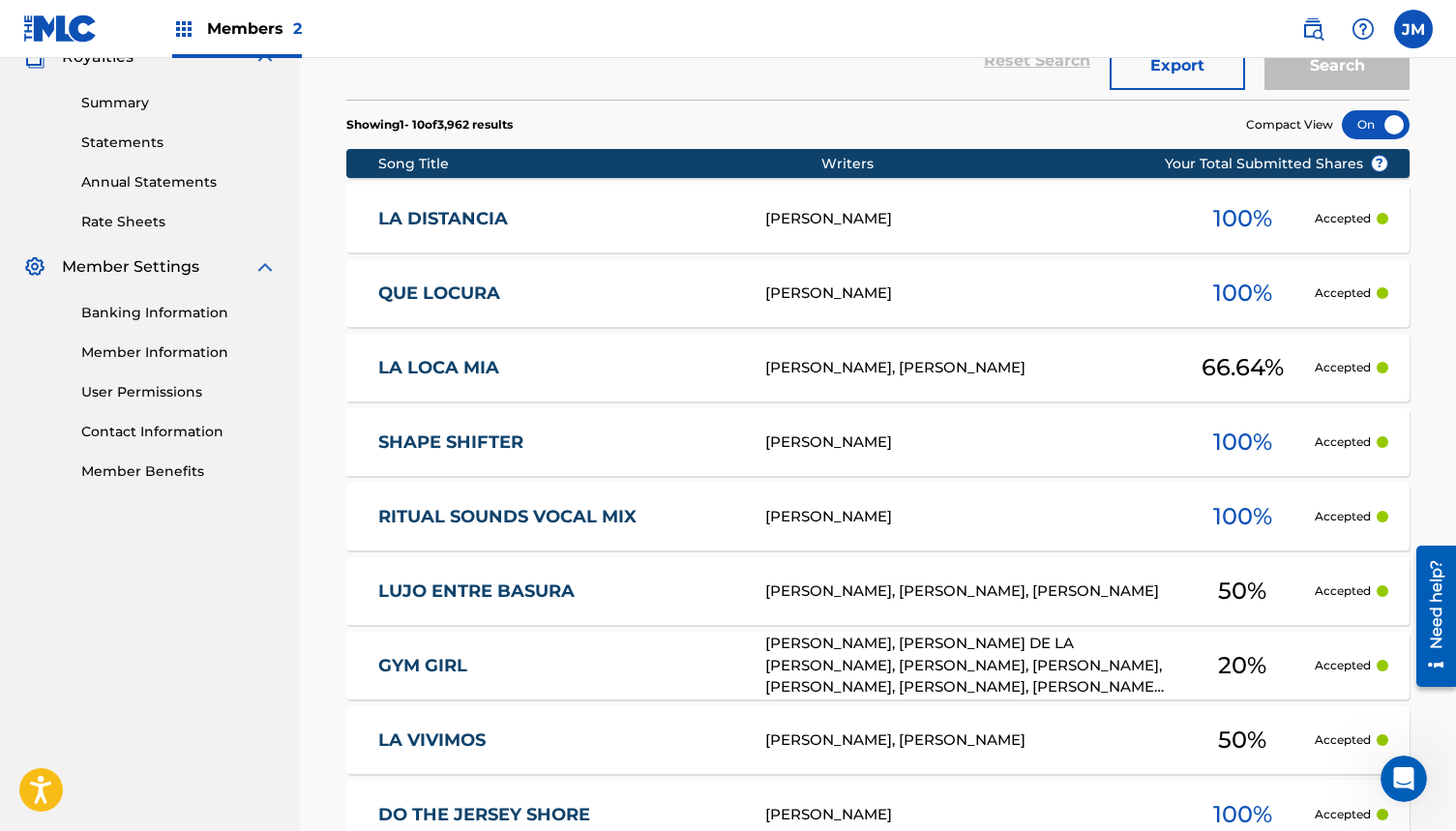 scroll, scrollTop: 410, scrollLeft: 0, axis: vertical 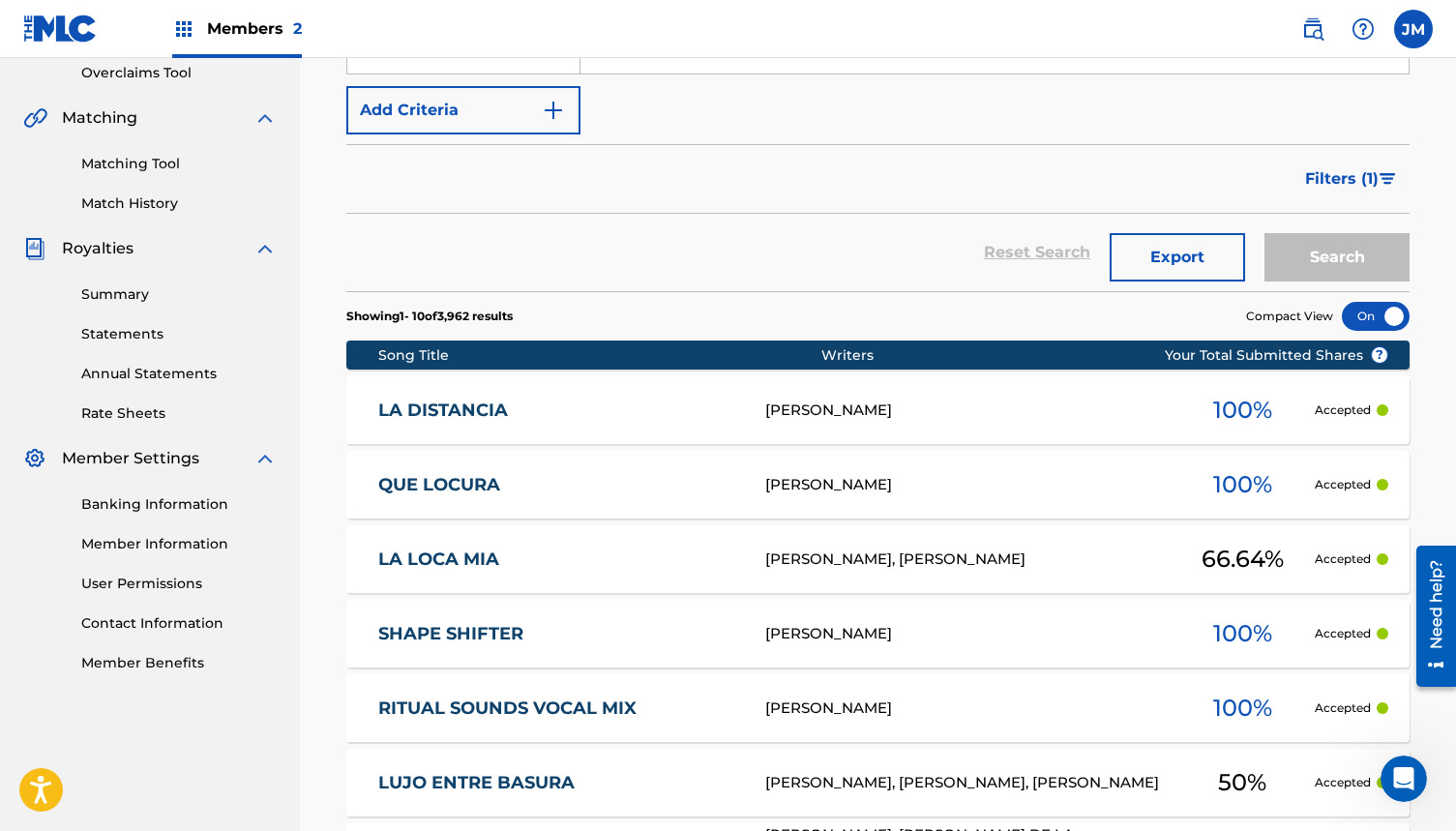 click on "Filters ( 1 )" at bounding box center (1342, 179) 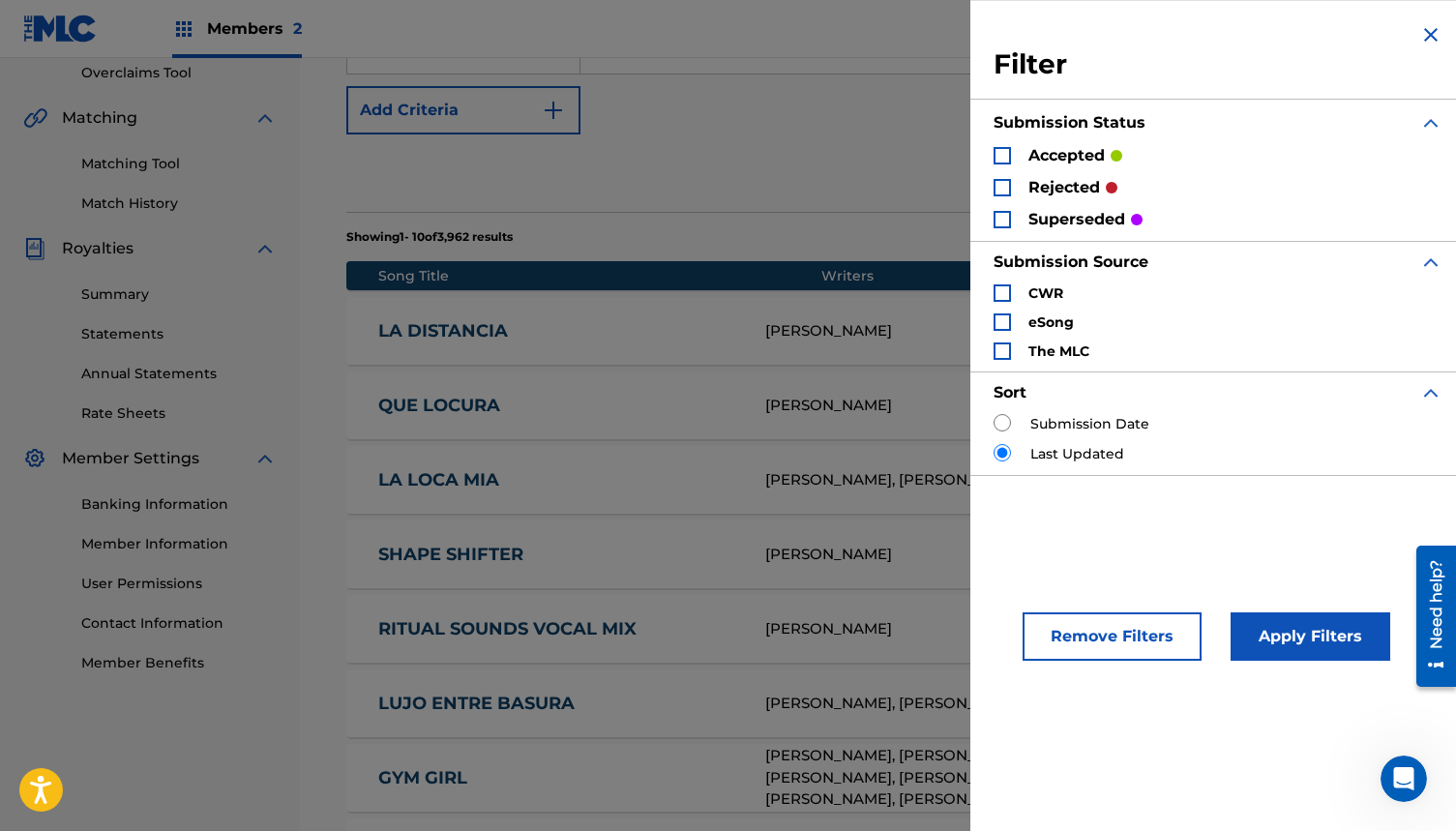 click on "rejected" at bounding box center [1064, 188] 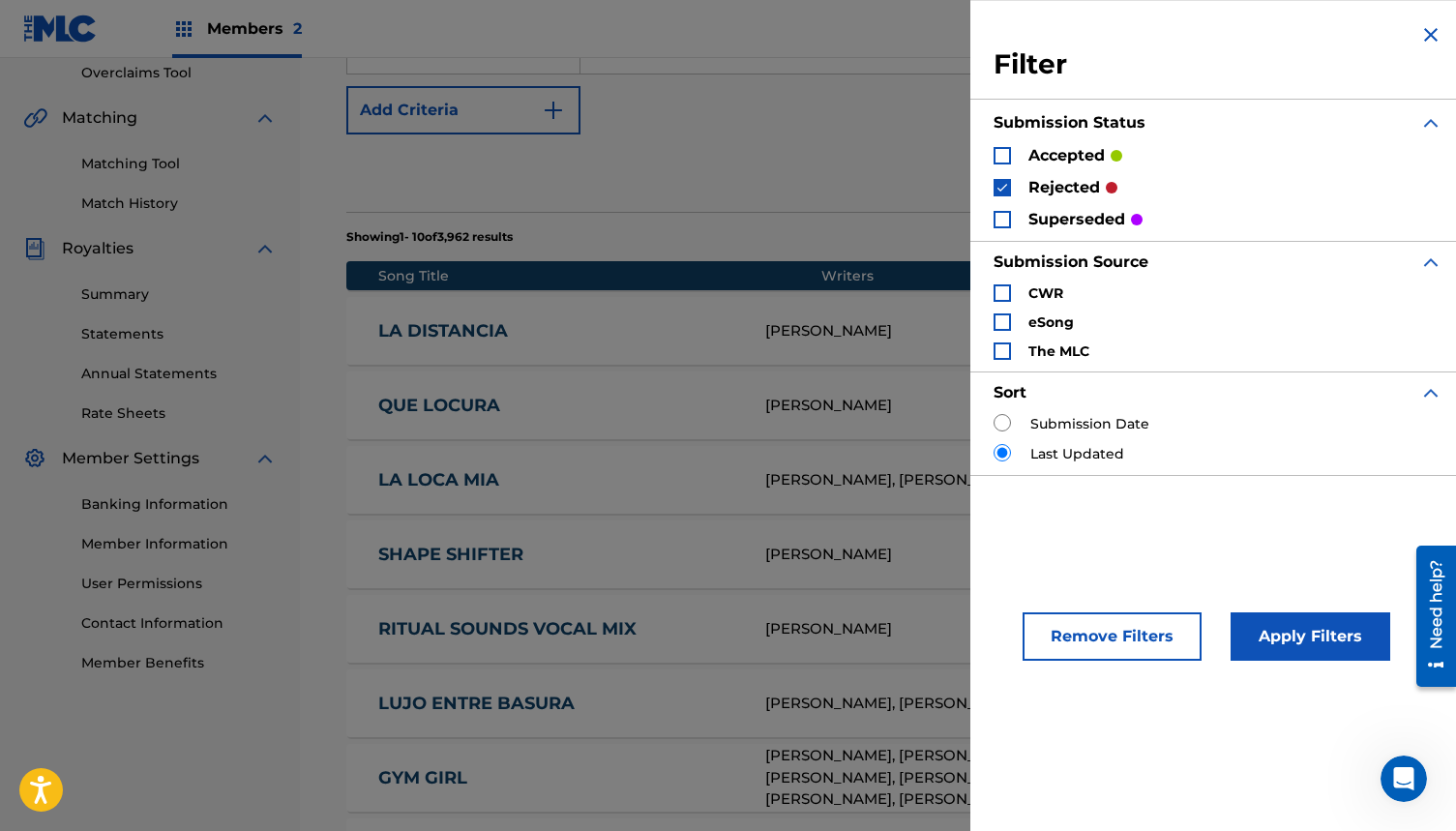 click on "Apply Filters" at bounding box center (1310, 637) 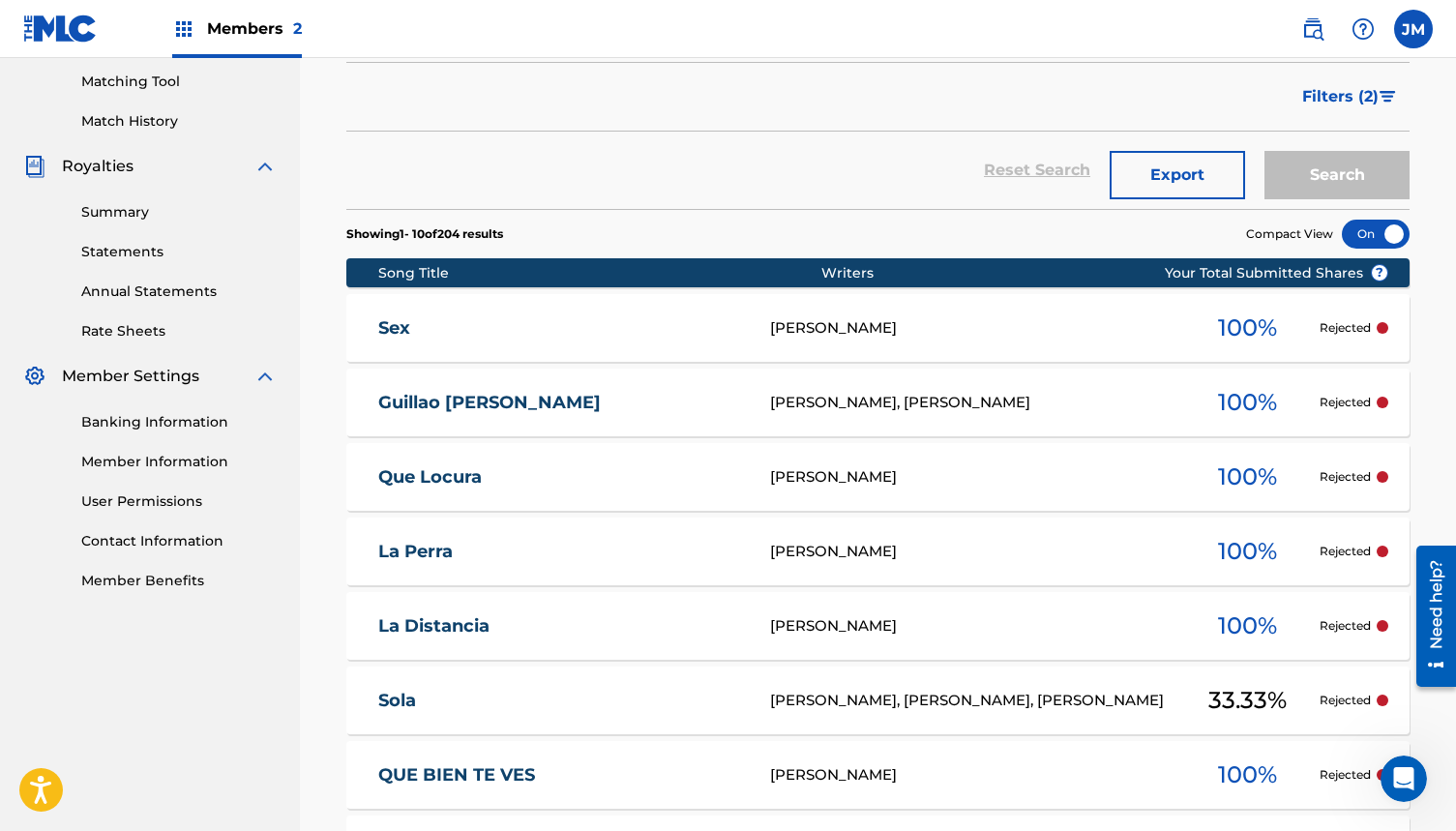 scroll, scrollTop: 528, scrollLeft: 0, axis: vertical 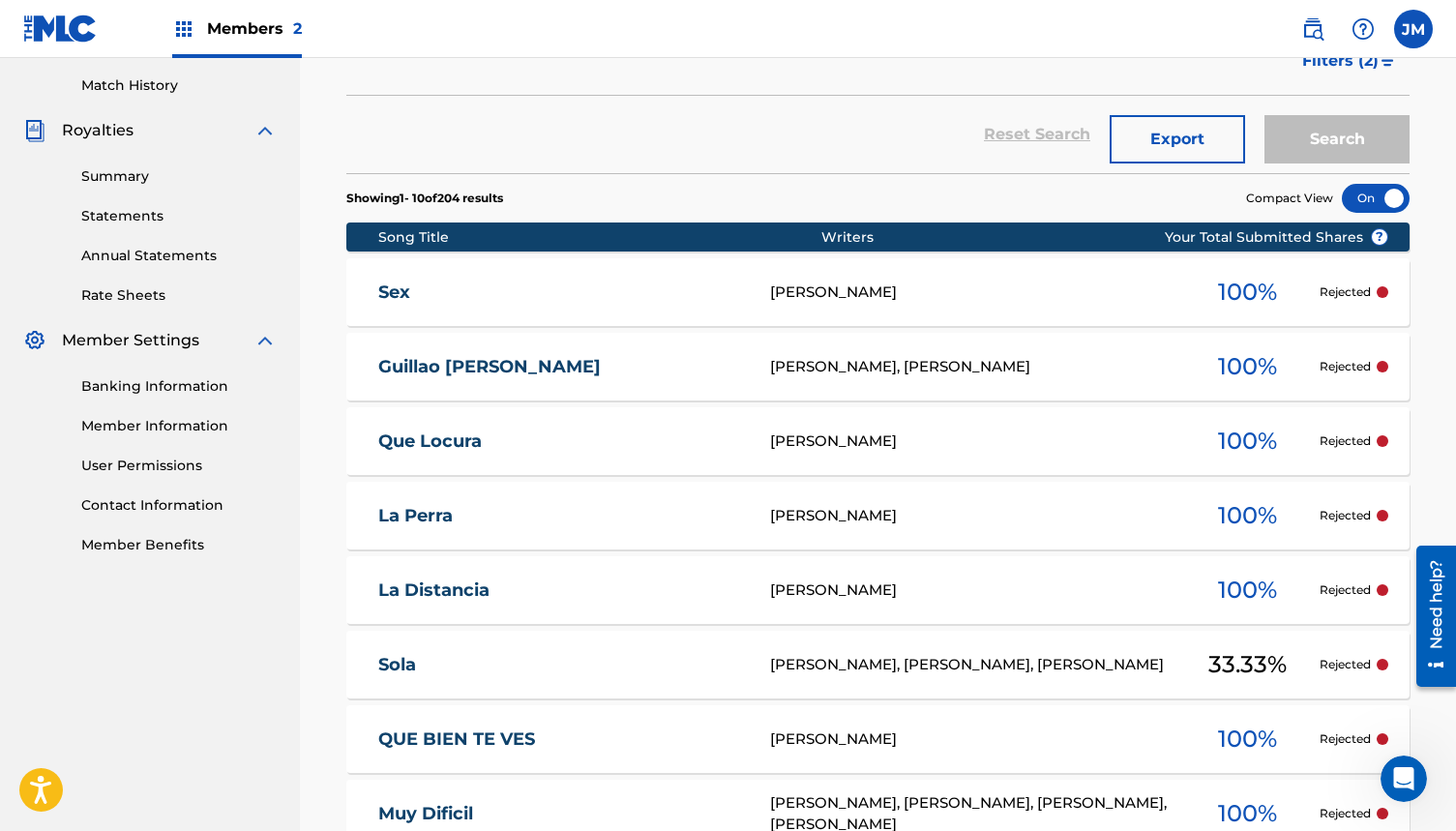 click on "Jose Perez, Robert Castillo" at bounding box center [972, 367] 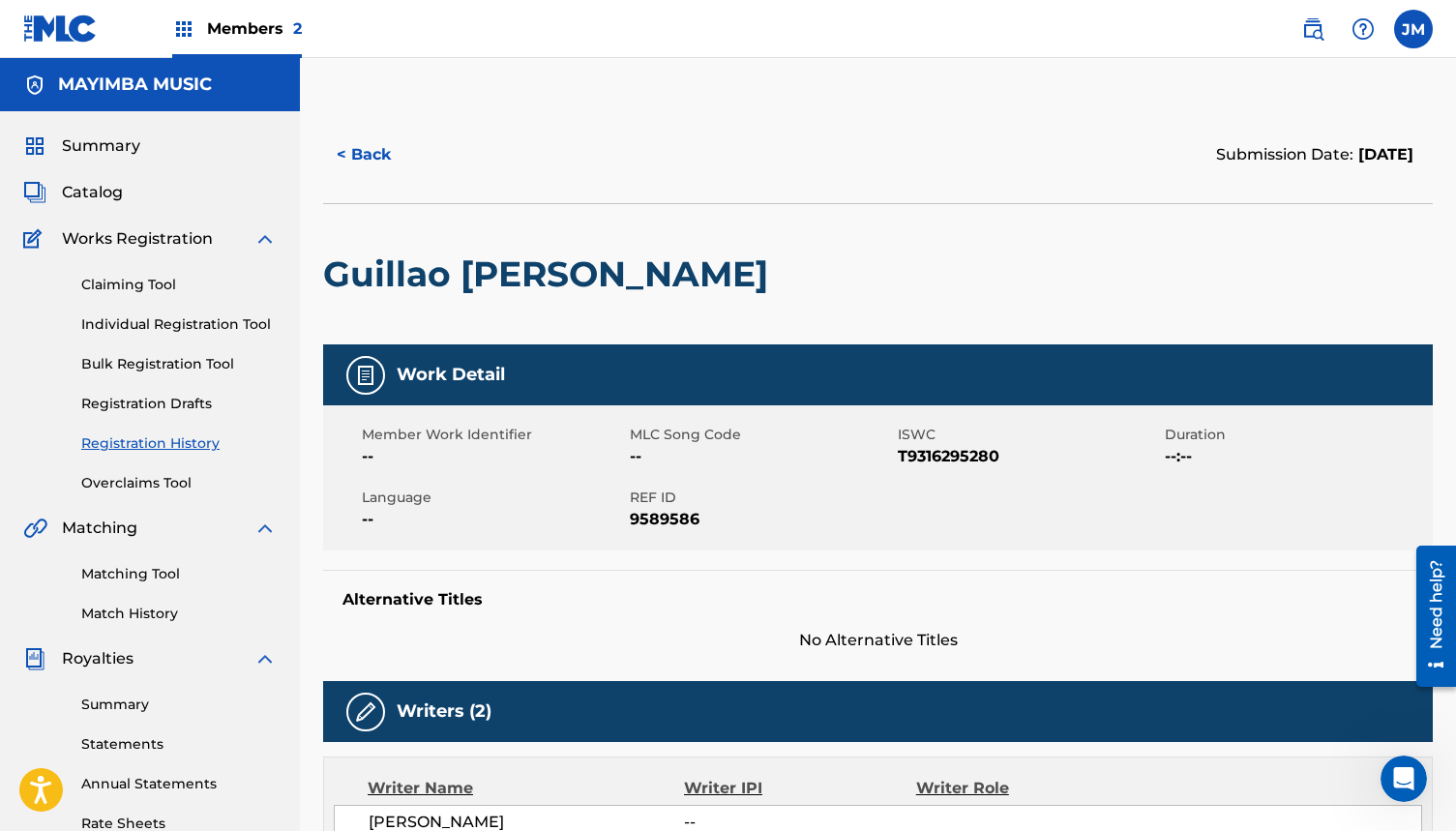 scroll, scrollTop: 0, scrollLeft: 0, axis: both 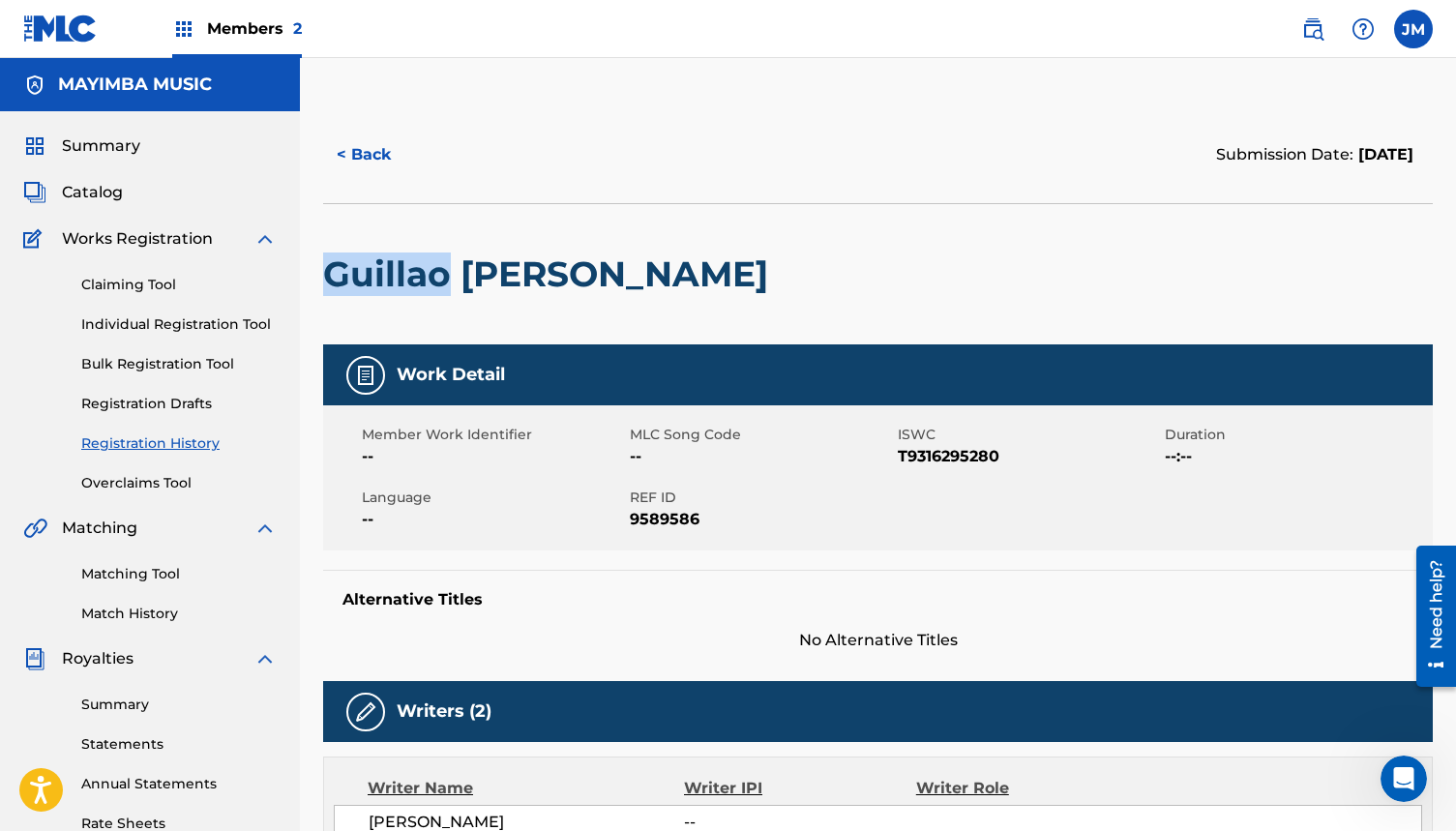 click on "Guillao de ganster" at bounding box center (550, 274) 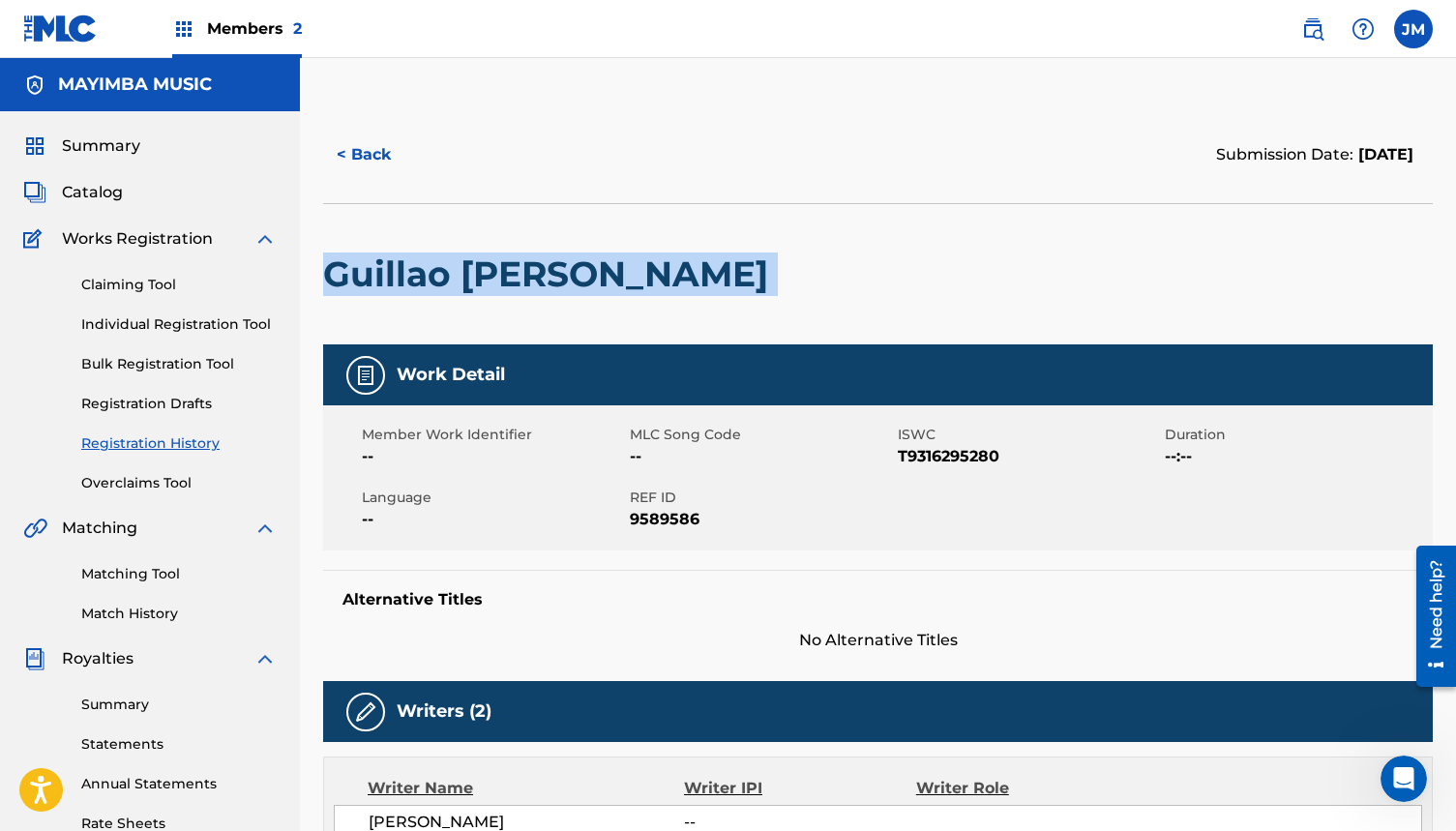 click on "Guillao de ganster" at bounding box center (550, 274) 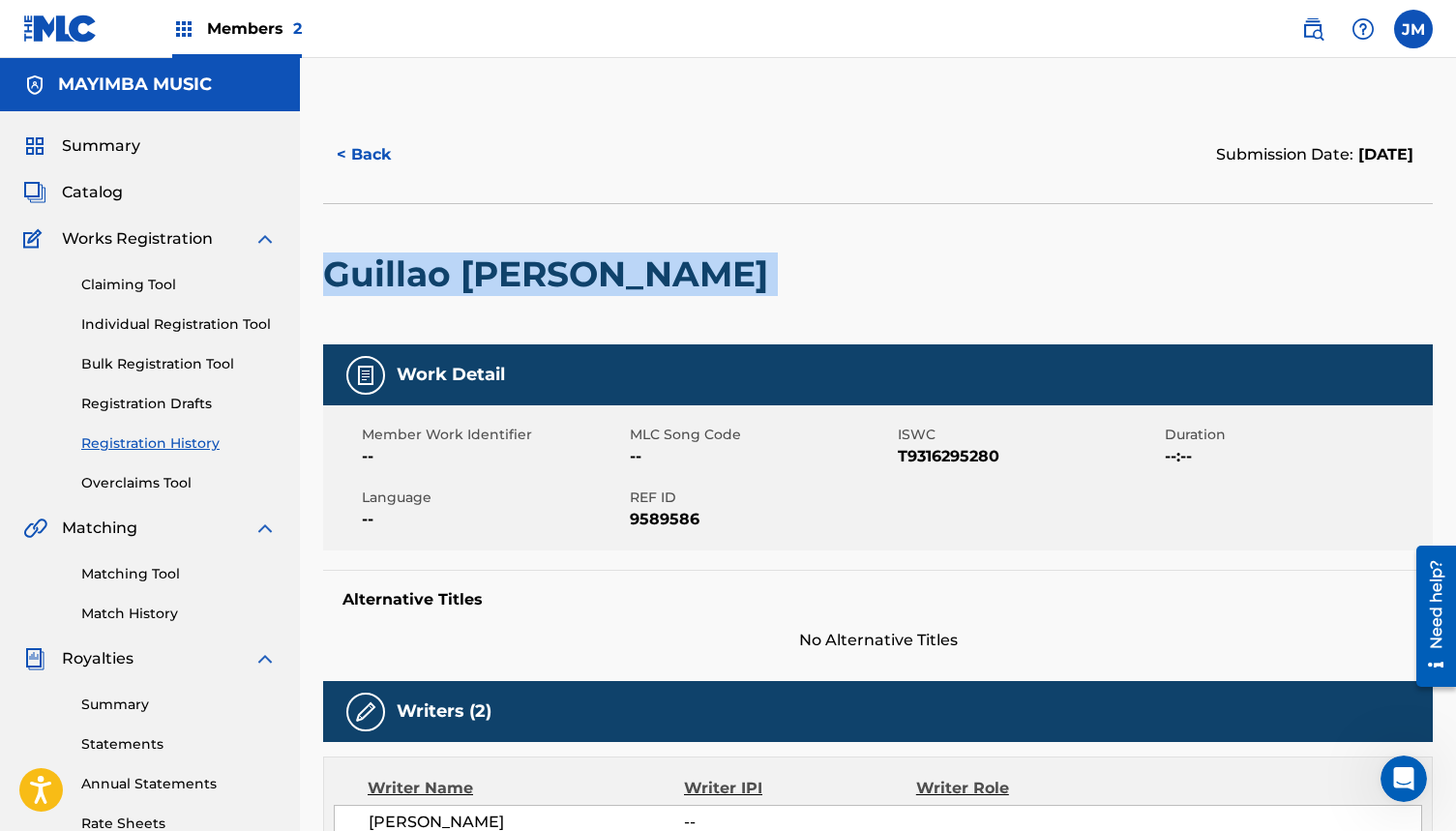 click on "Catalog" at bounding box center (92, 193) 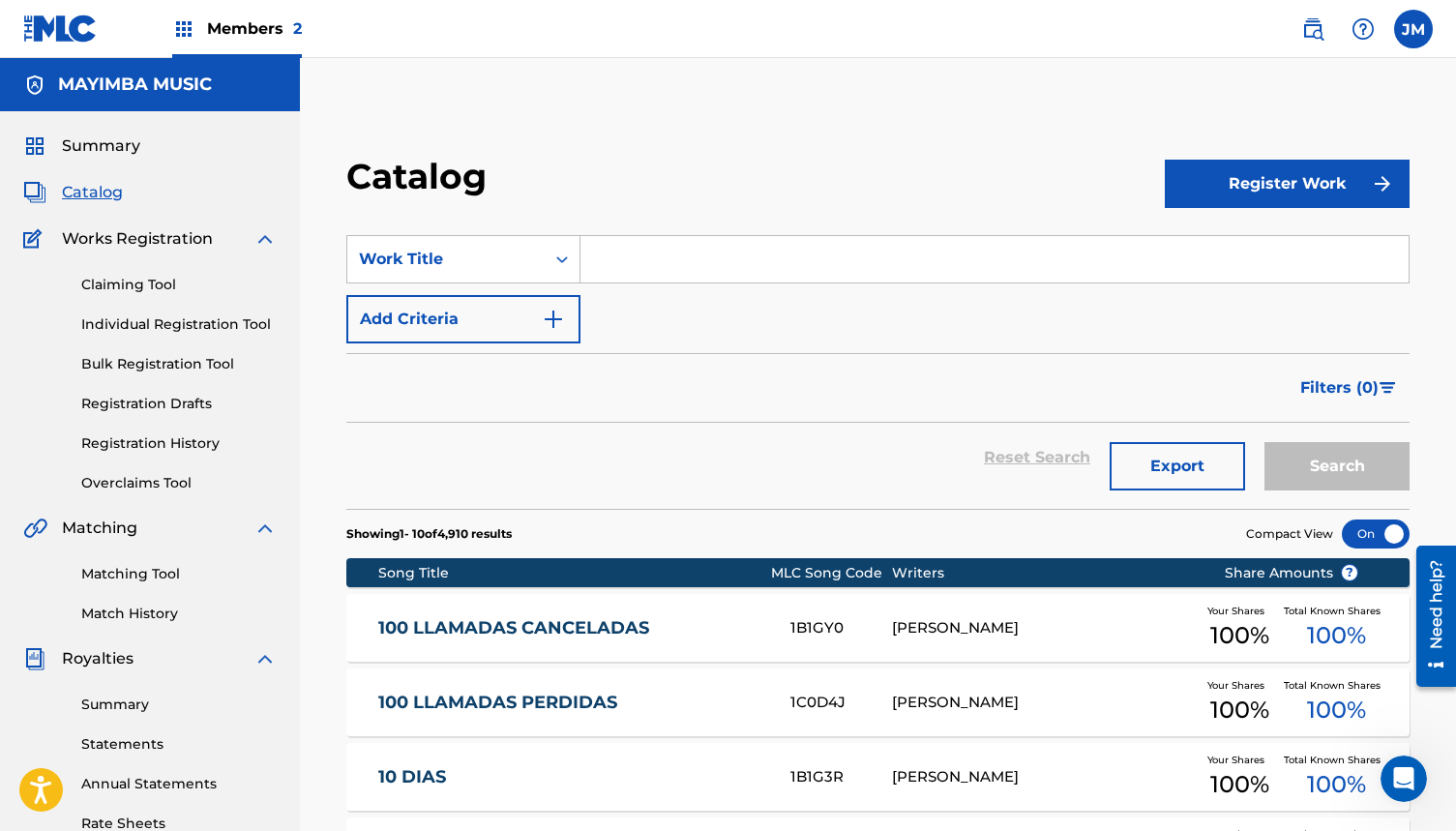 click at bounding box center (995, 259) 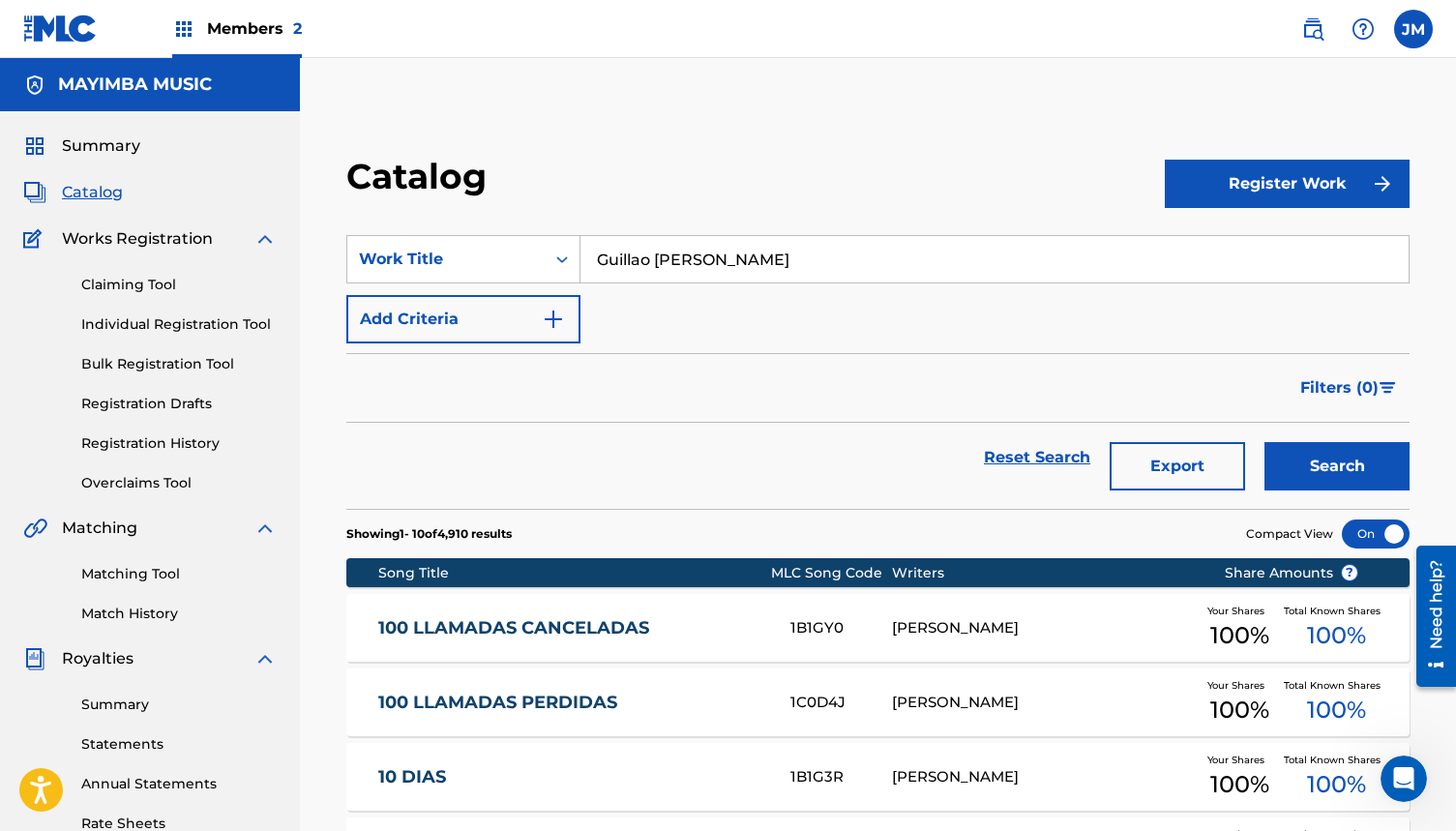type on "Guillao de ganster" 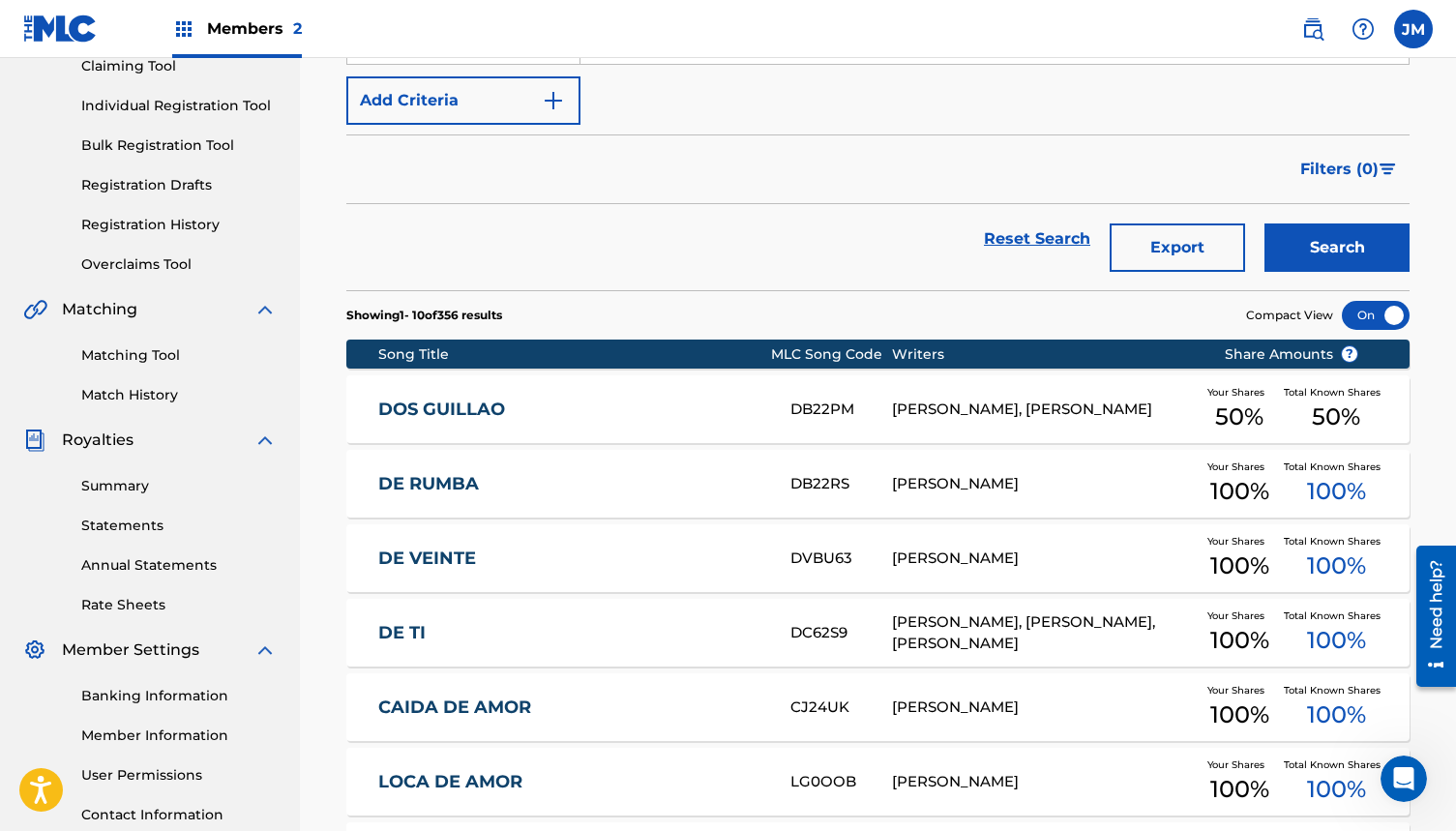 scroll, scrollTop: 229, scrollLeft: 0, axis: vertical 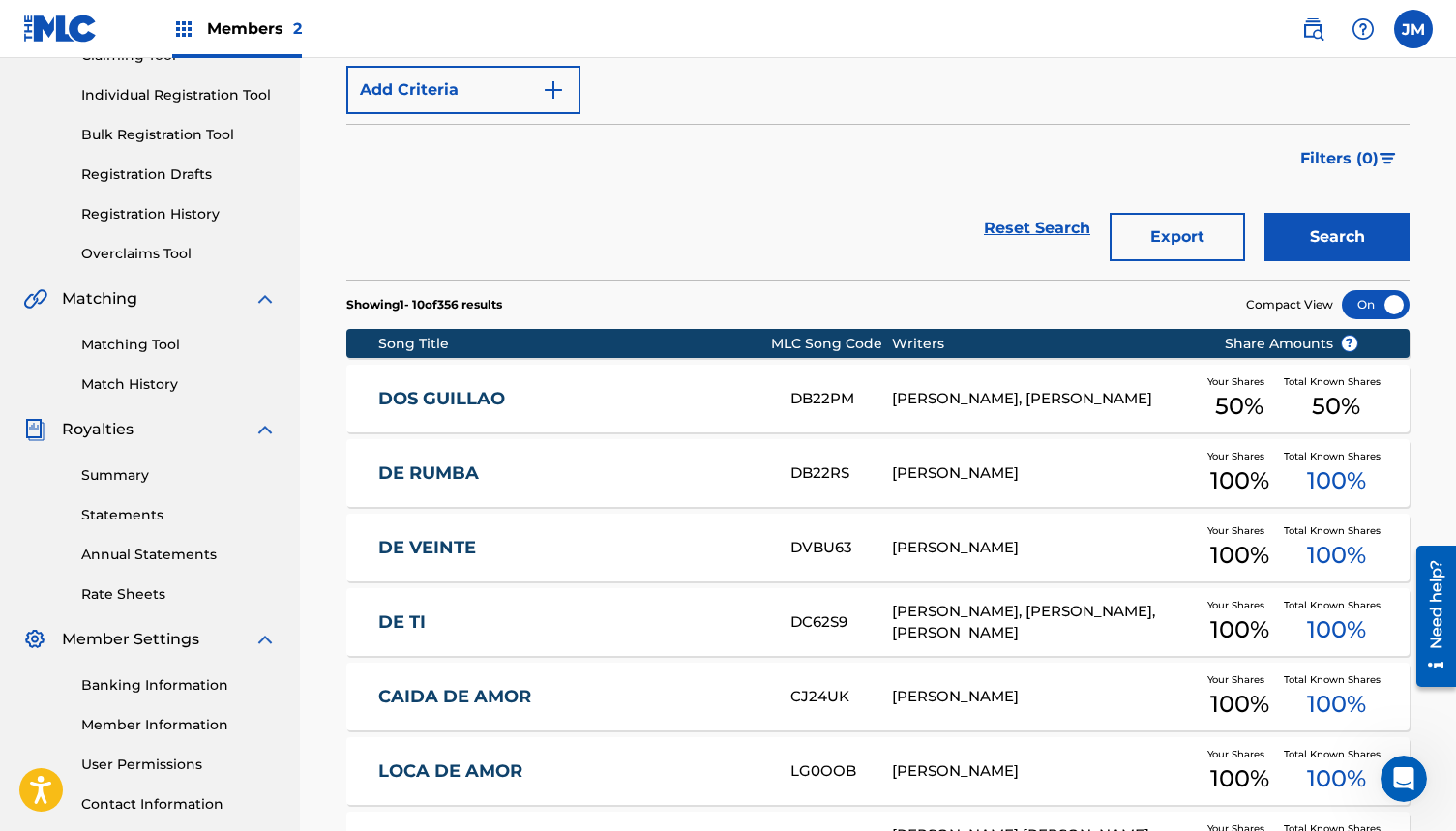click on "DOS GUILLAO" at bounding box center (584, 399) 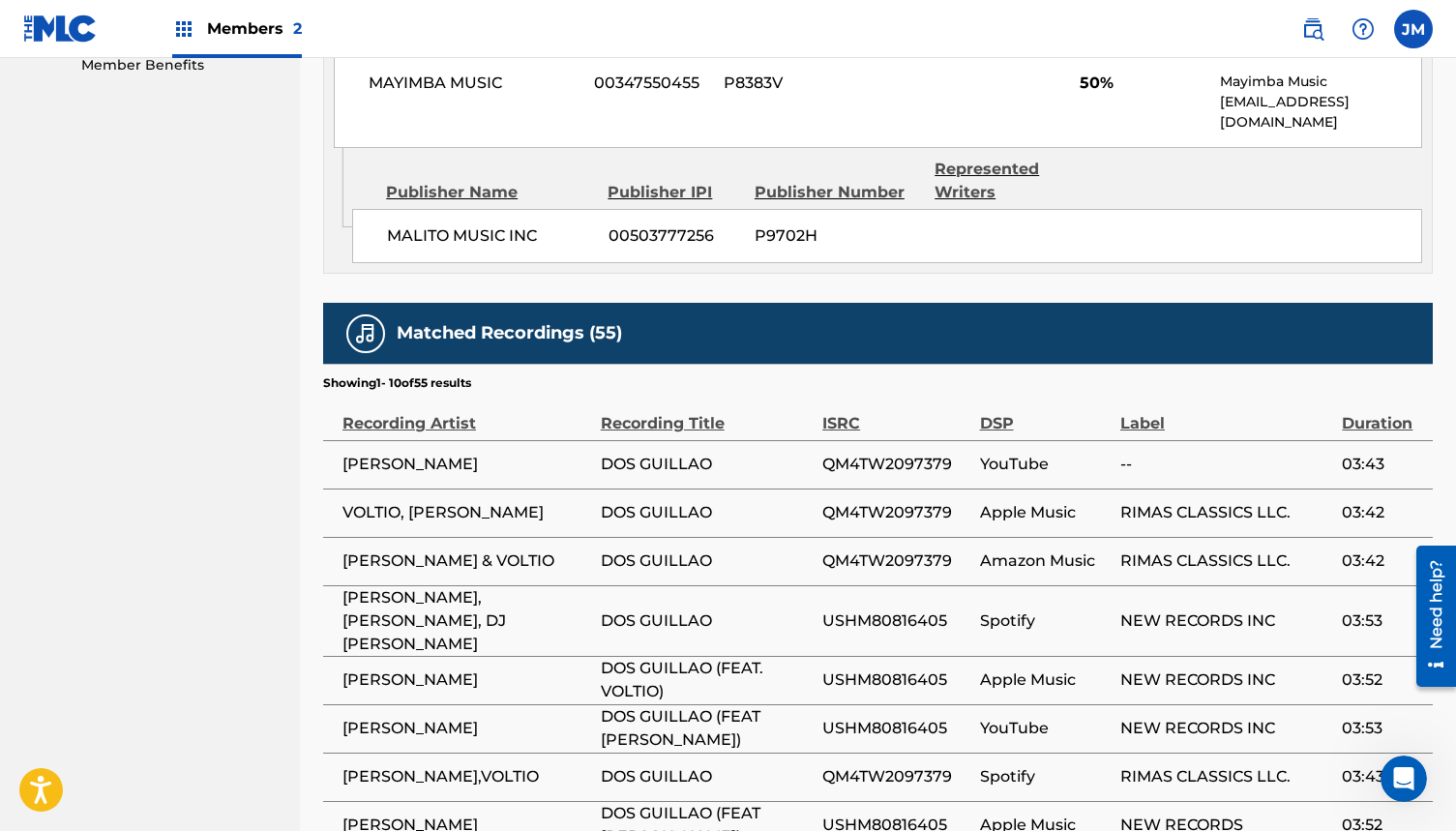 scroll, scrollTop: 1009, scrollLeft: 0, axis: vertical 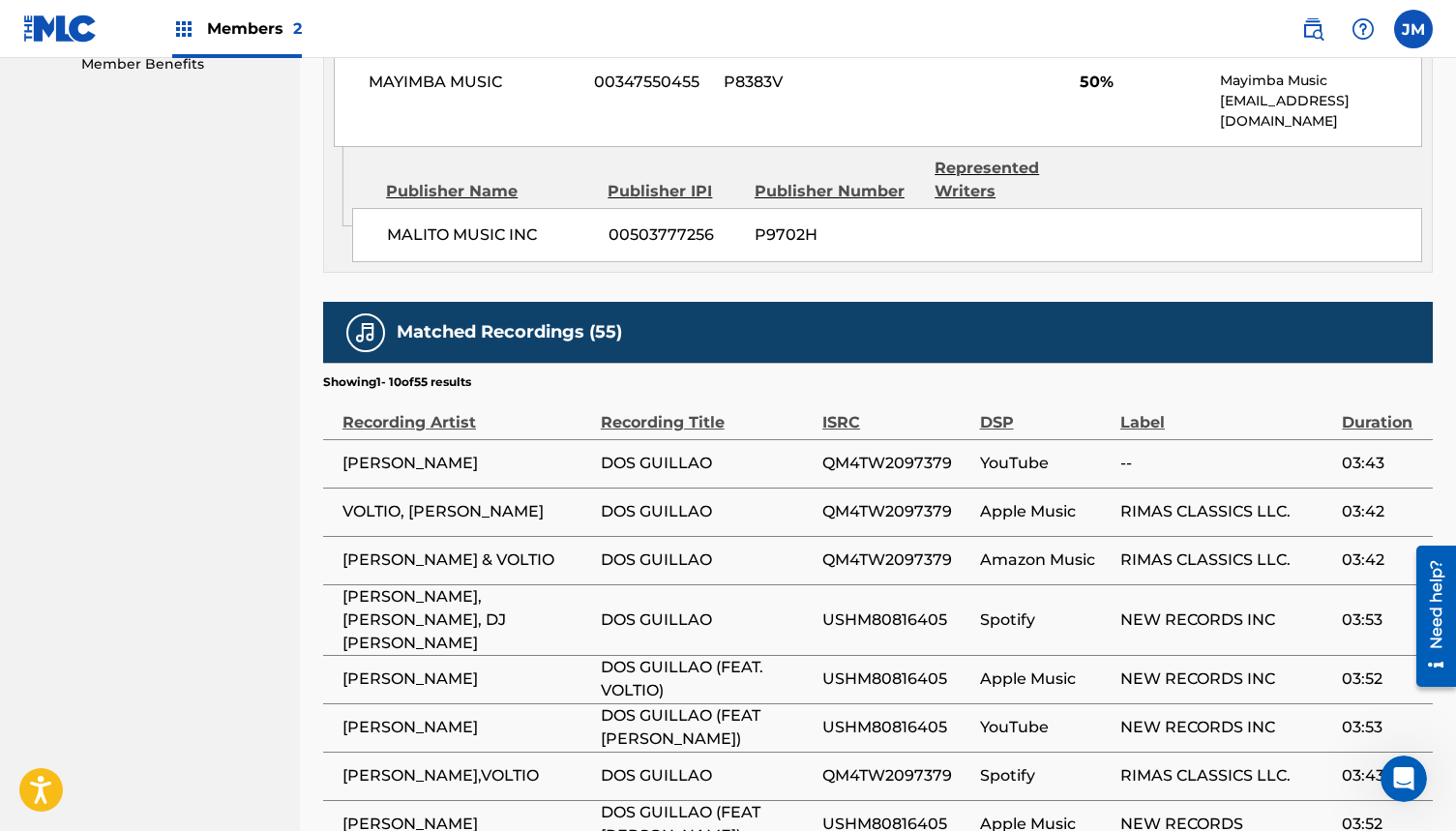 click at bounding box center (1413, 29) 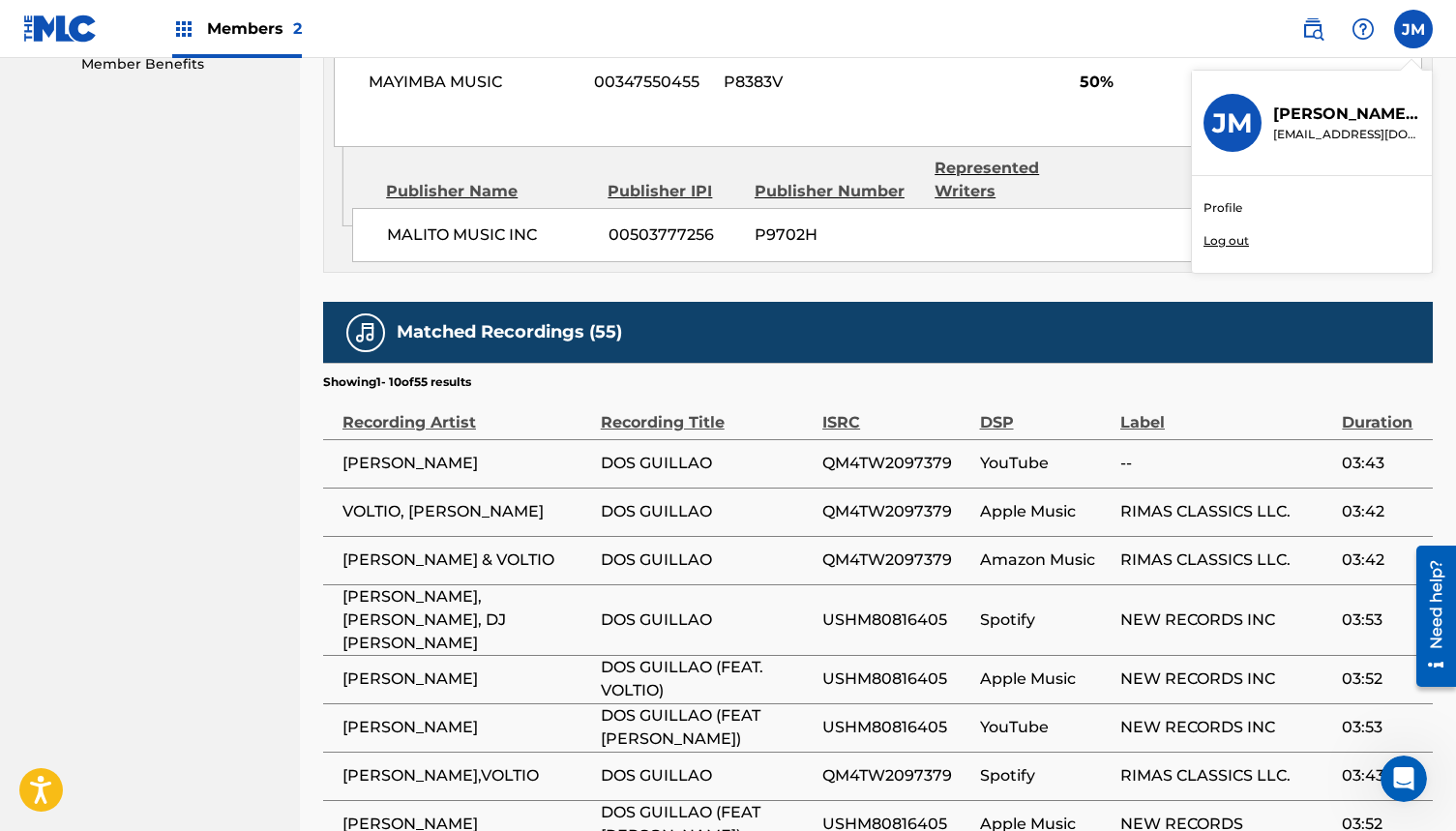 click on "Log out" at bounding box center [1226, 241] 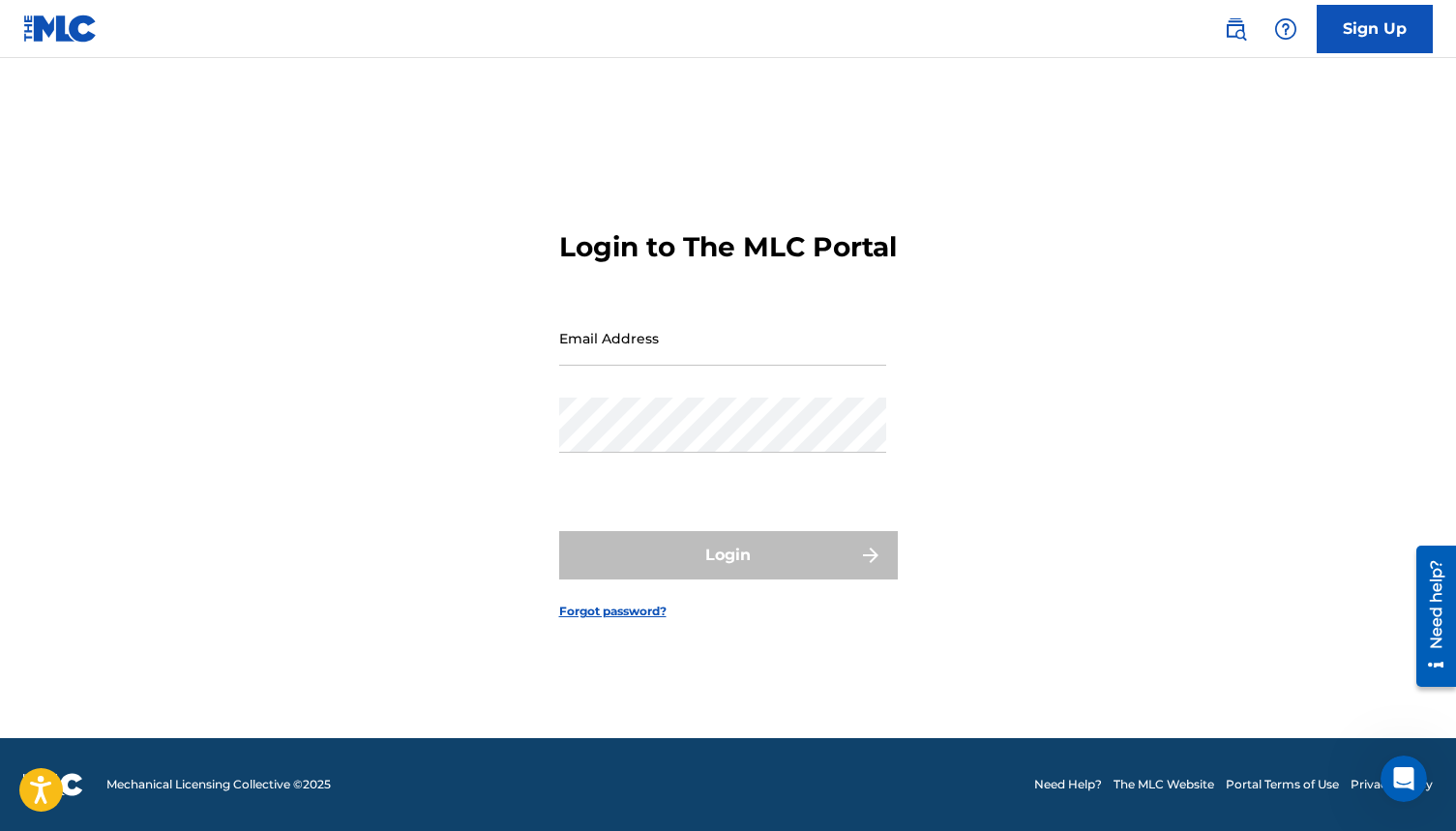 scroll, scrollTop: 0, scrollLeft: 0, axis: both 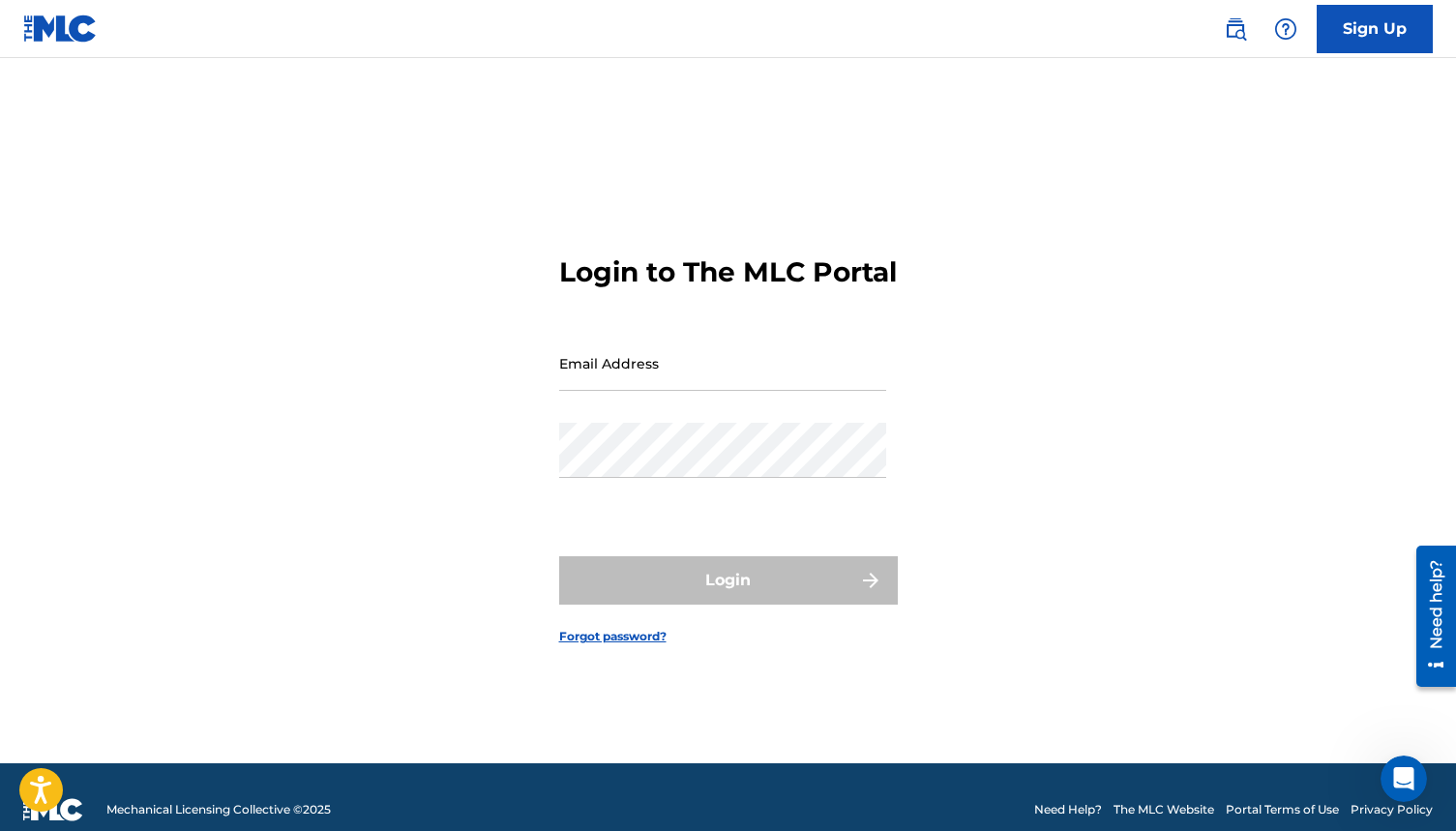 click at bounding box center (60, 28) 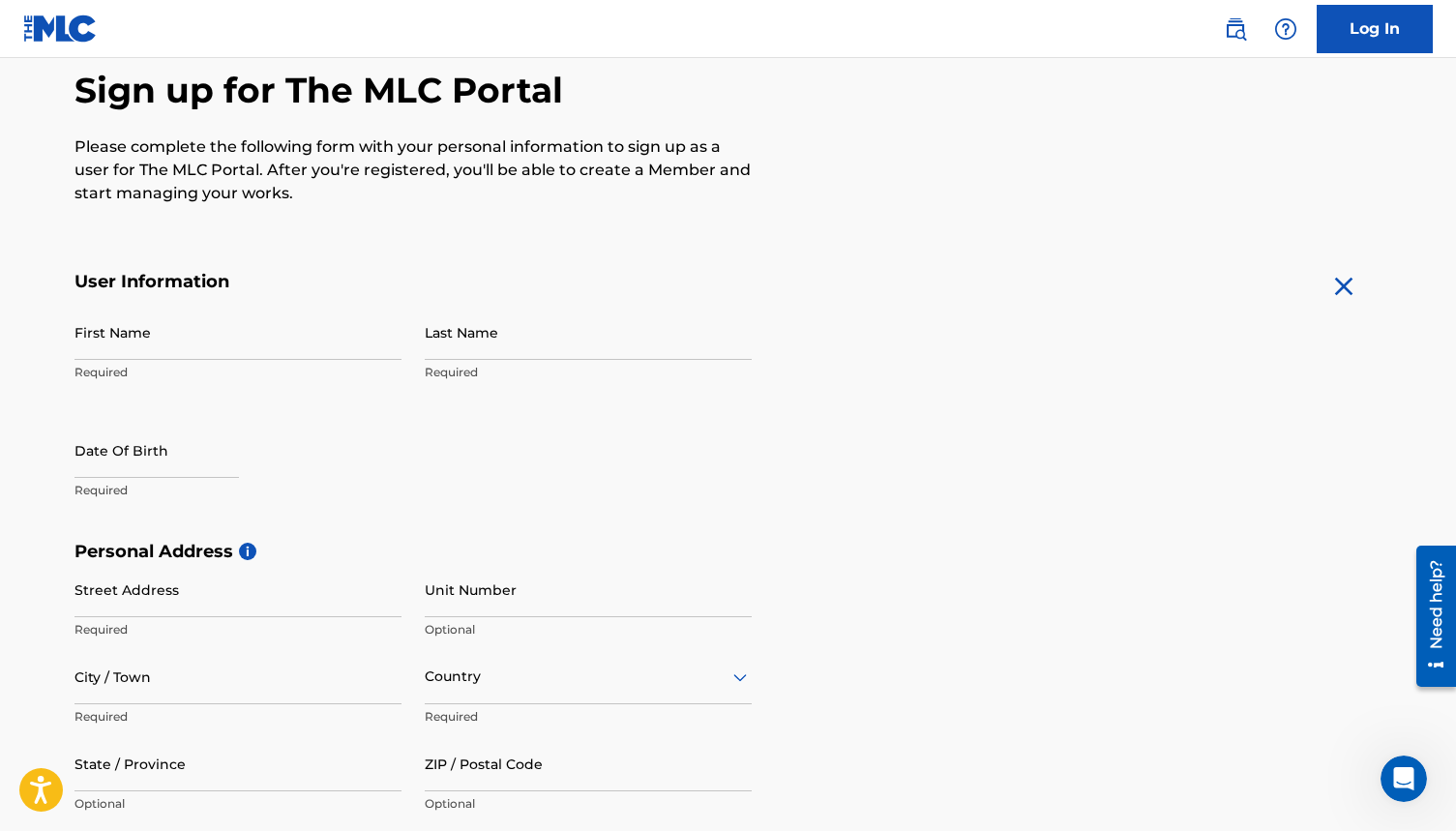 scroll, scrollTop: 182, scrollLeft: 0, axis: vertical 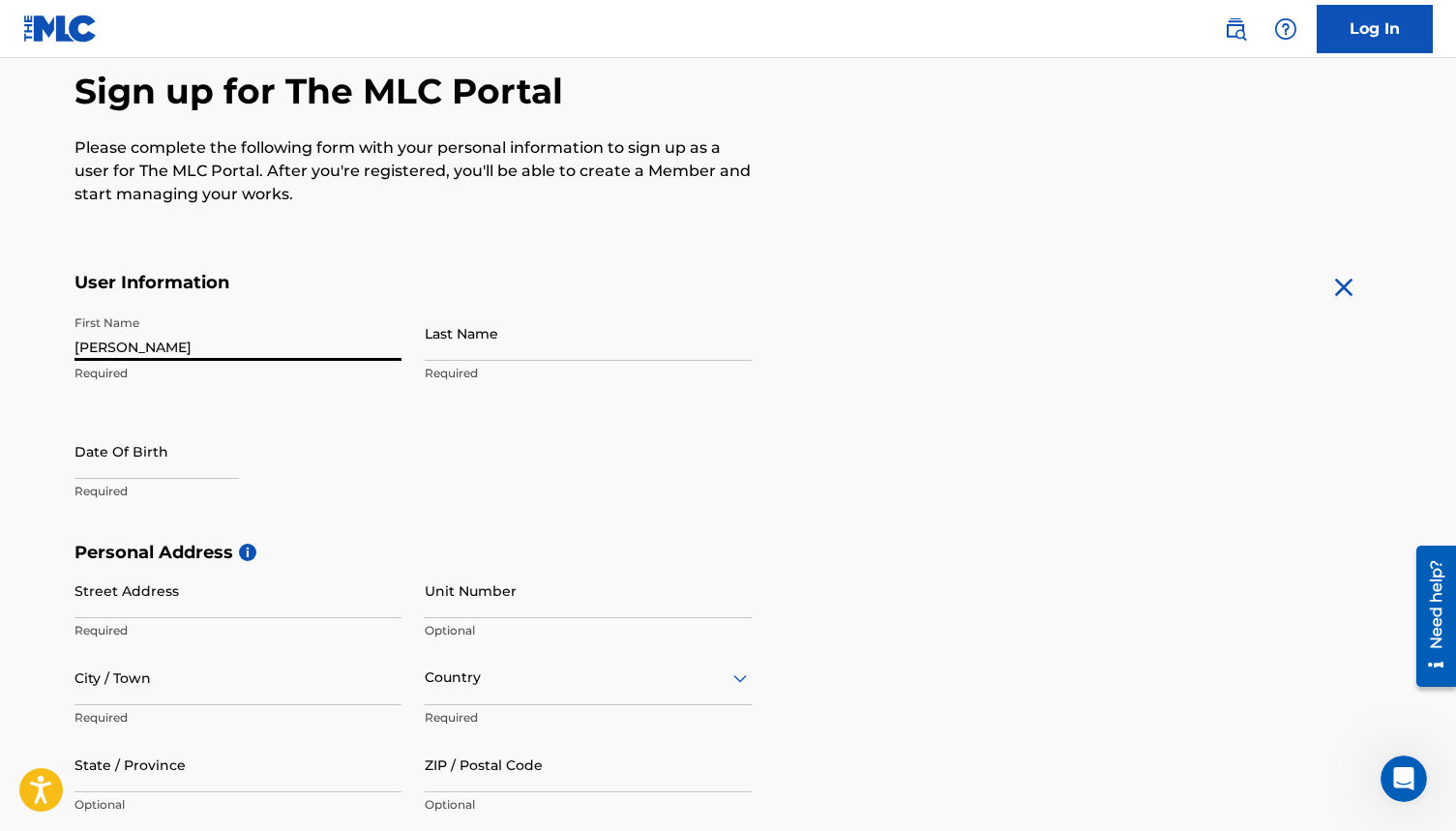 type on "Wanda" 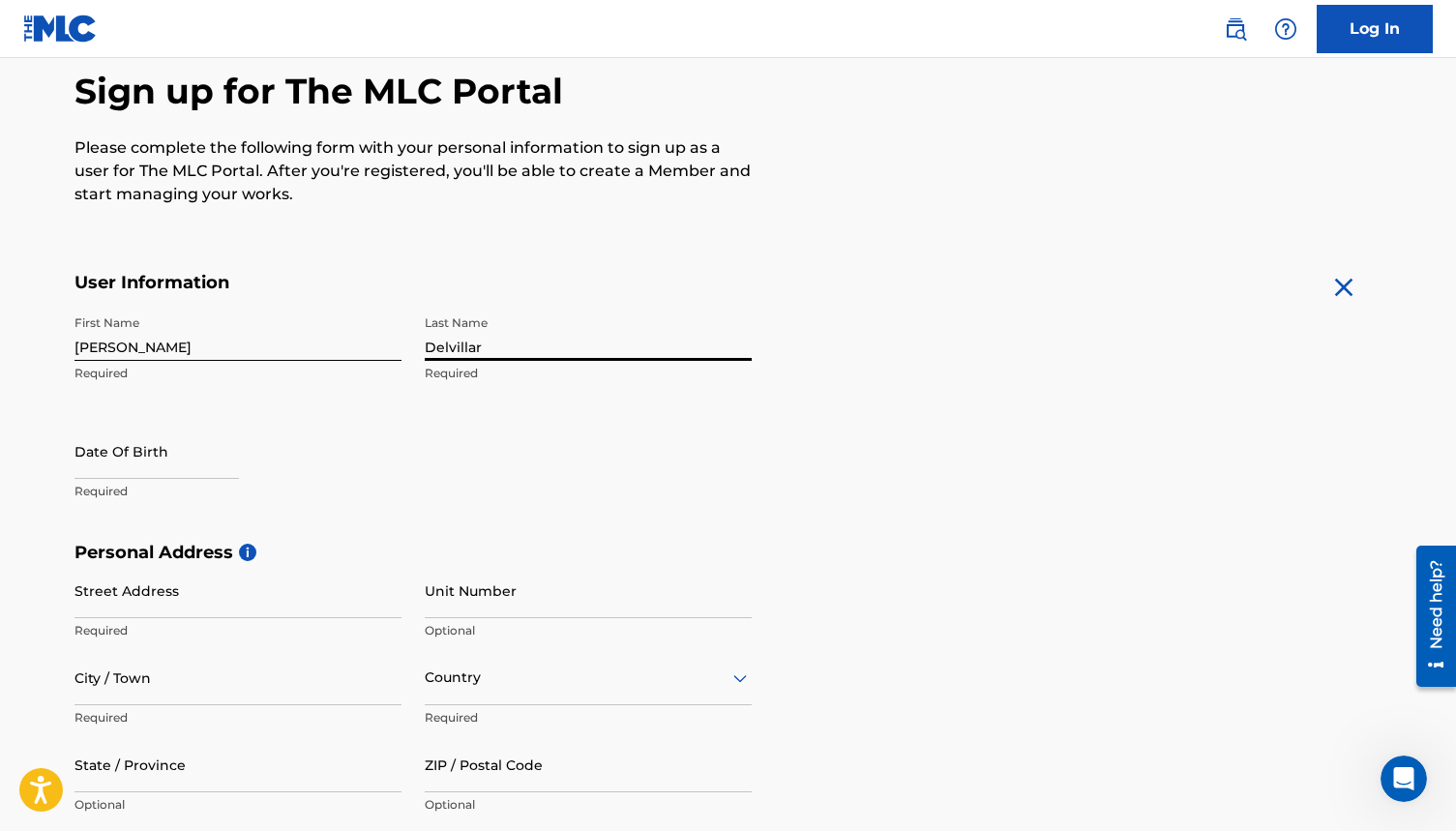 type on "Delvillar" 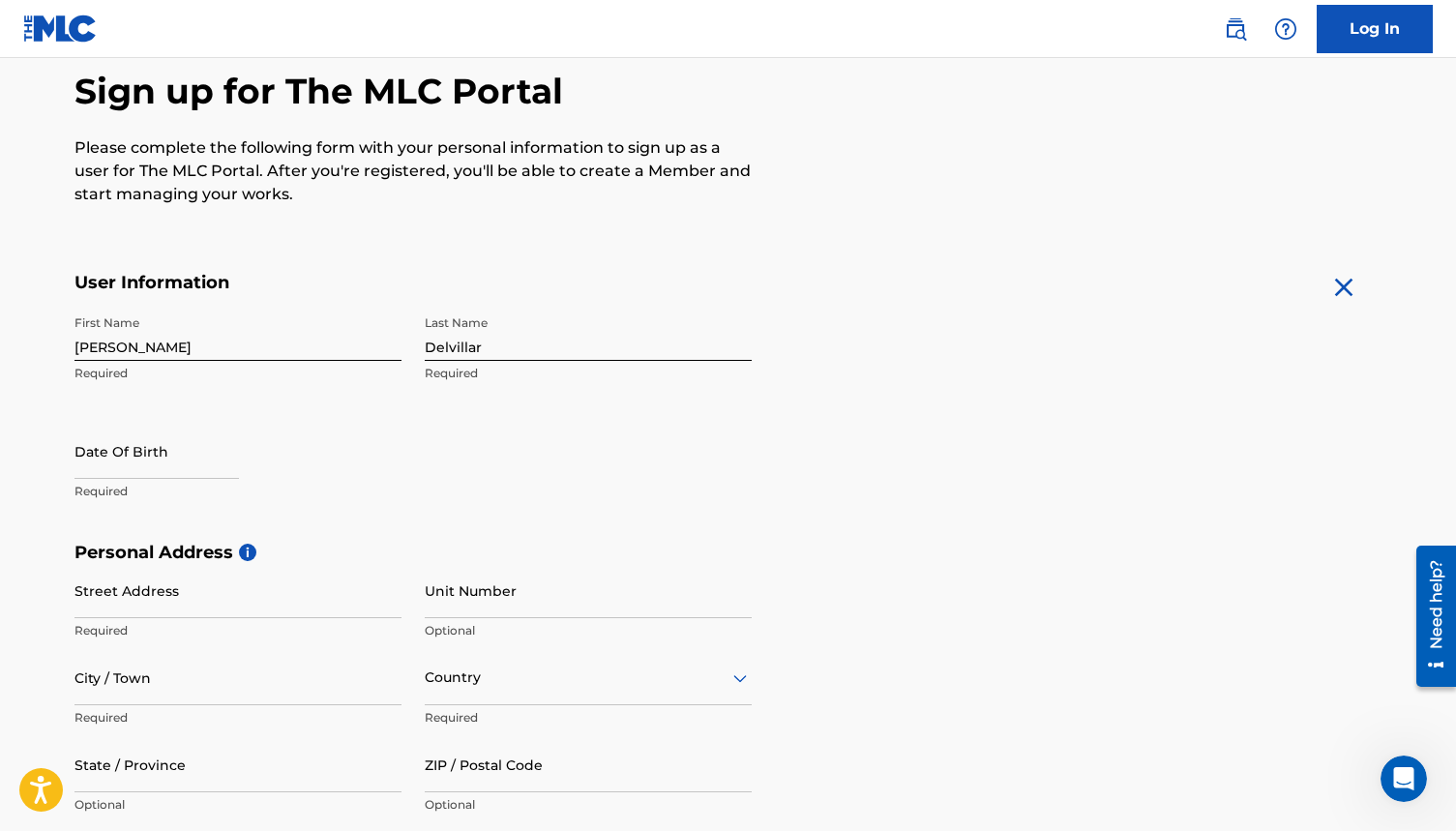 click on "First Name Wanda Required Last Name Delvillar Required Date Of Birth Required" at bounding box center (413, 424) 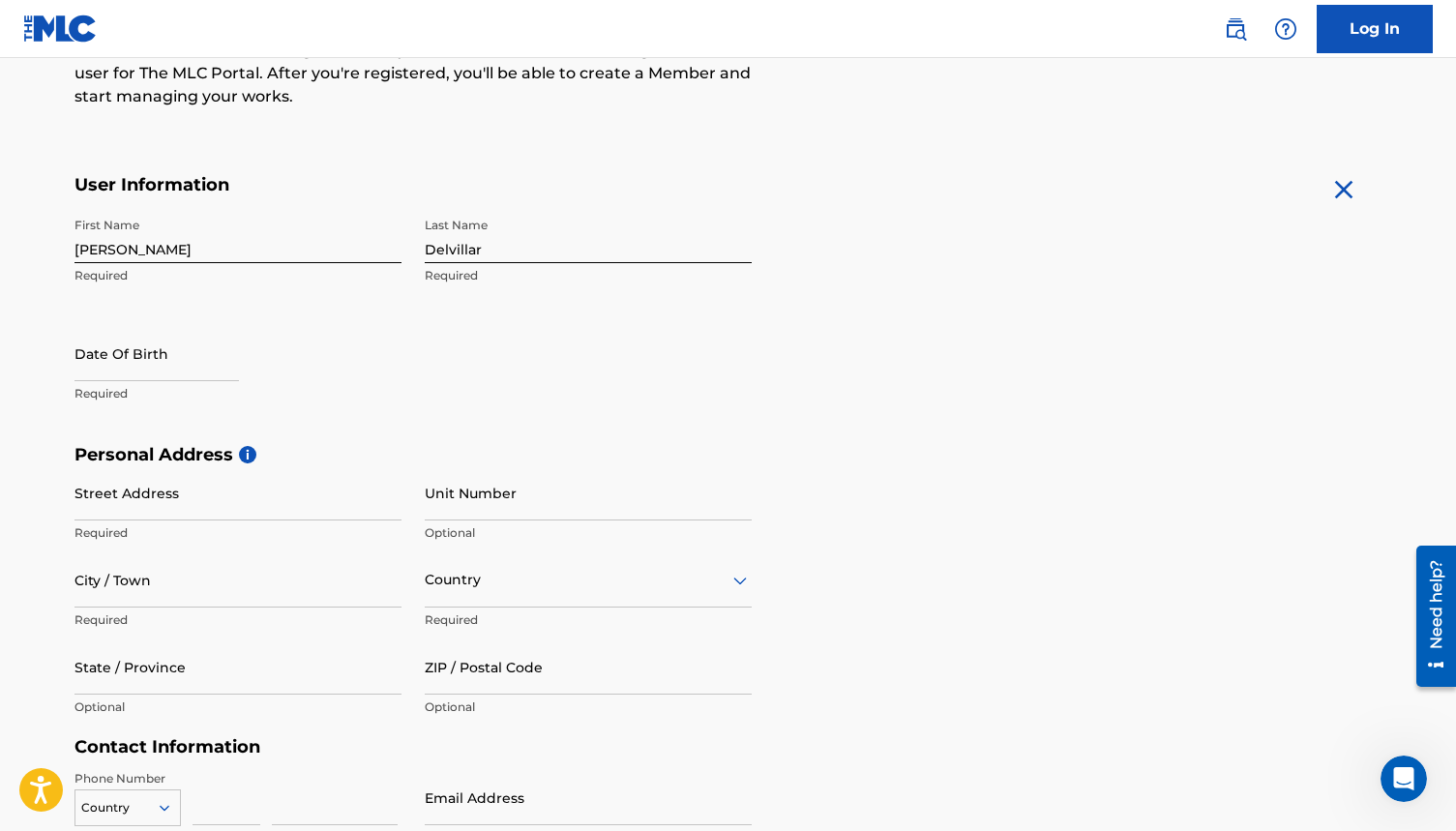 scroll, scrollTop: 284, scrollLeft: 0, axis: vertical 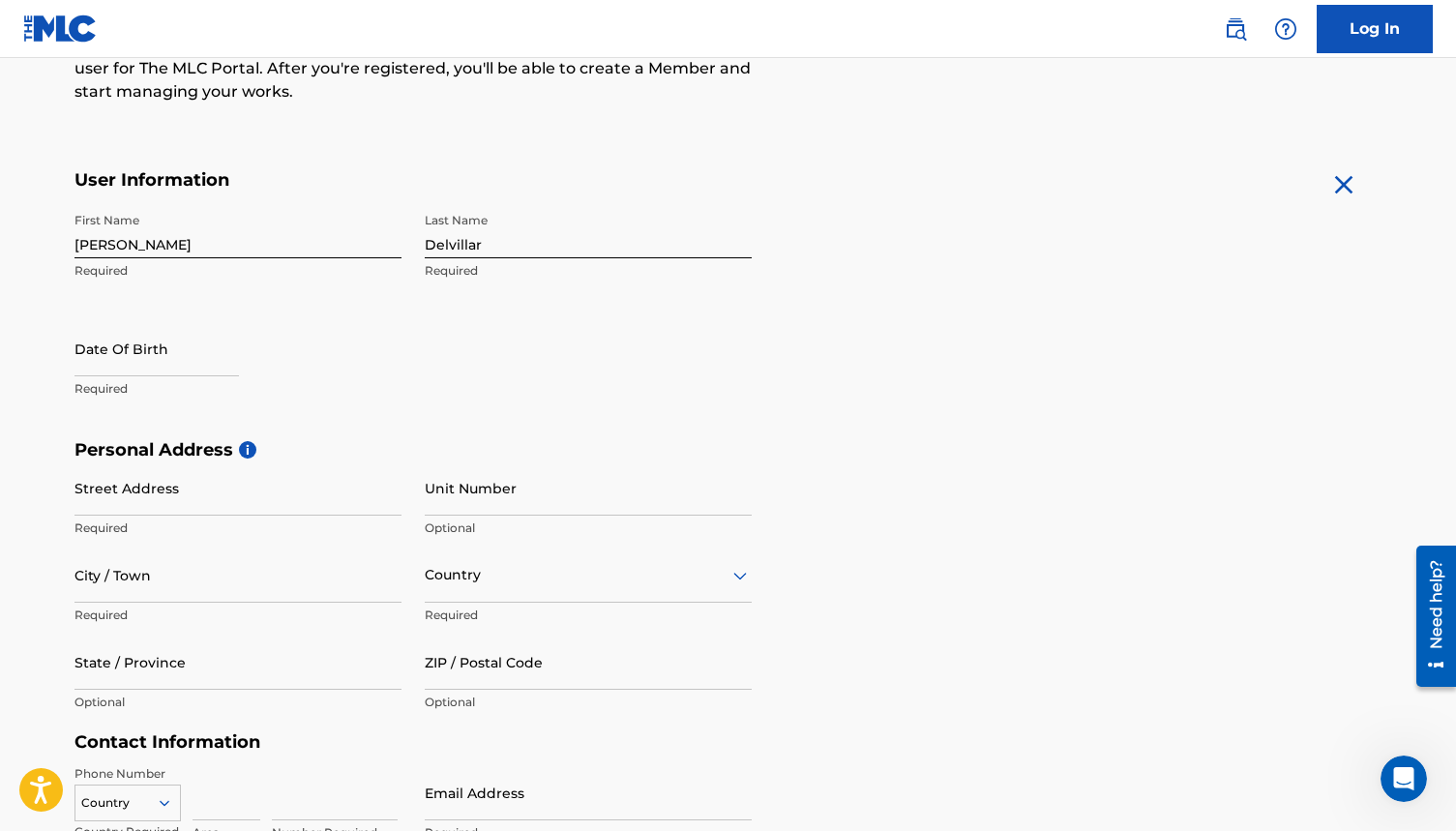 select on "6" 